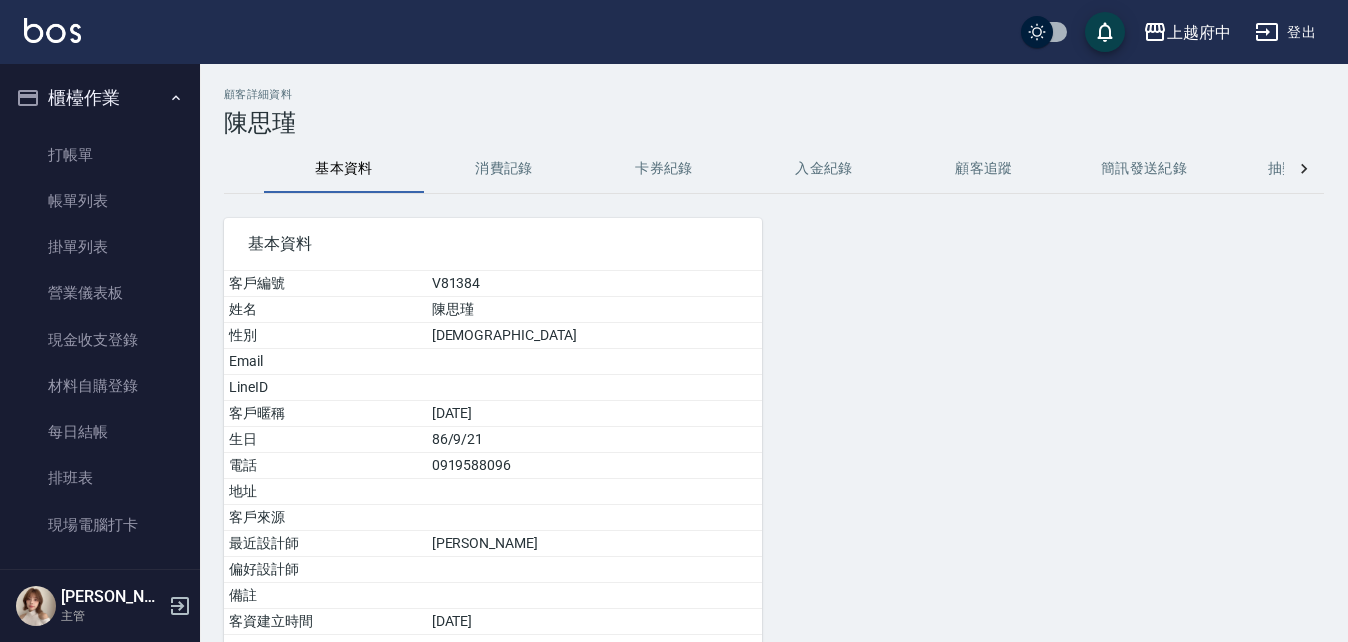 scroll, scrollTop: 0, scrollLeft: 0, axis: both 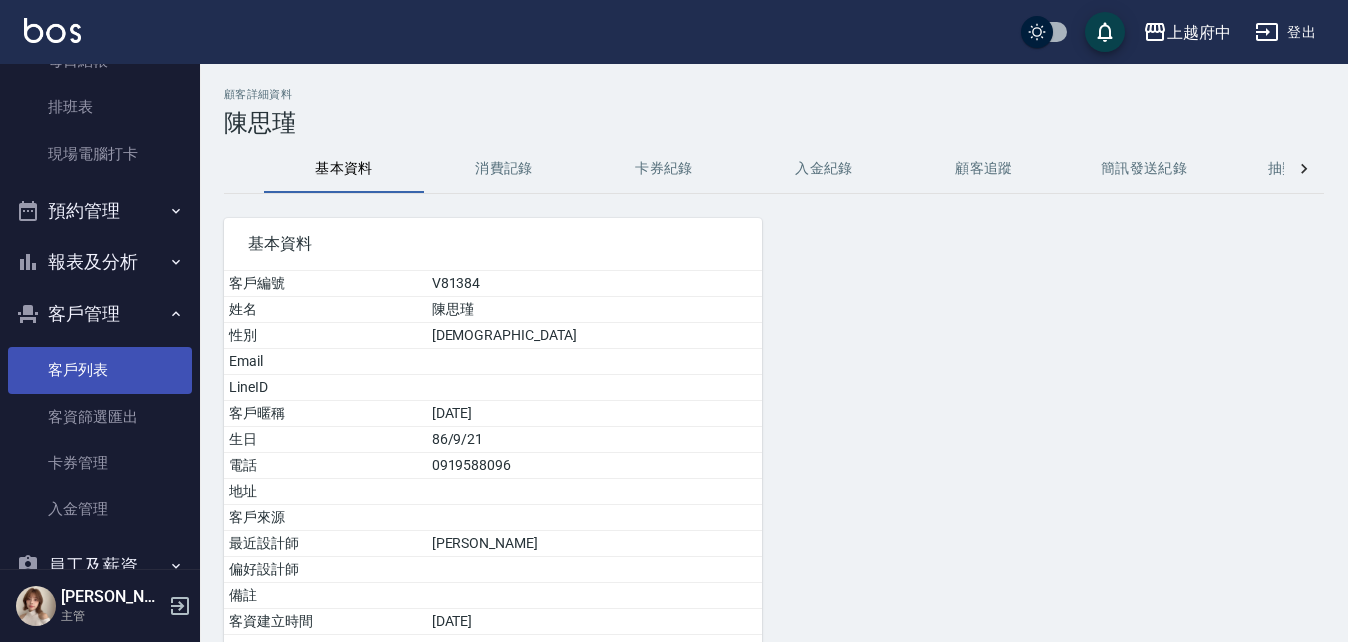 click on "客戶列表" at bounding box center [100, 370] 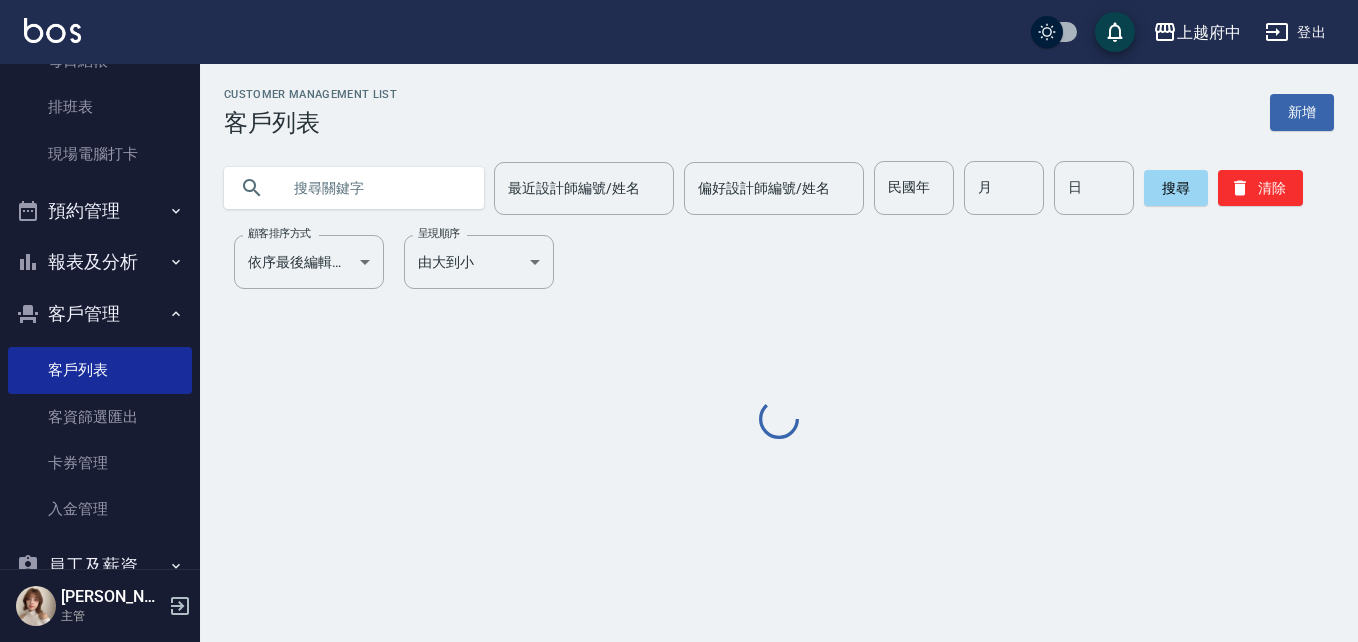 click at bounding box center [374, 188] 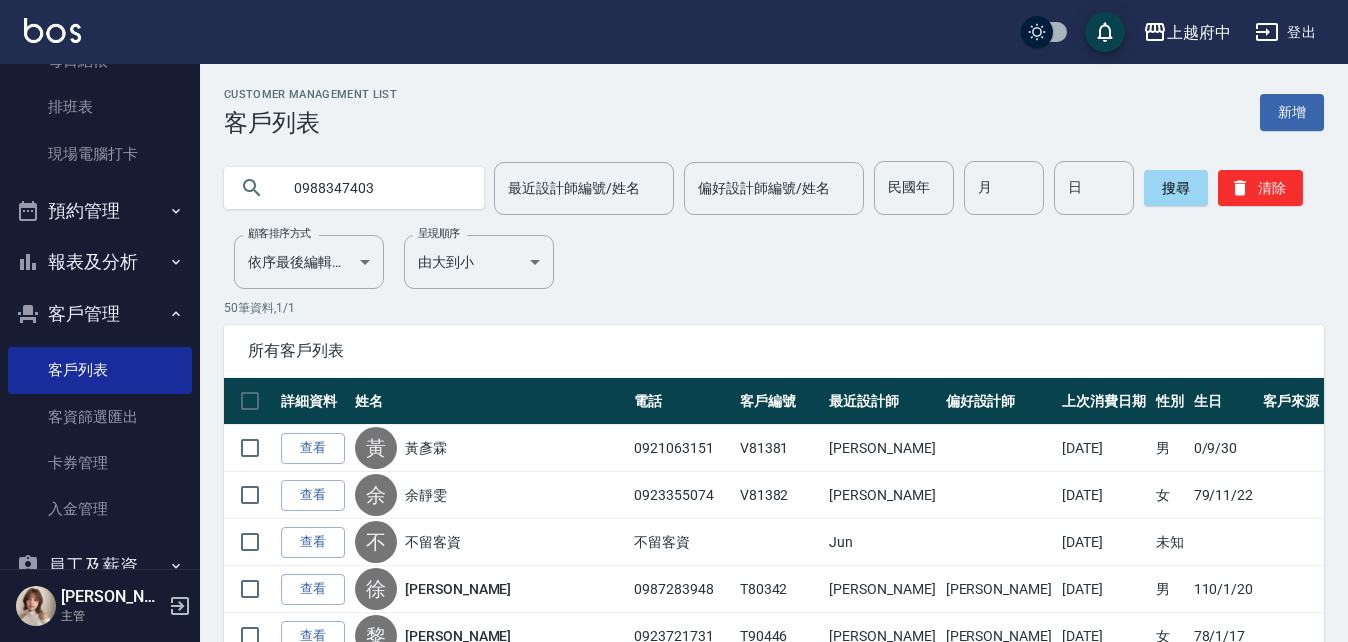 type on "0988347403" 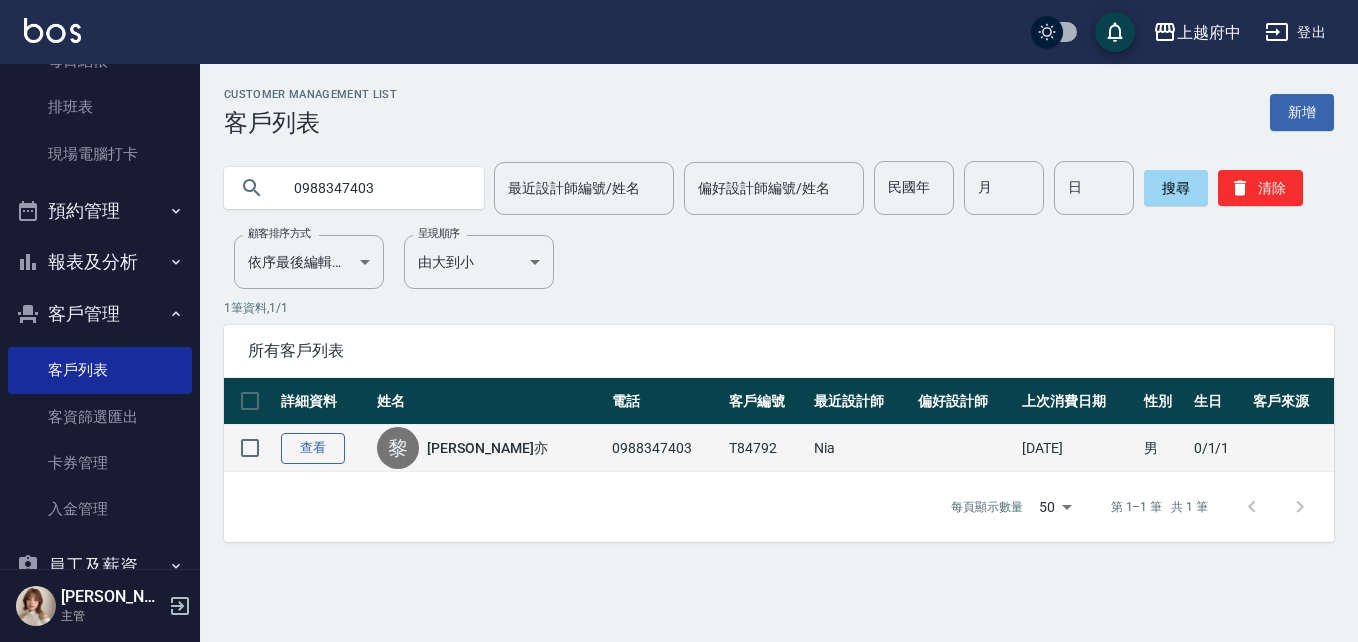 click on "查看" at bounding box center (313, 448) 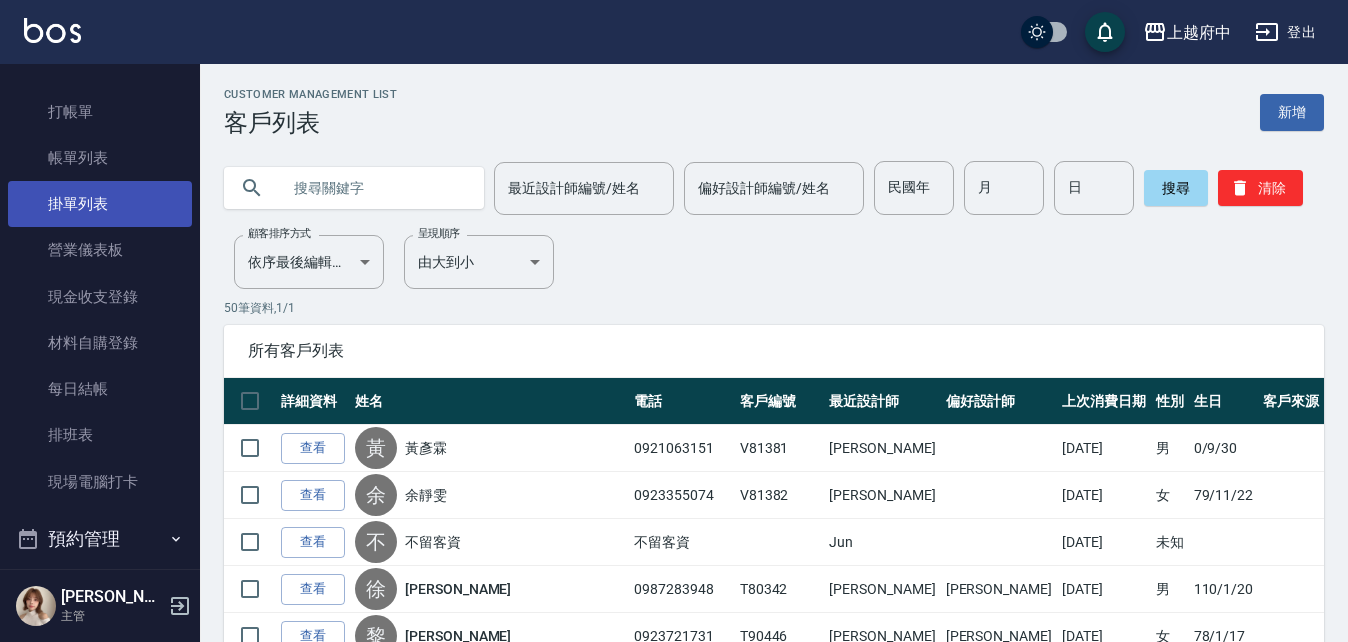 scroll, scrollTop: 0, scrollLeft: 0, axis: both 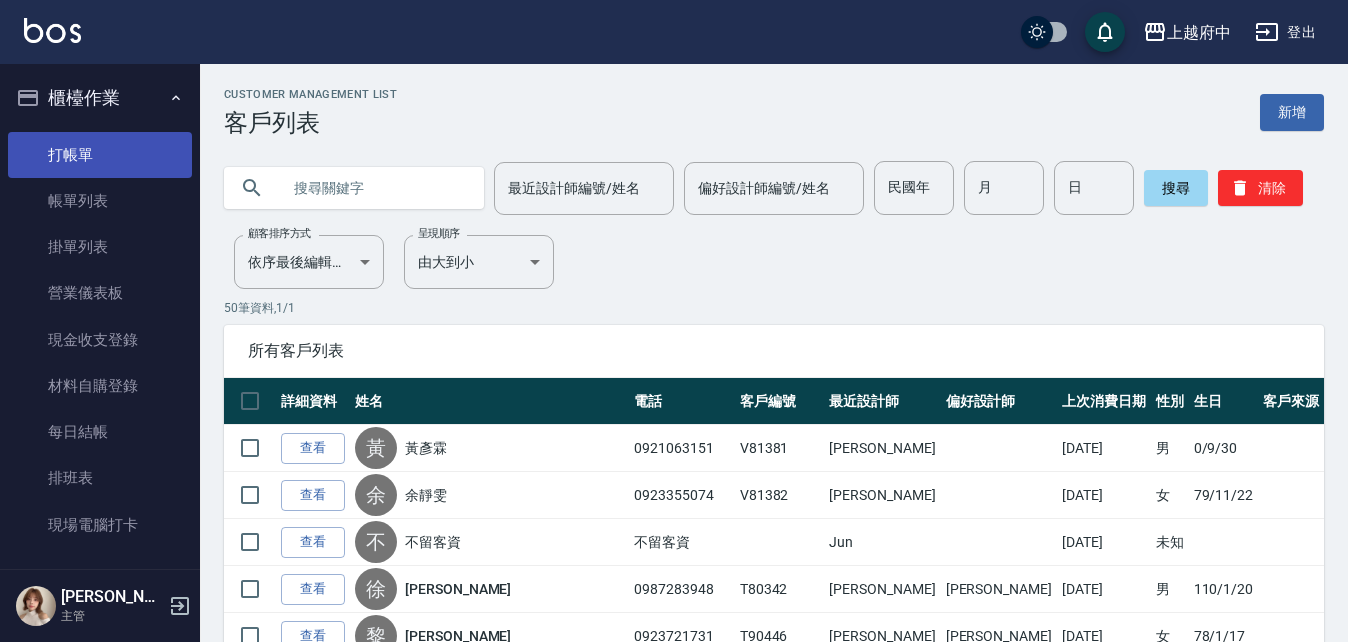 click on "打帳單" at bounding box center [100, 155] 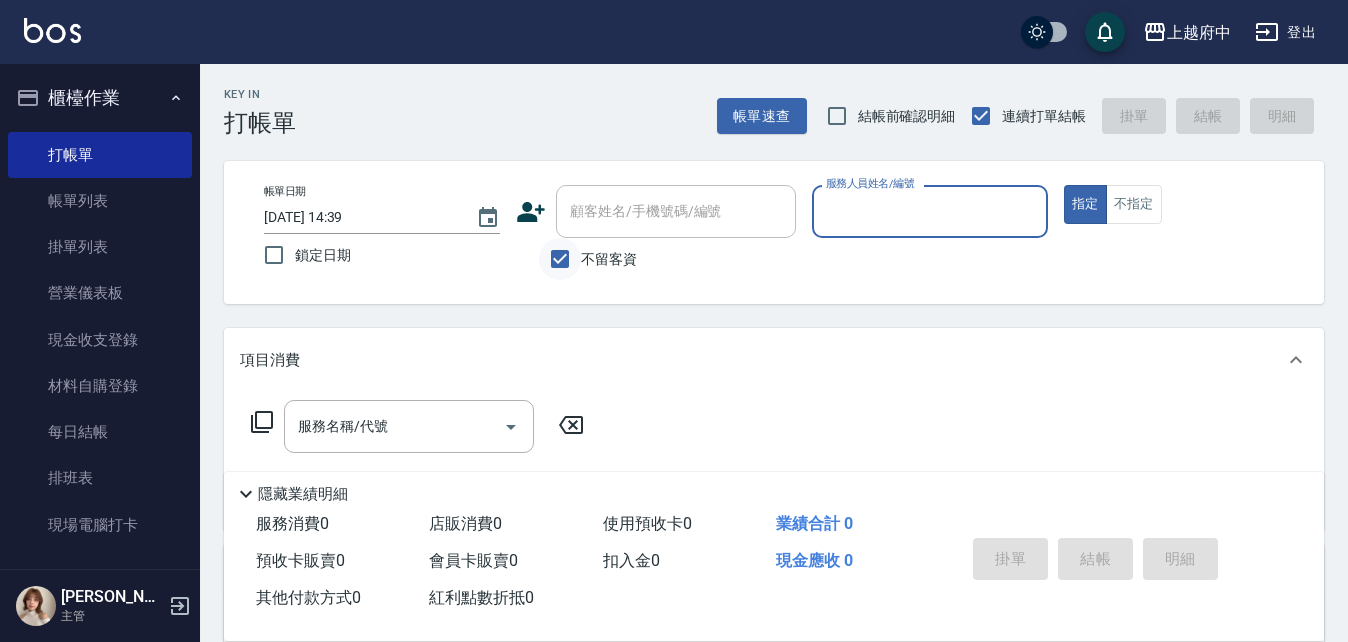 click on "不留客資" at bounding box center [560, 259] 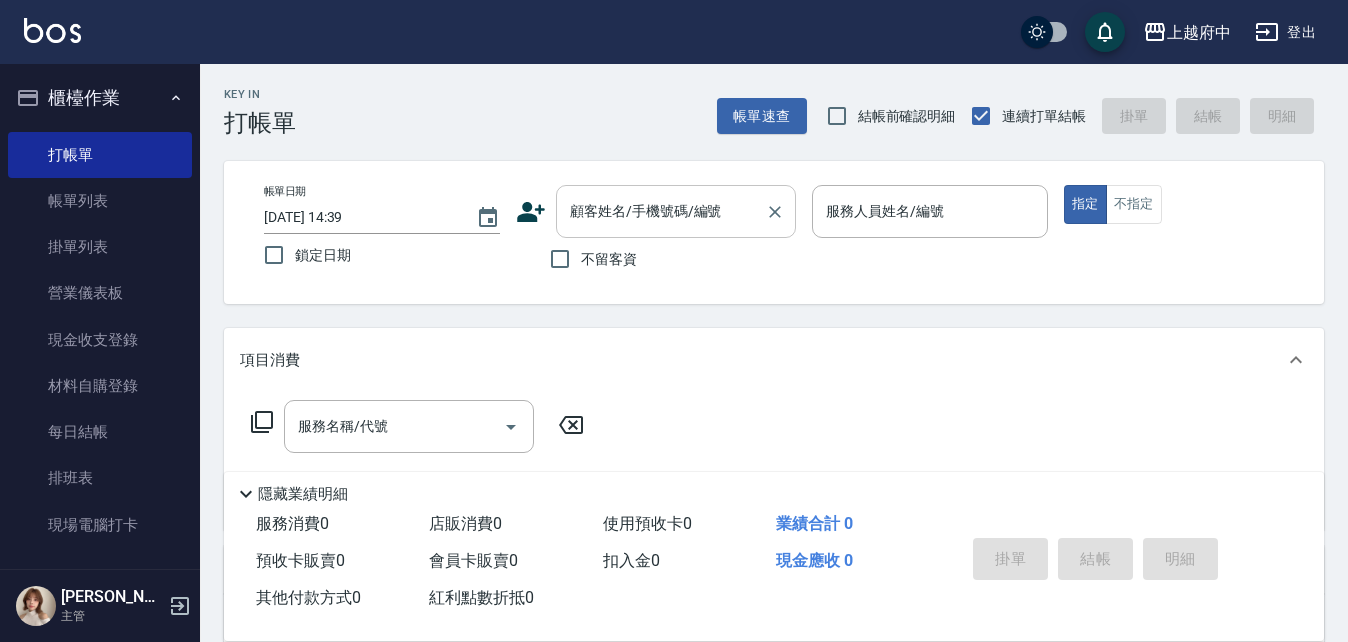 click on "顧客姓名/手機號碼/編號 顧客姓名/手機號碼/編號" at bounding box center (676, 211) 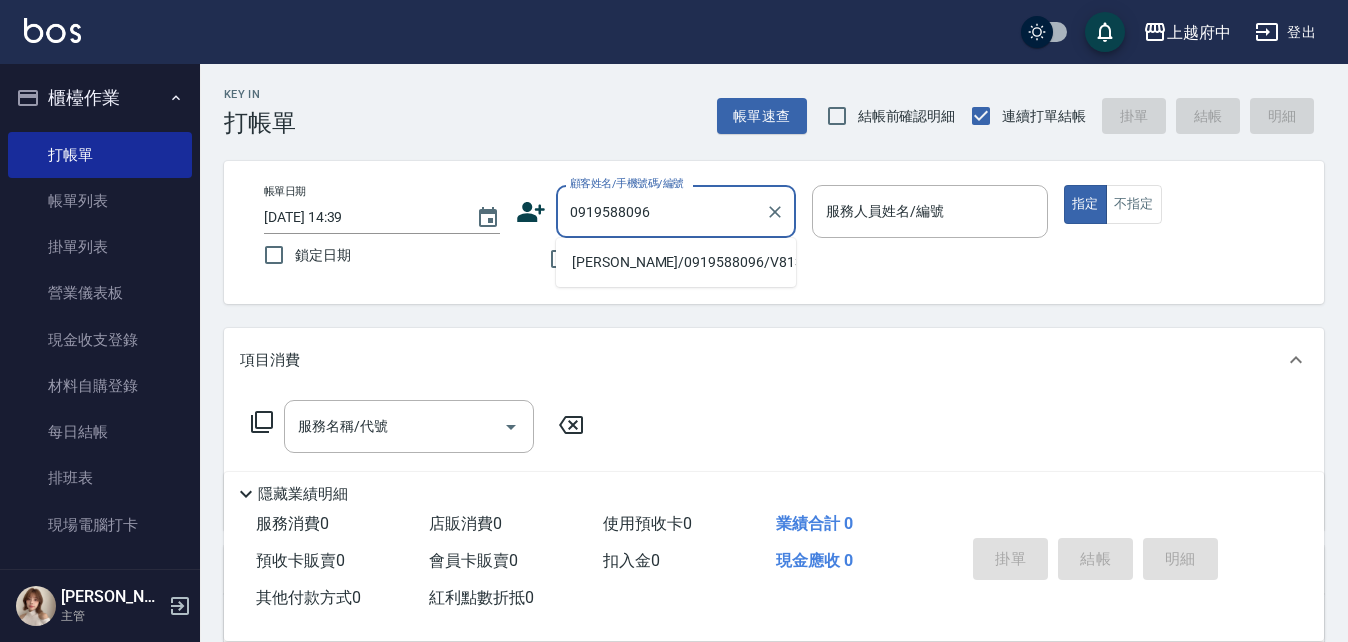 click on "陳思瑾/0919588096/V81384" at bounding box center (676, 262) 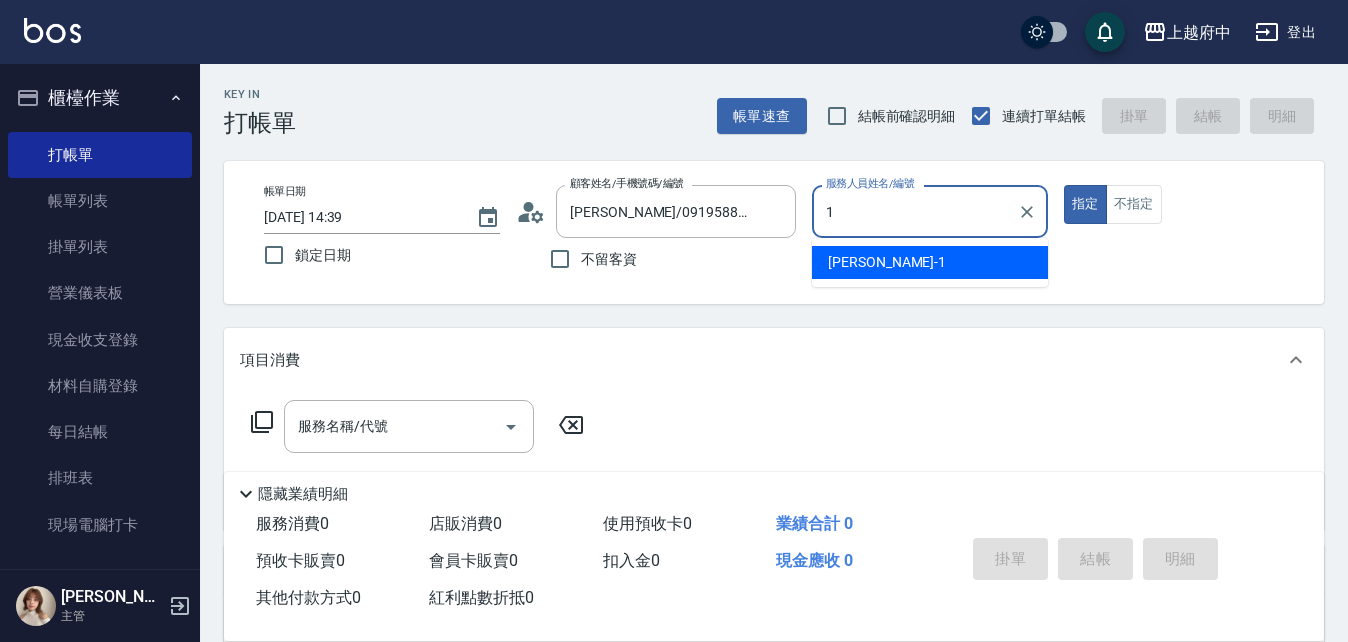 type on "Annie -1" 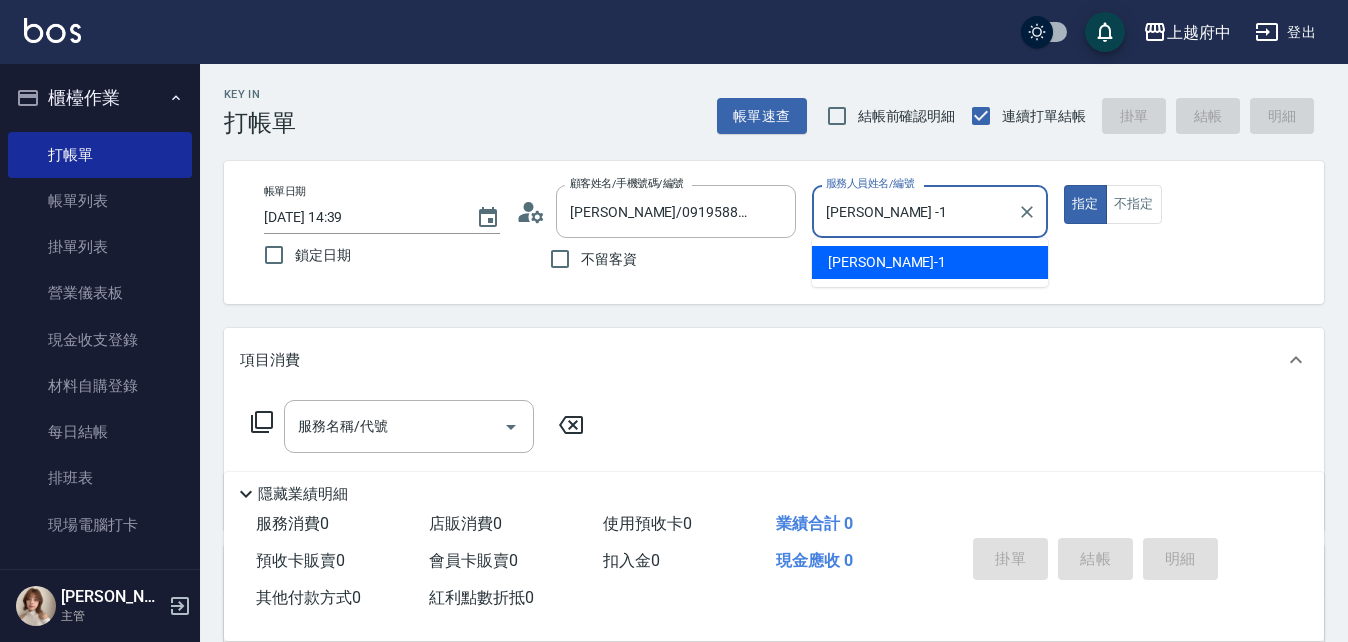 type on "true" 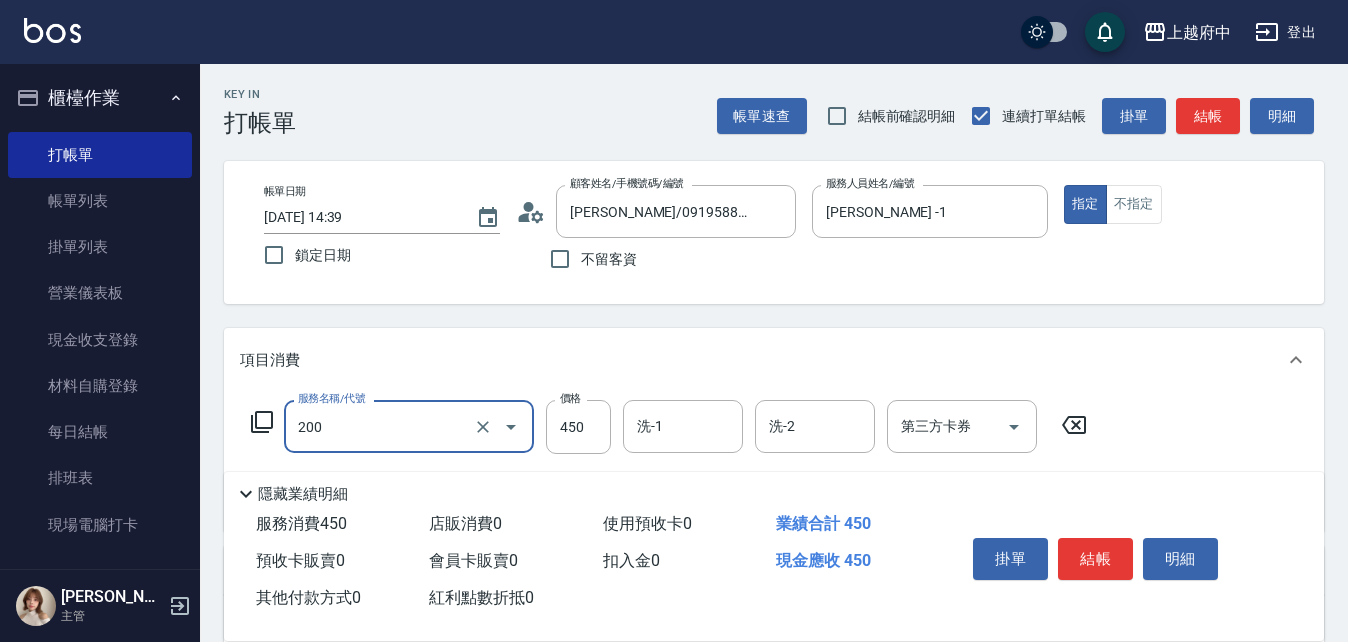 type on "有機洗髮(200)" 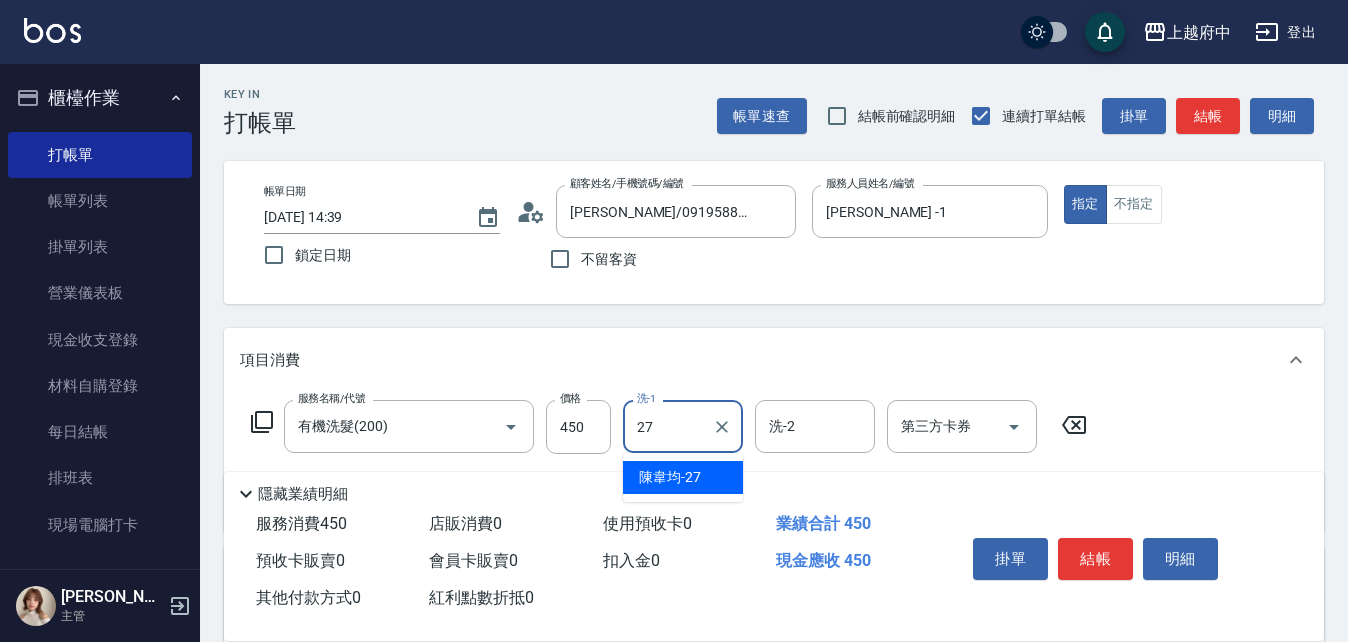 type on "陳韋均-27" 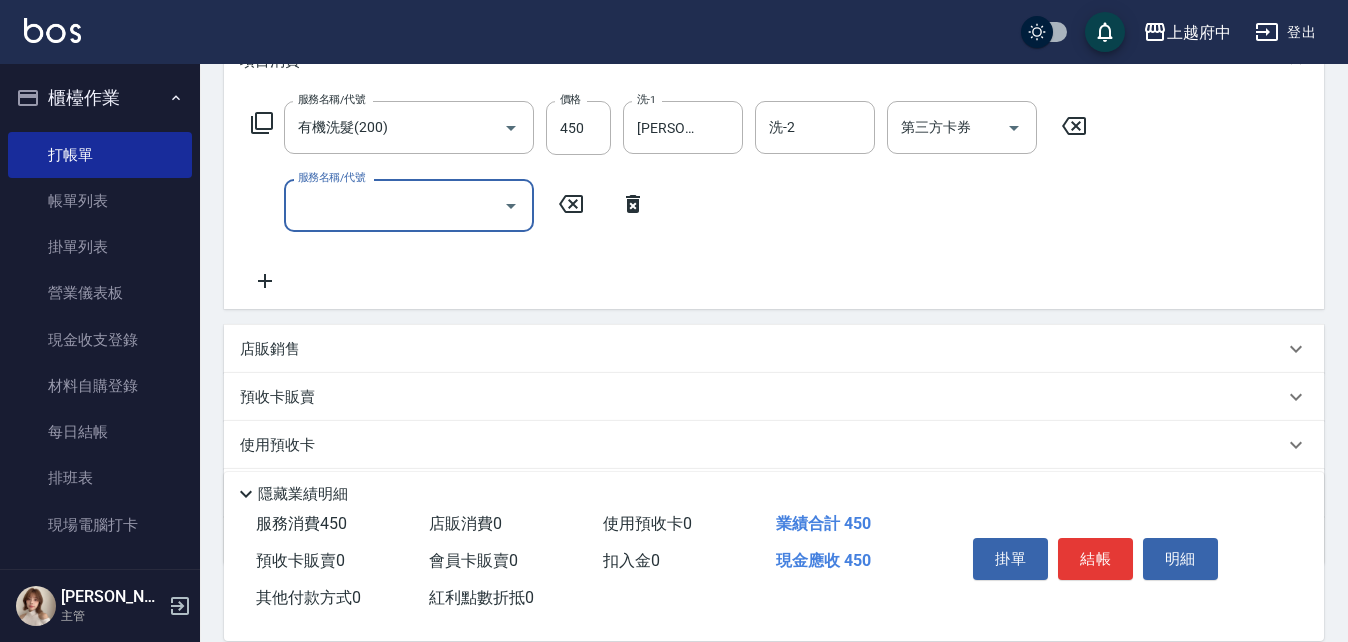 scroll, scrollTop: 300, scrollLeft: 0, axis: vertical 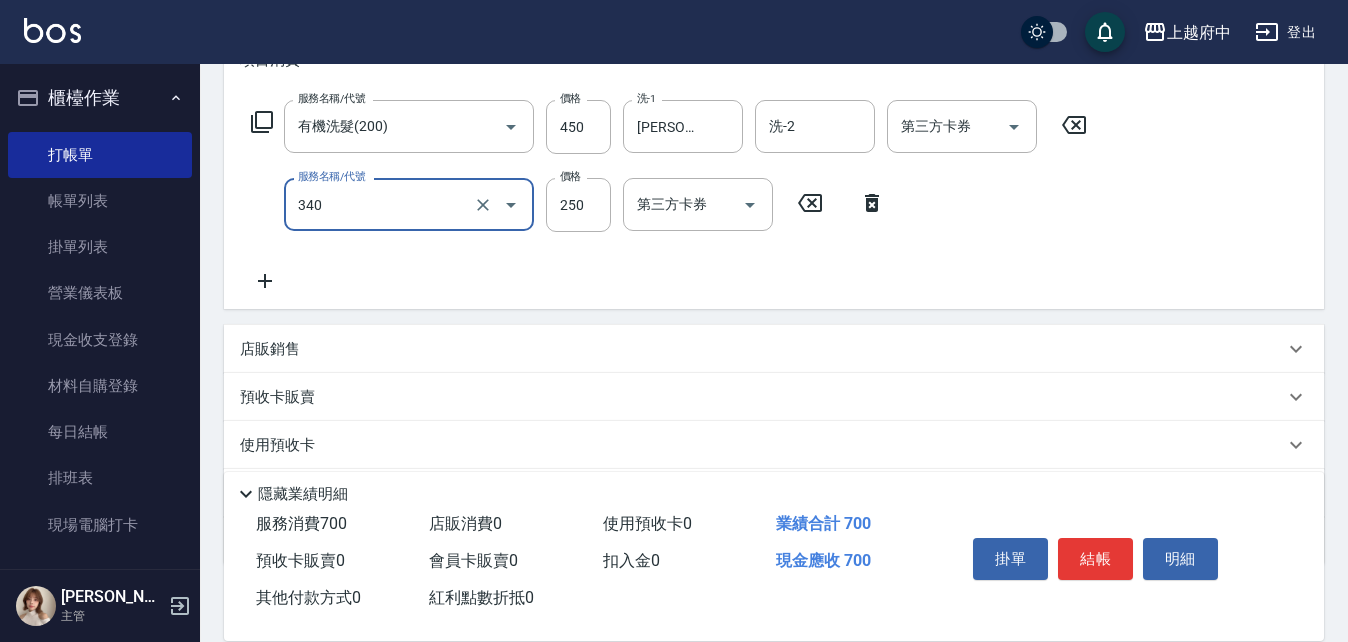 type on "剪髮(340)" 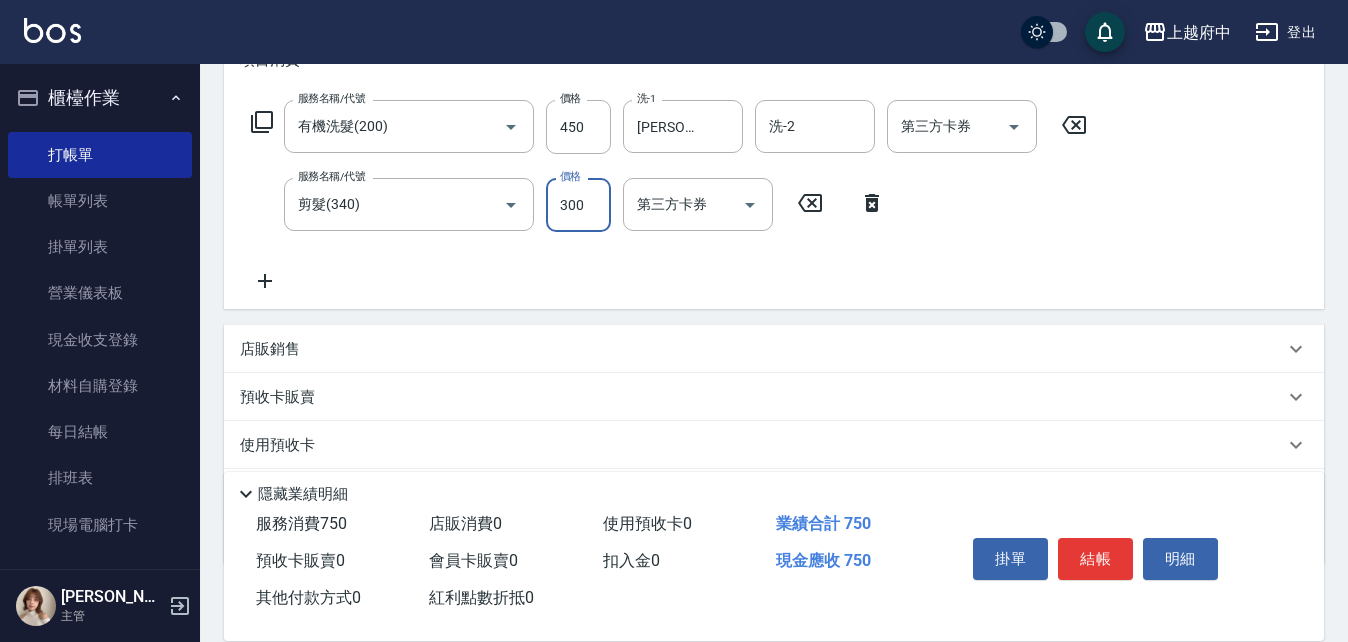 type on "300" 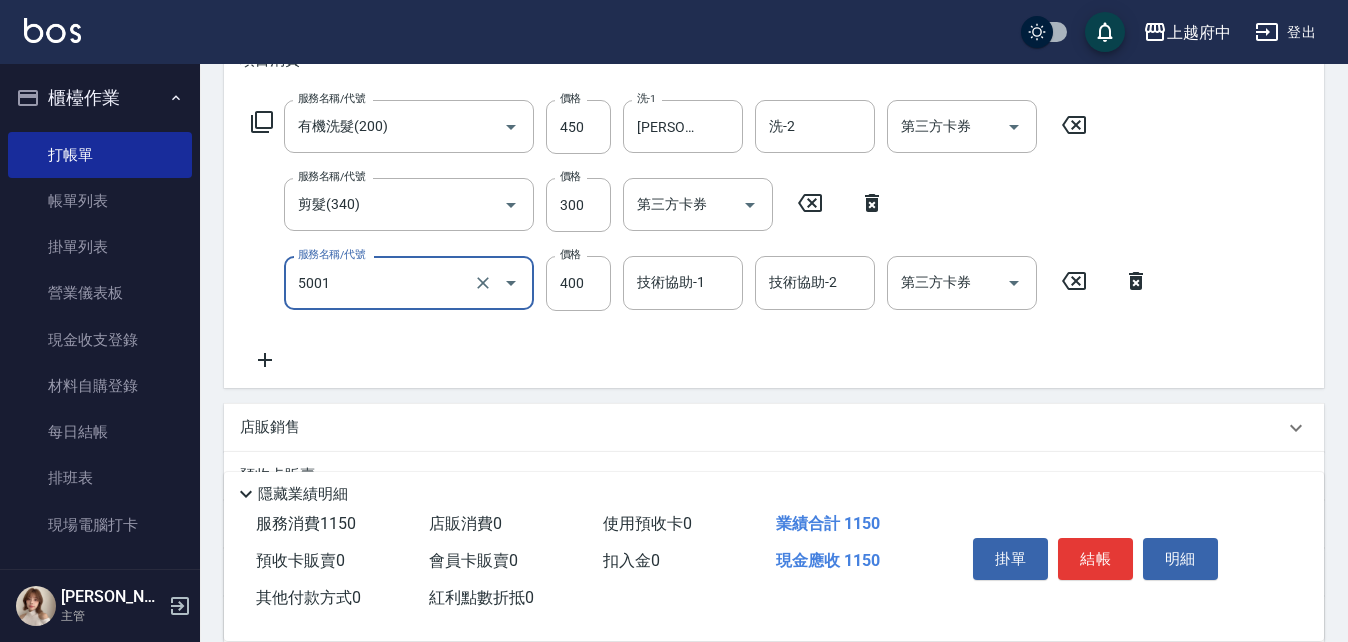 type on "側邊壓貼(5001)" 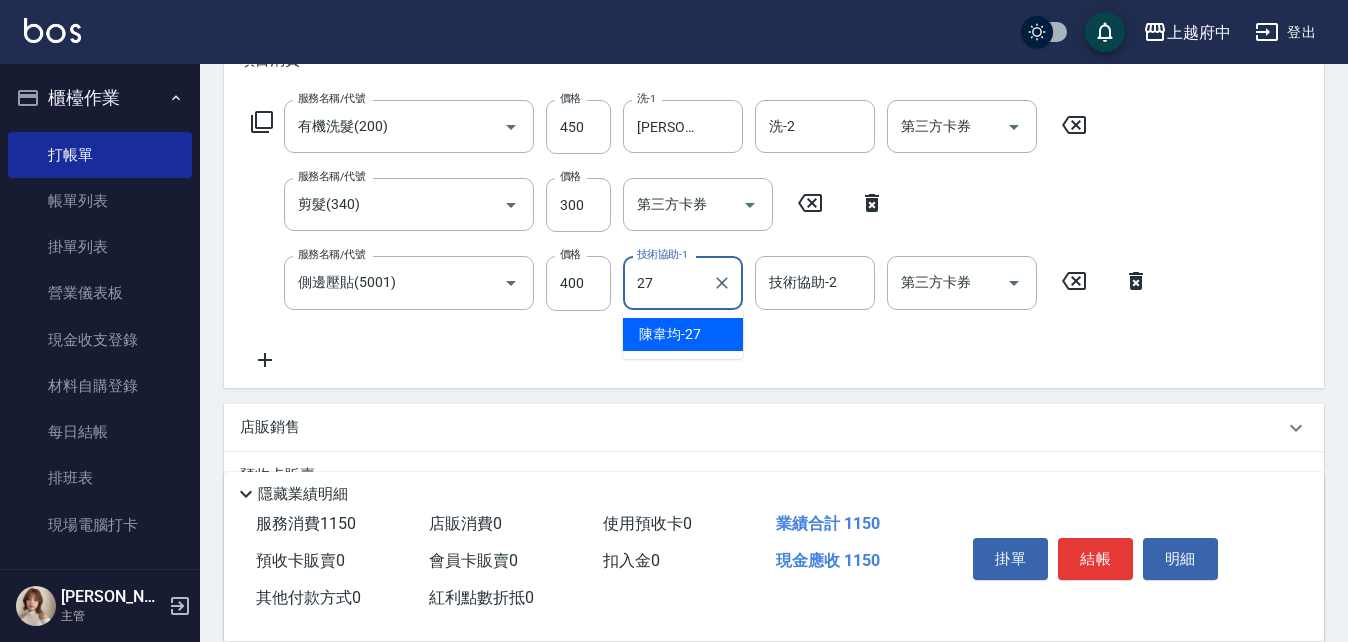 type on "陳韋均-27" 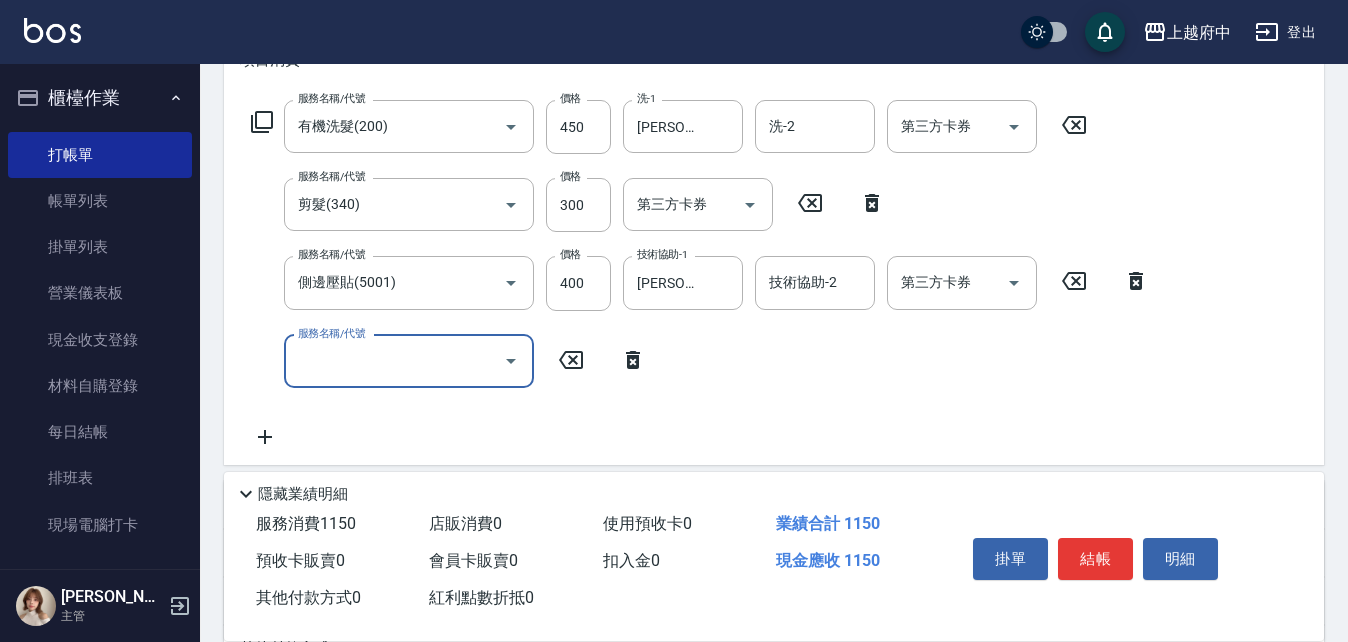 click 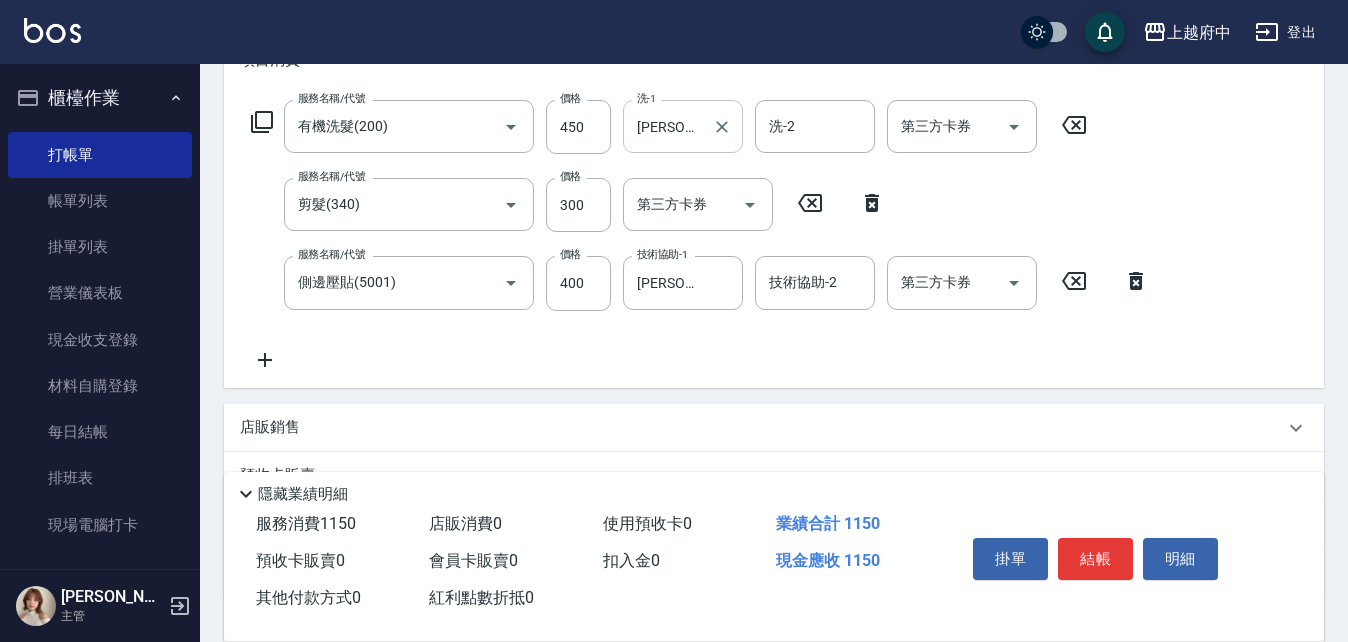 scroll, scrollTop: 0, scrollLeft: 0, axis: both 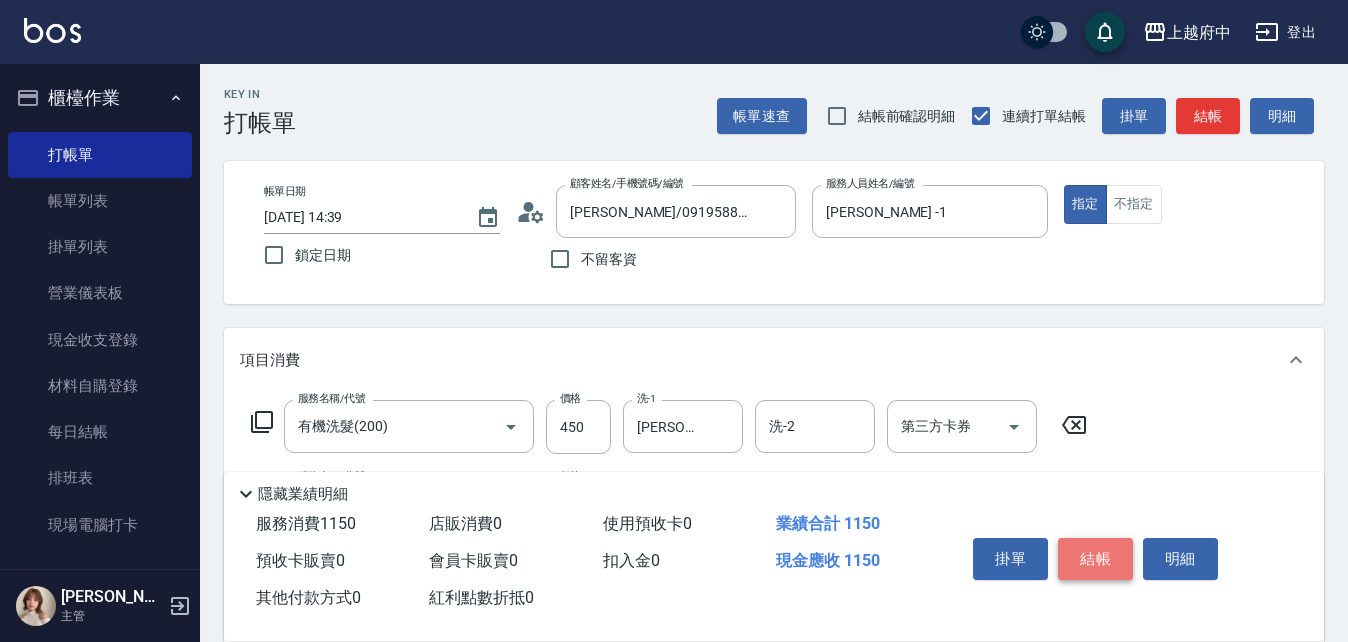 click on "結帳" at bounding box center [1095, 559] 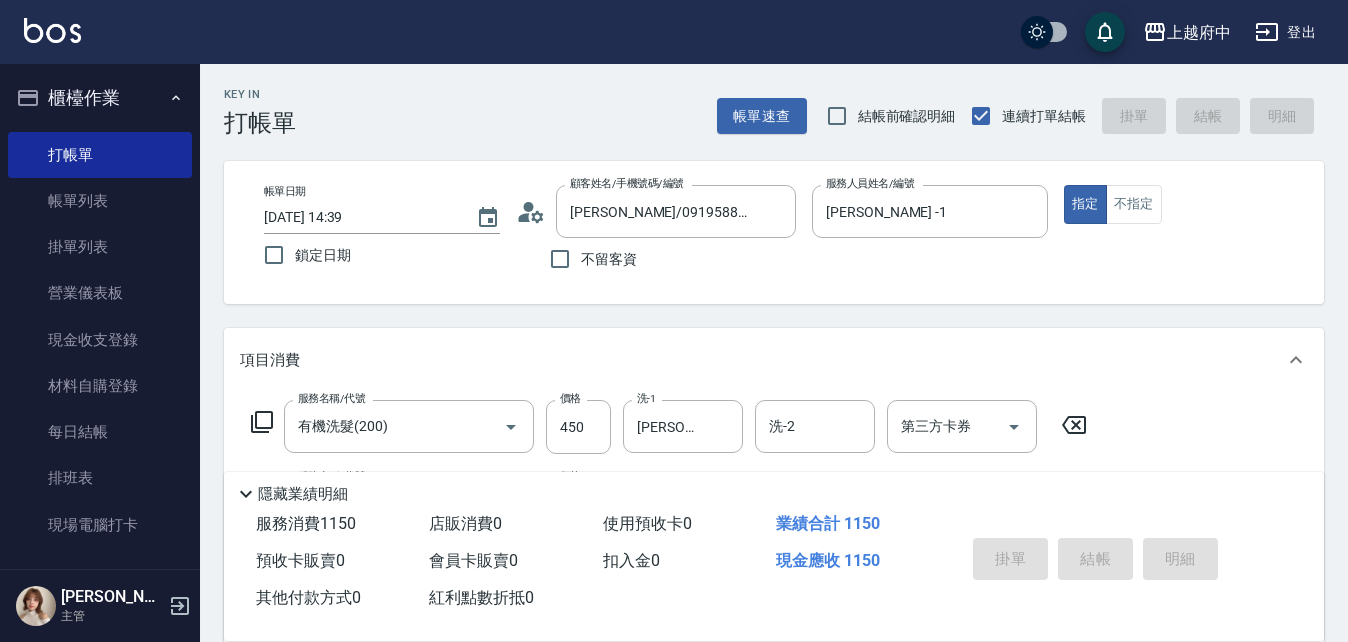 type on "2025/07/11 14:41" 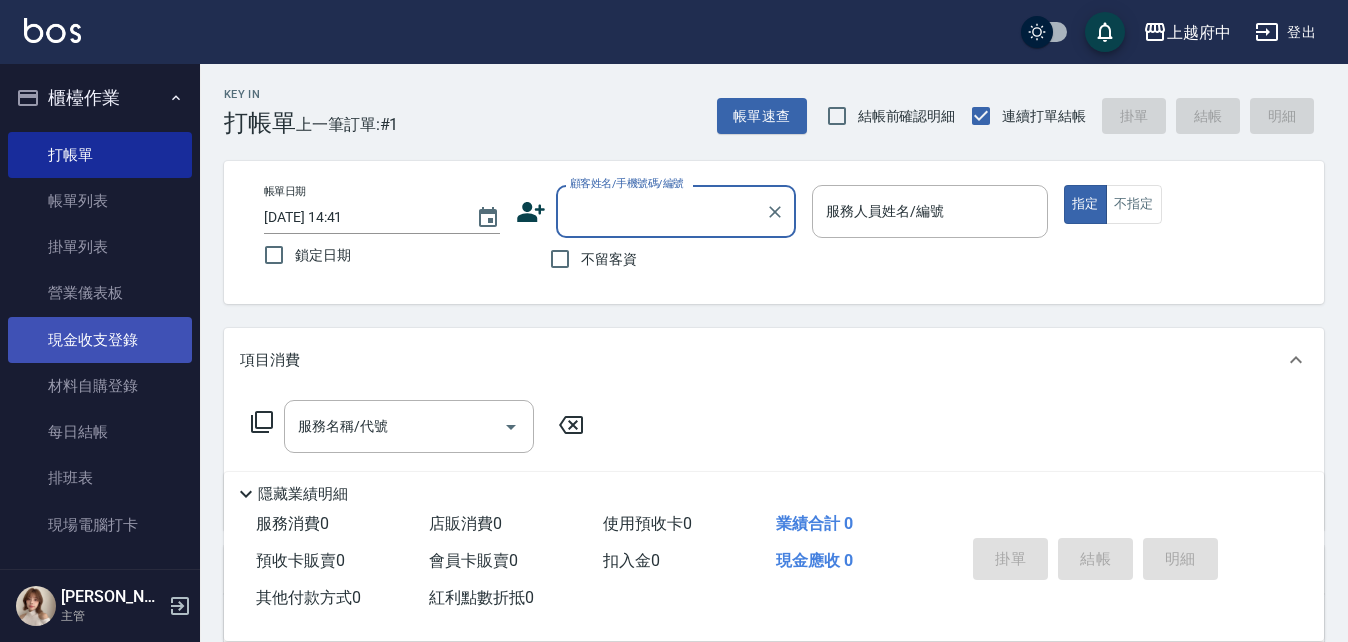 click on "現金收支登錄" at bounding box center [100, 340] 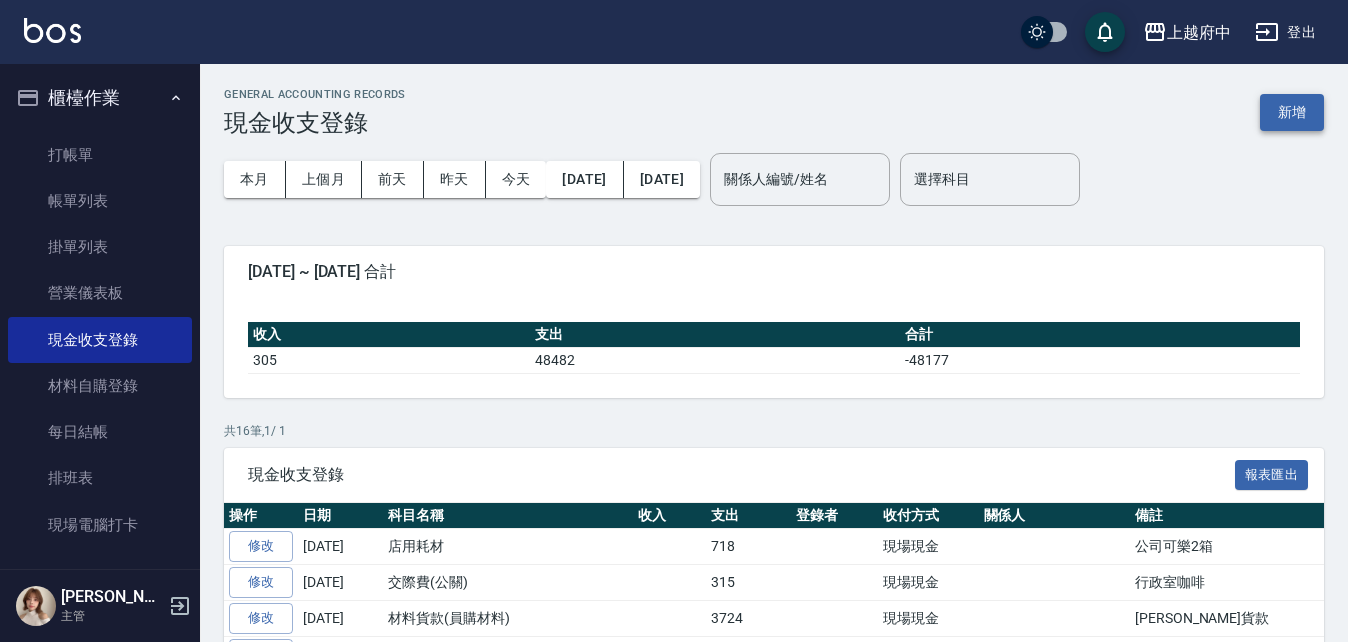 click on "新增" at bounding box center (1292, 112) 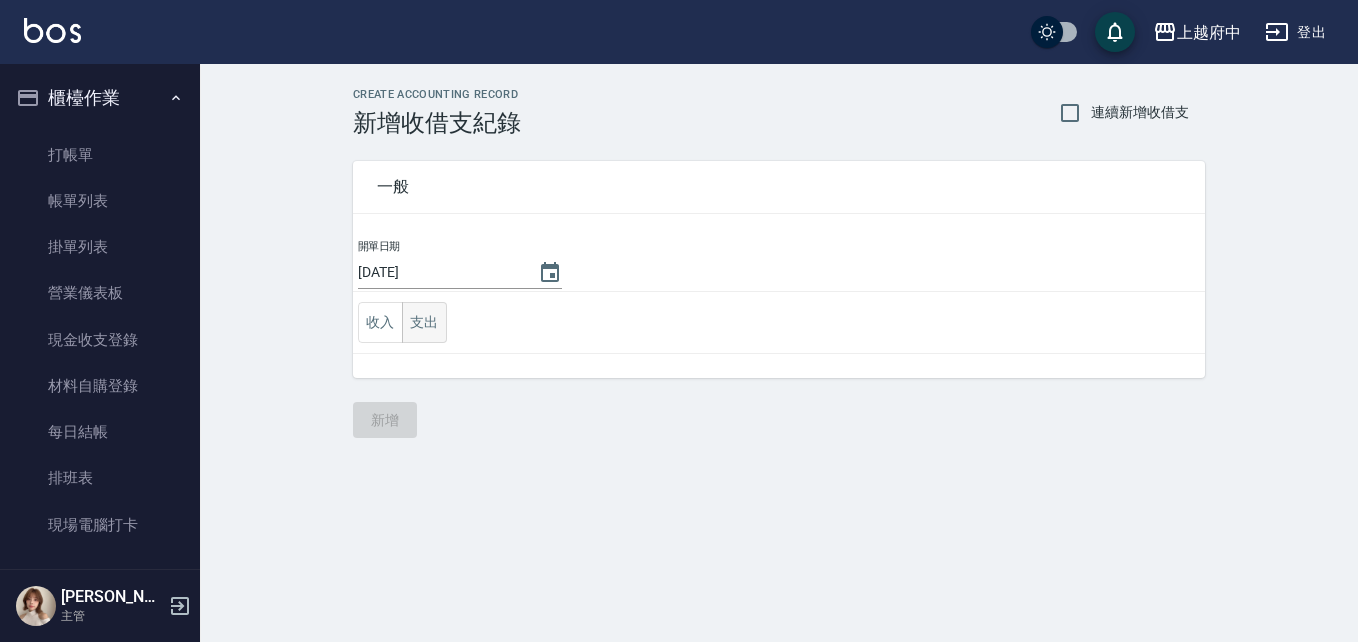 click on "支出" at bounding box center [424, 322] 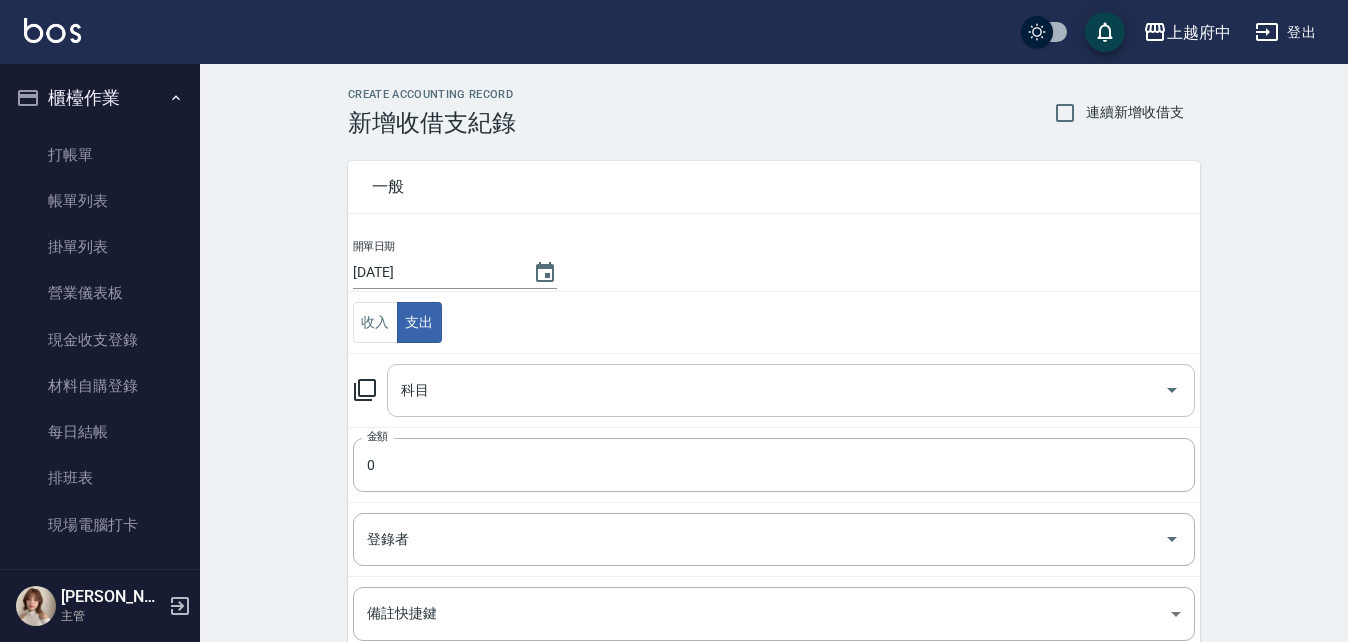 click on "科目" at bounding box center (776, 390) 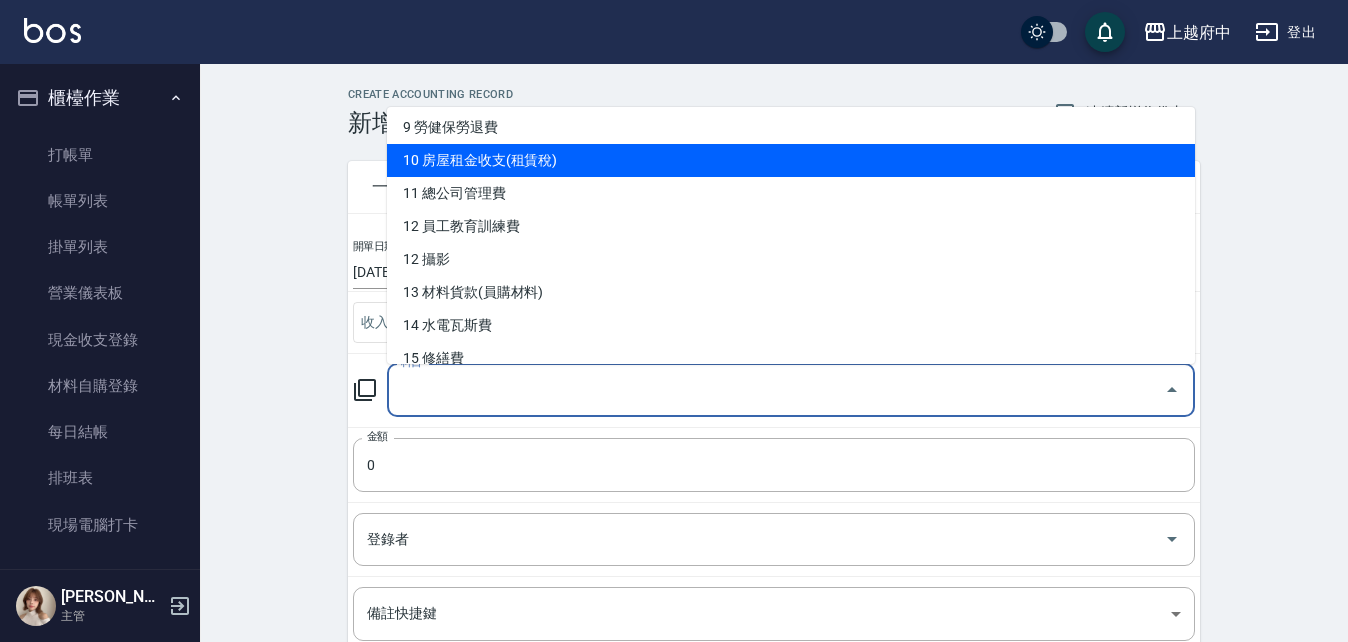 scroll, scrollTop: 500, scrollLeft: 0, axis: vertical 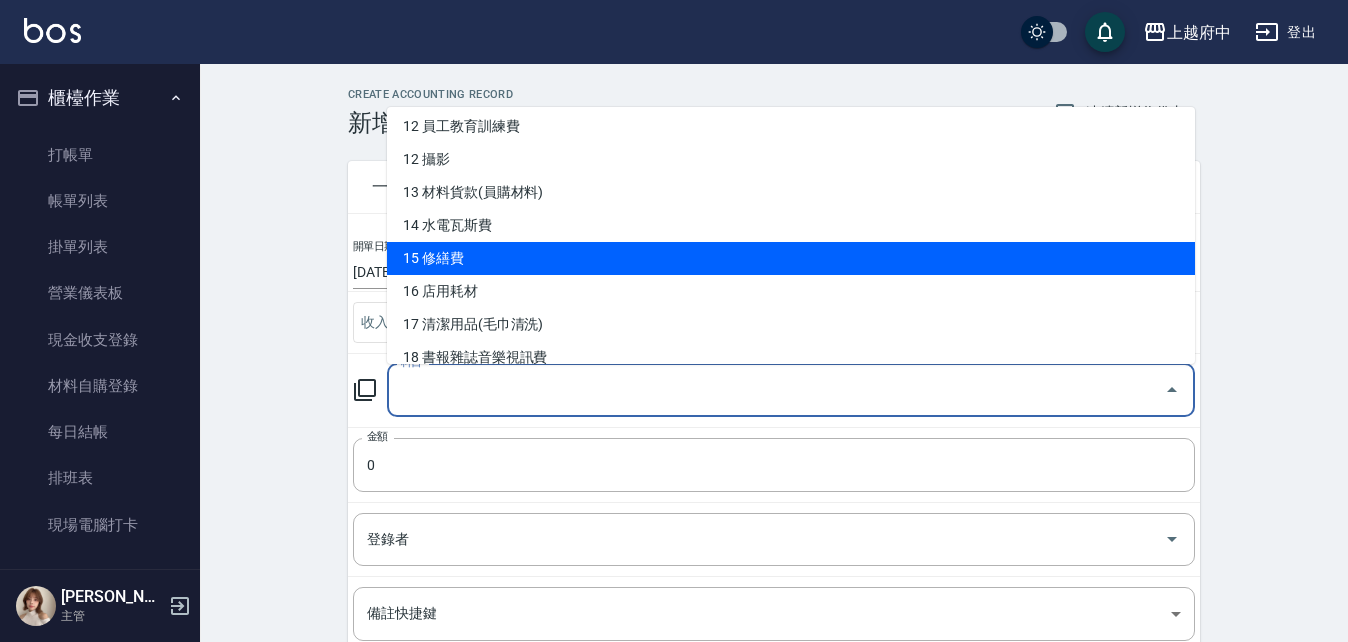 click on "15 修繕費" at bounding box center (791, 258) 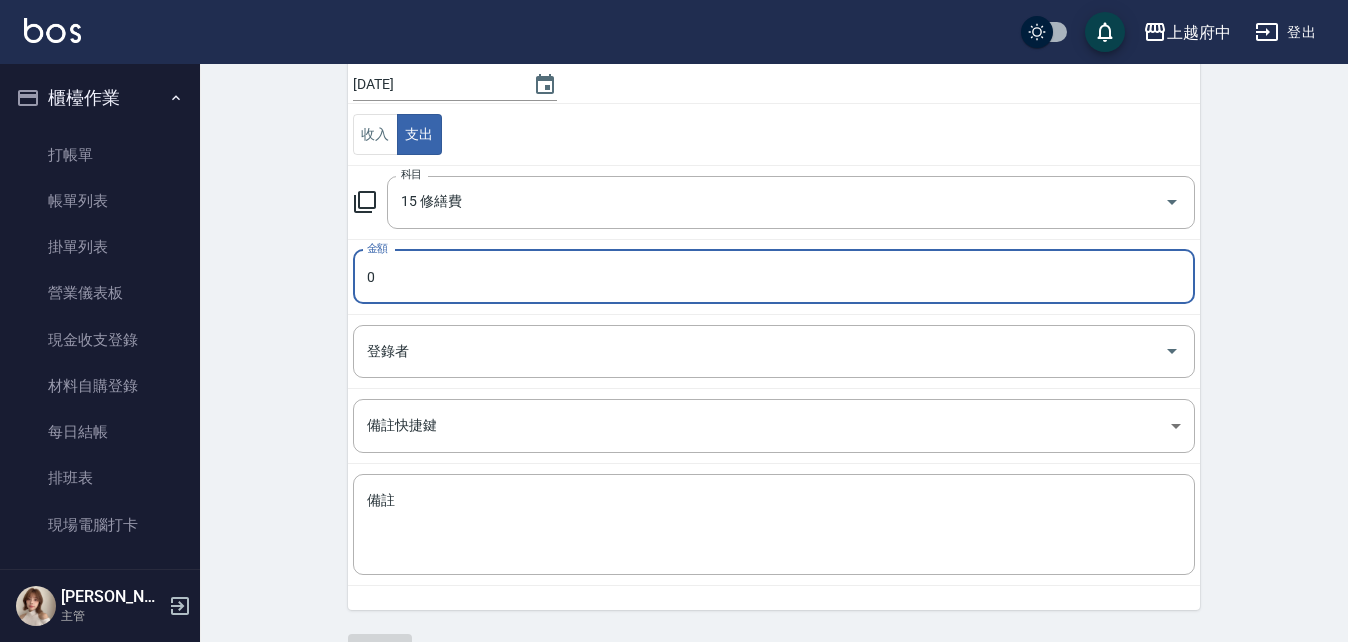 scroll, scrollTop: 200, scrollLeft: 0, axis: vertical 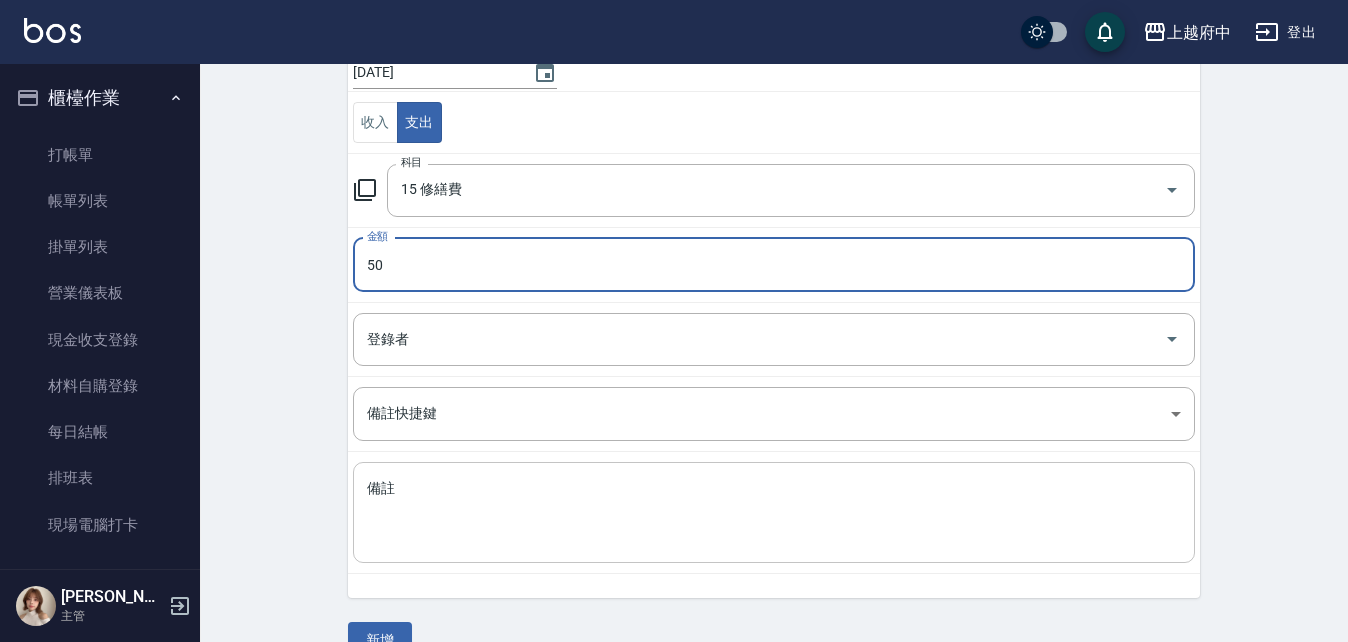 type on "50" 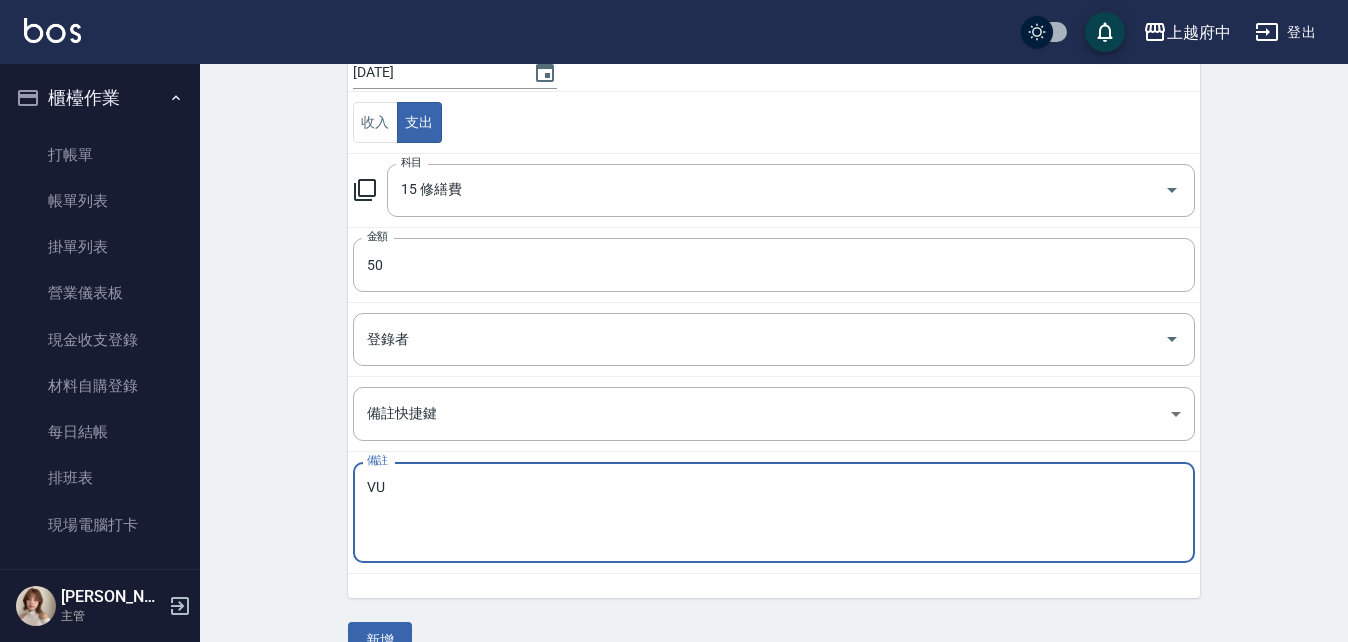 type on "V" 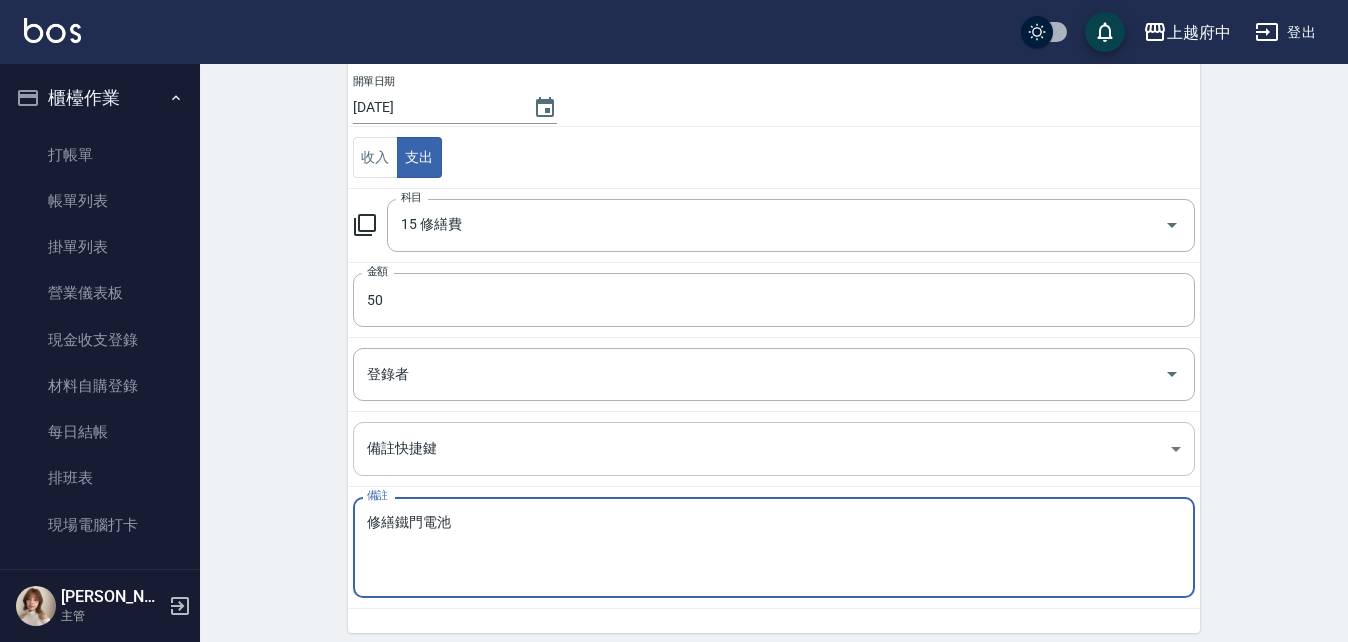 scroll, scrollTop: 241, scrollLeft: 0, axis: vertical 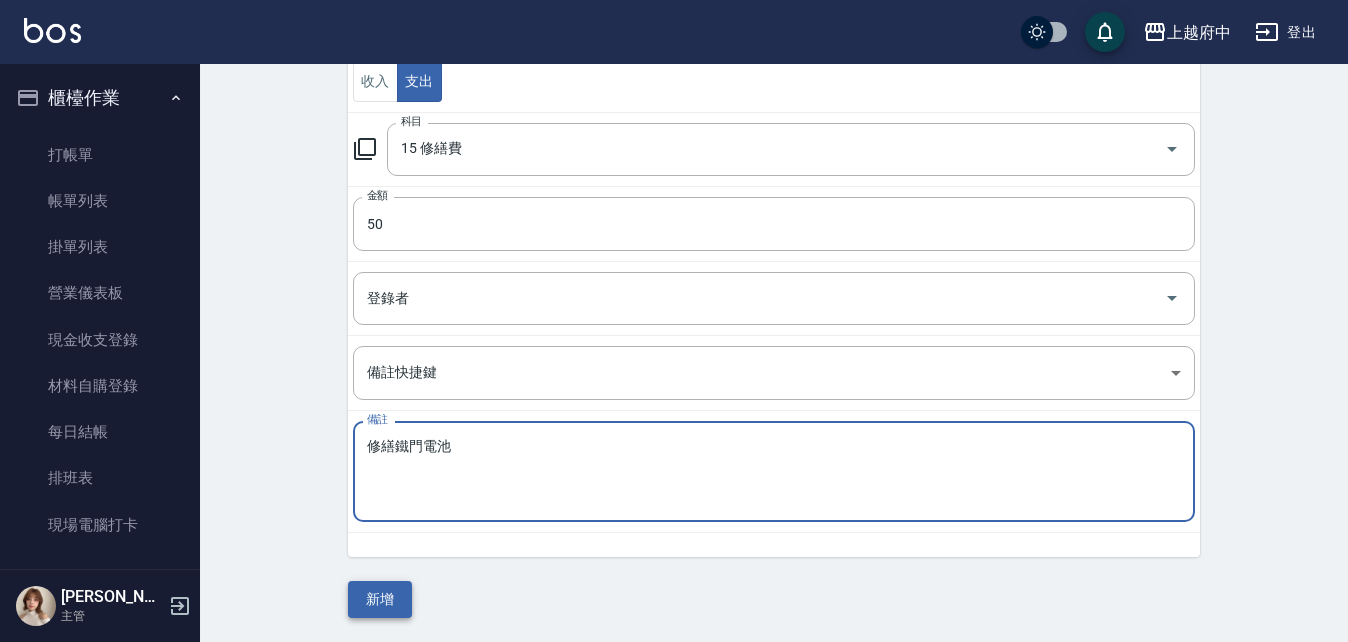 type on "修繕鐵門電池" 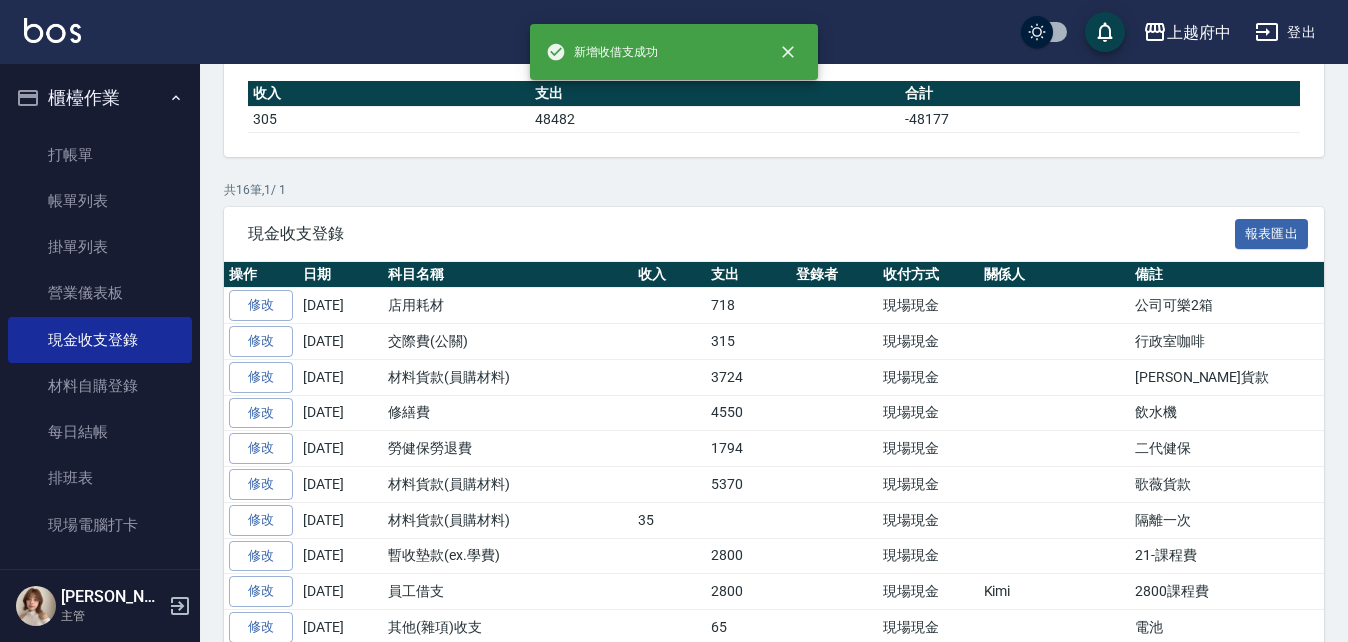 scroll, scrollTop: 0, scrollLeft: 0, axis: both 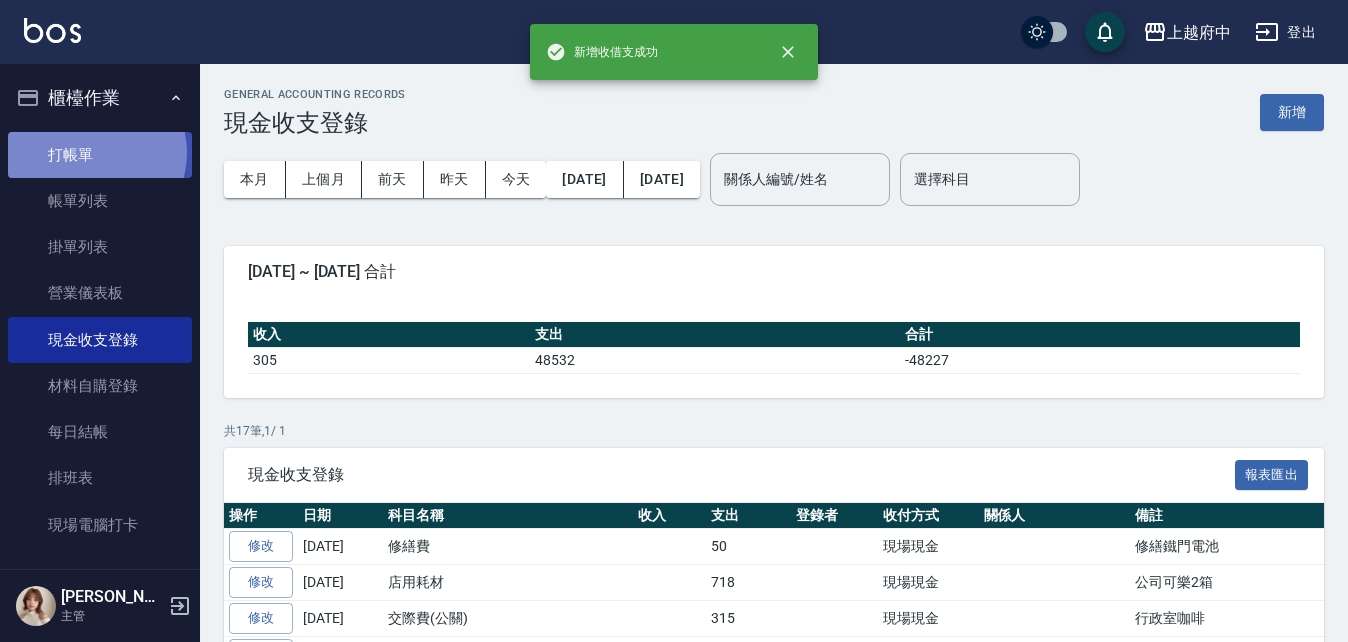 click on "打帳單" at bounding box center [100, 155] 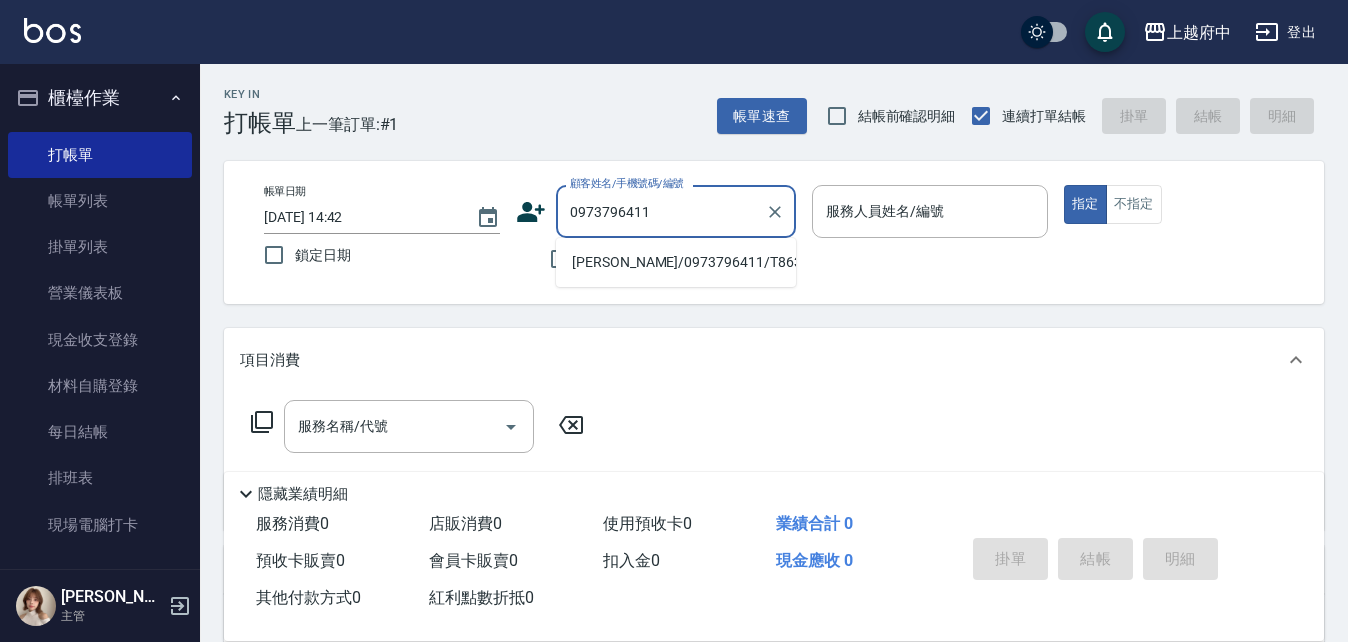 click on "張峻瑋/0973796411/T86390" at bounding box center [676, 262] 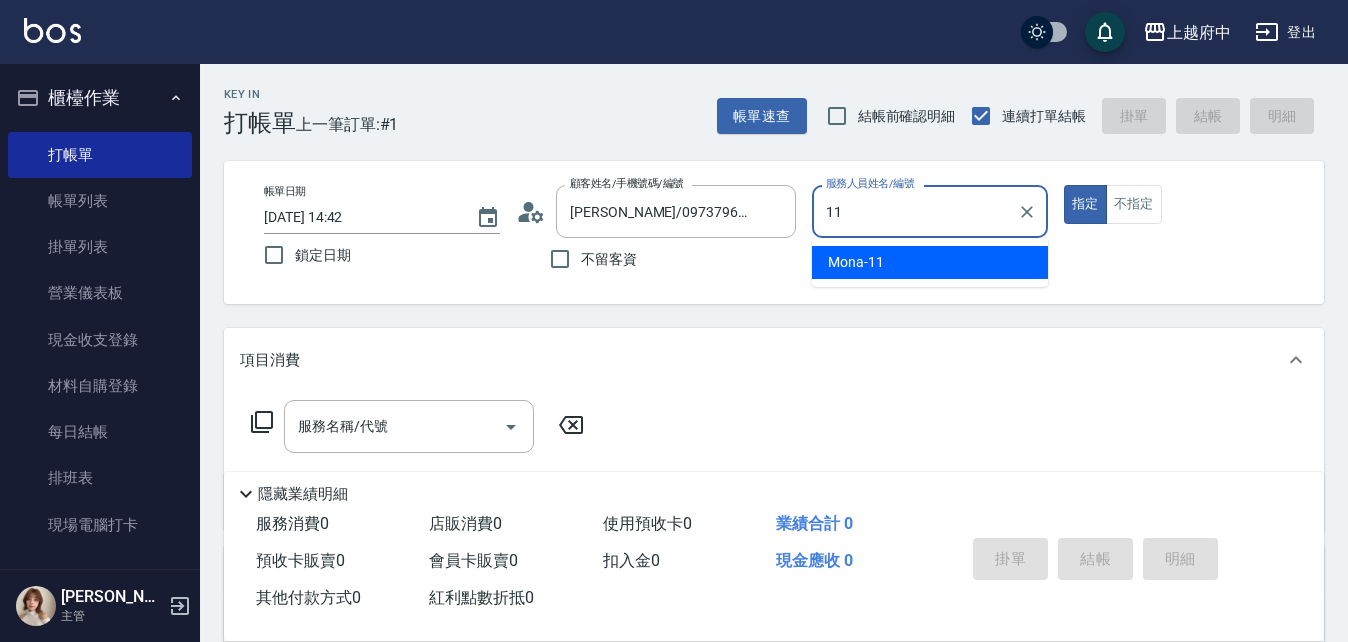 type on "Mona-11" 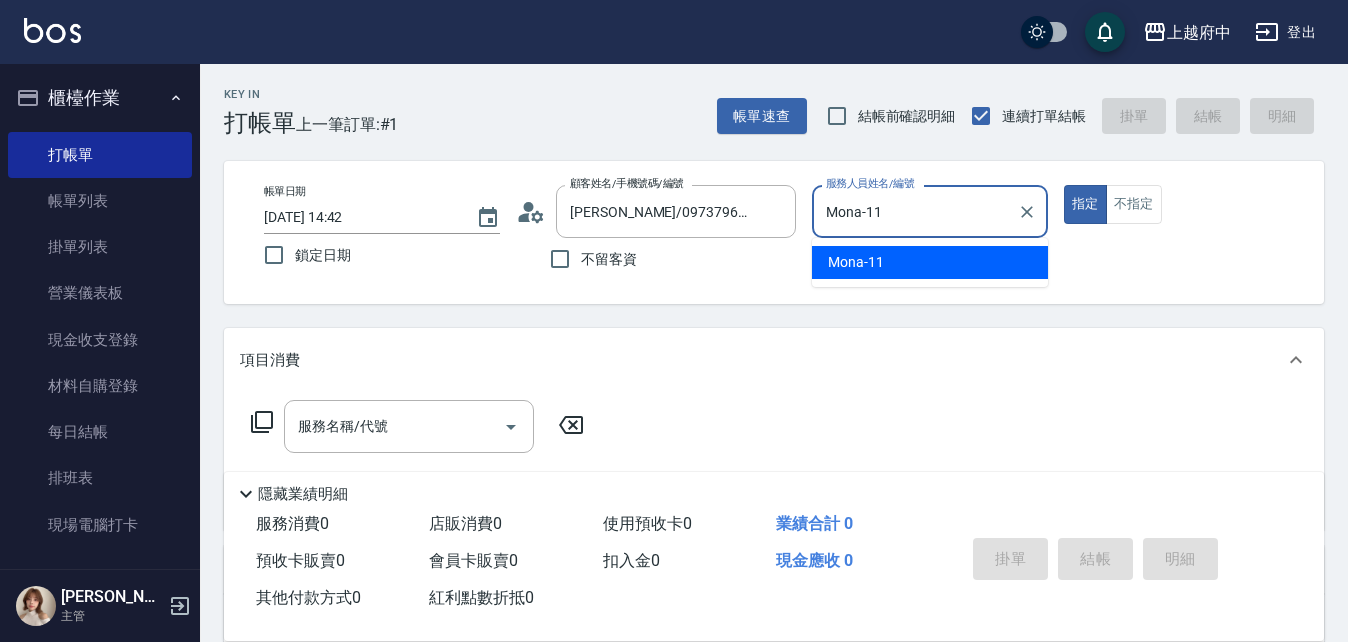 type on "true" 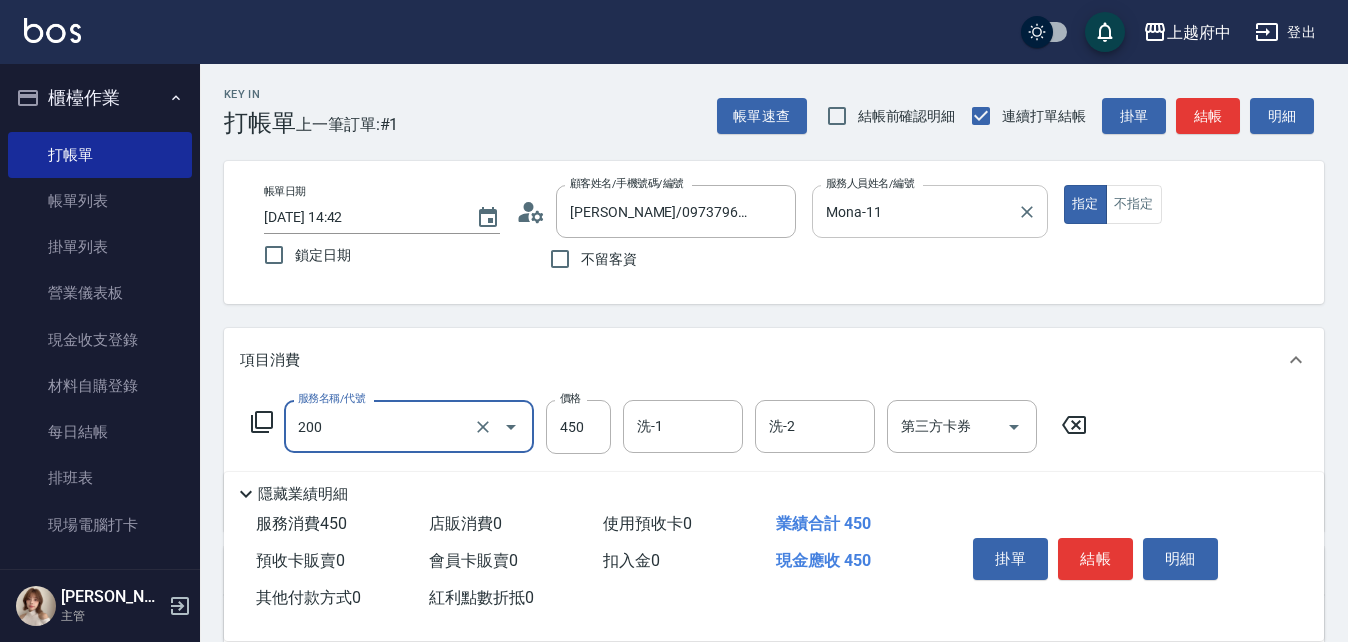 type on "有機洗髮(200)" 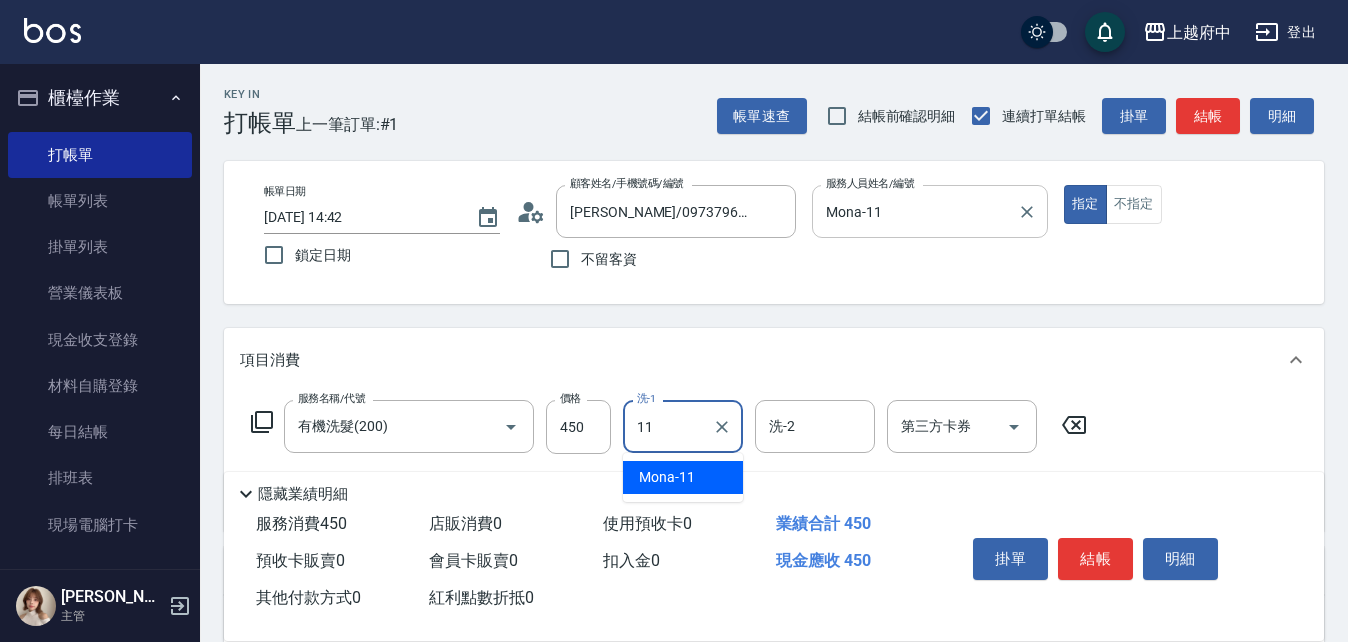 type on "Mona-11" 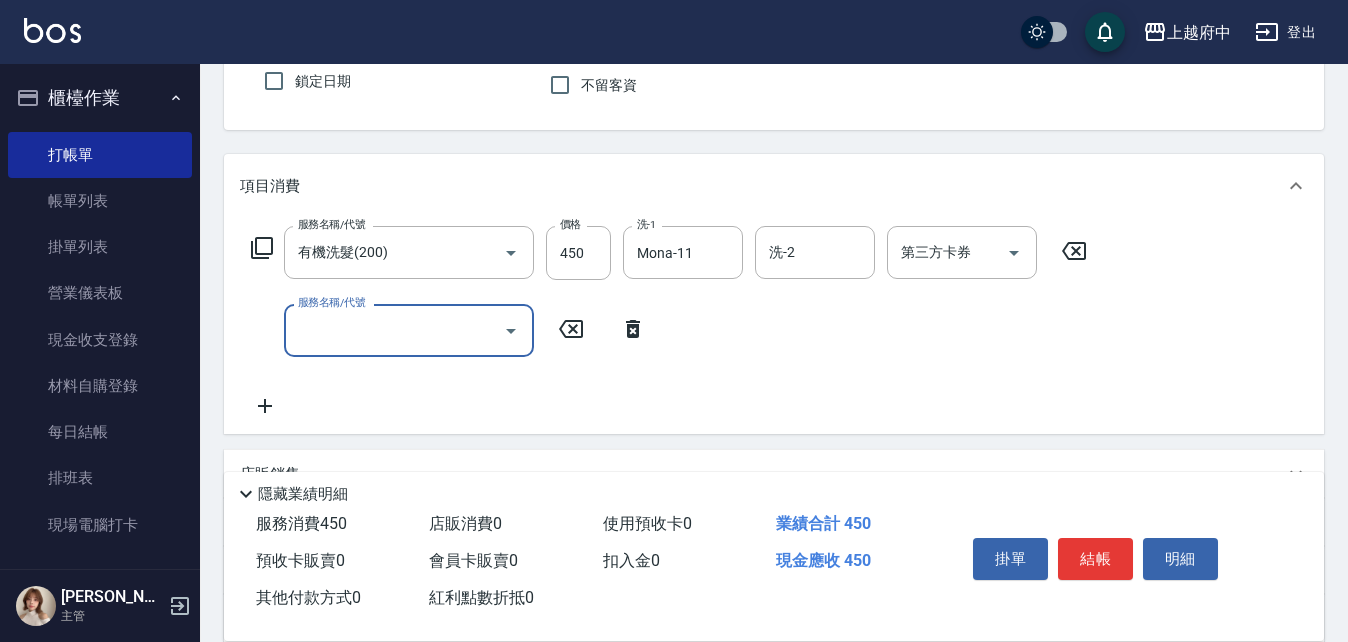scroll, scrollTop: 200, scrollLeft: 0, axis: vertical 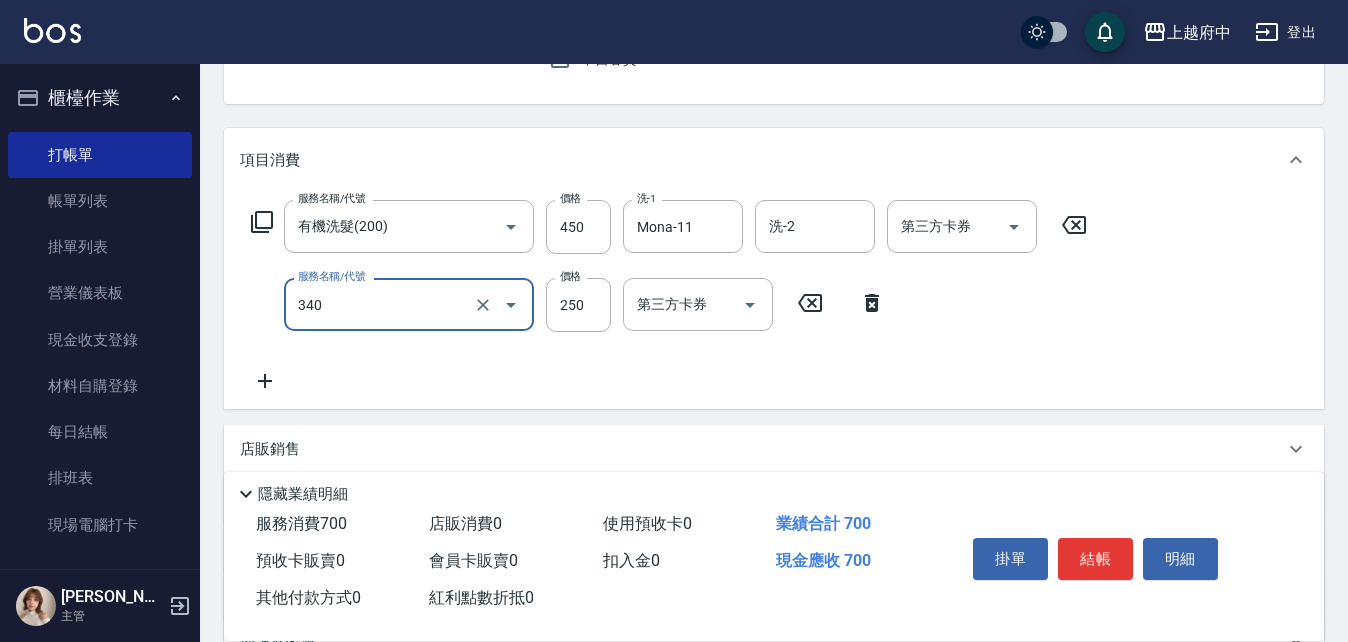 type on "剪髮(340)" 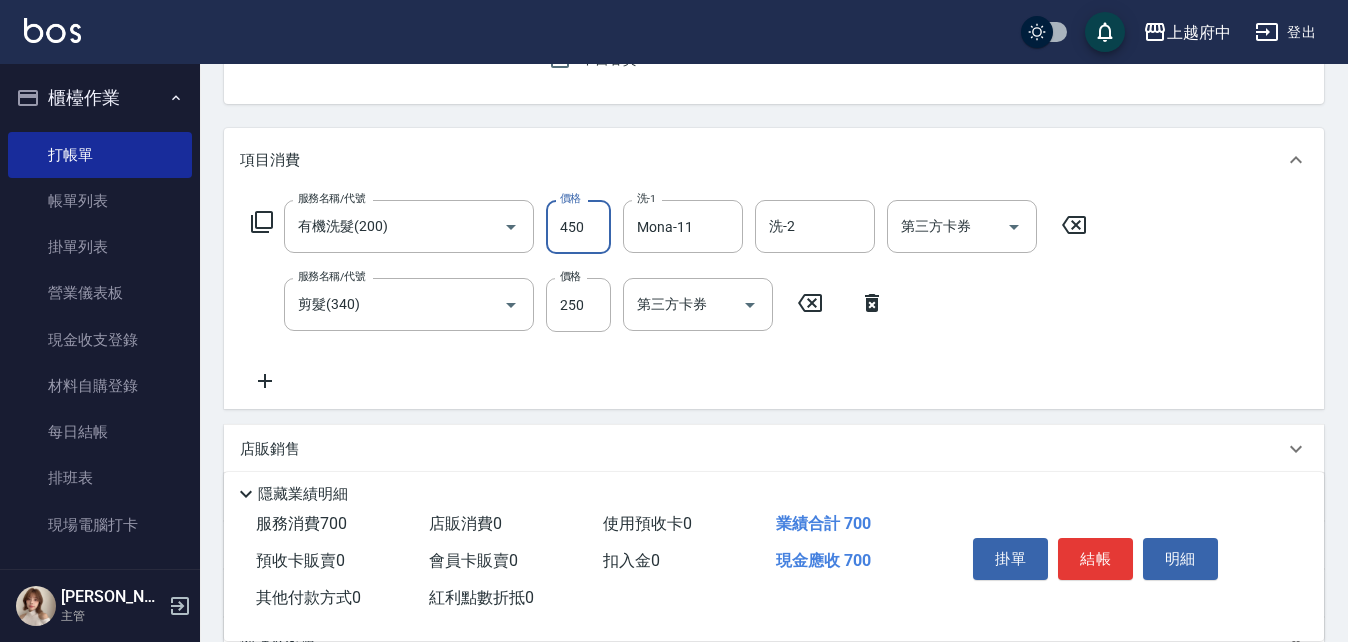 click on "450" at bounding box center [578, 227] 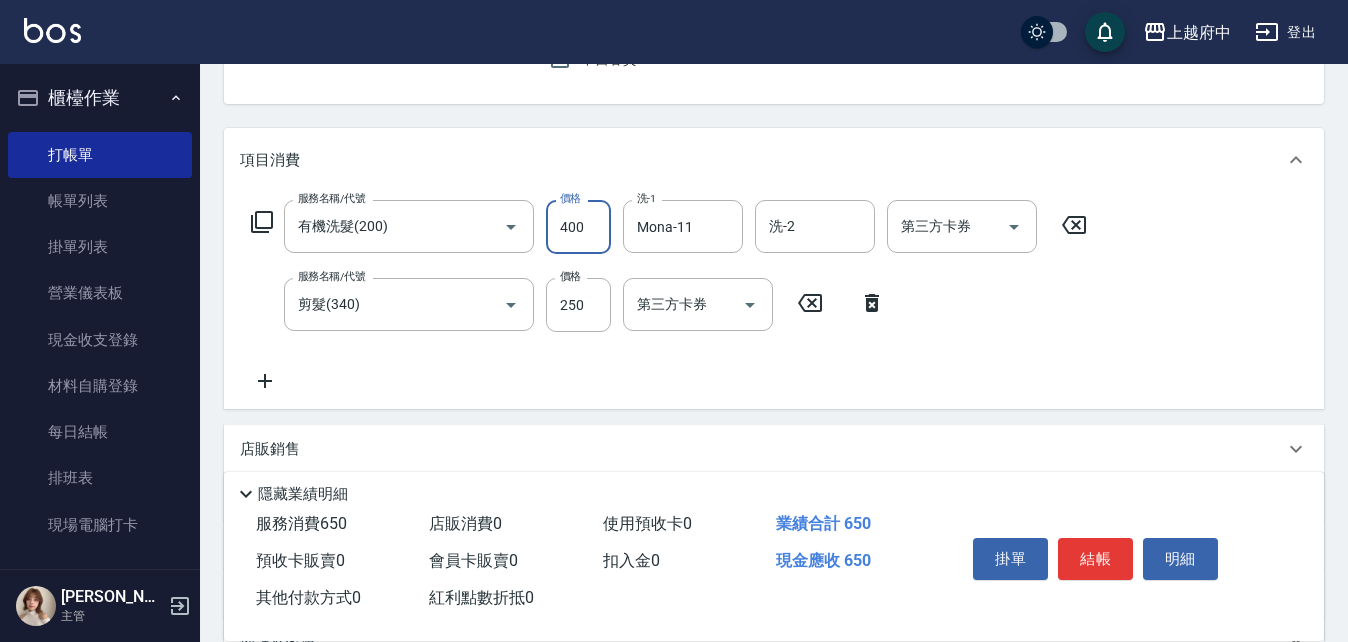 type on "400" 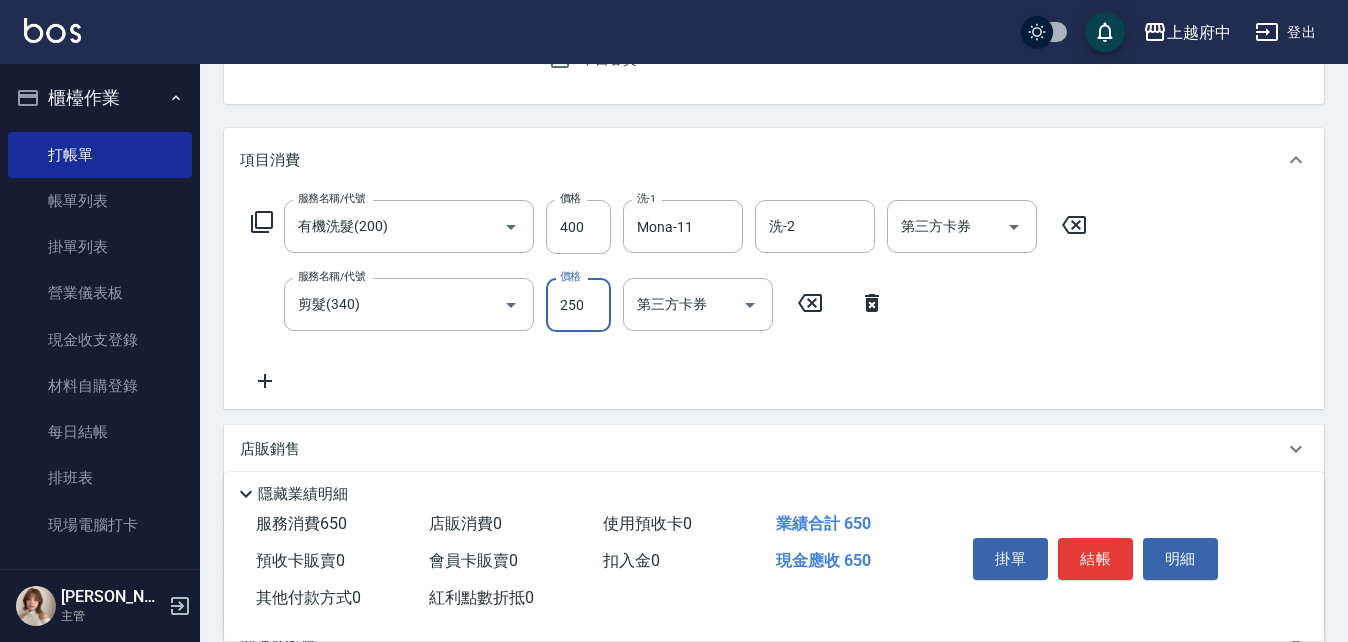 click on "250" at bounding box center [578, 305] 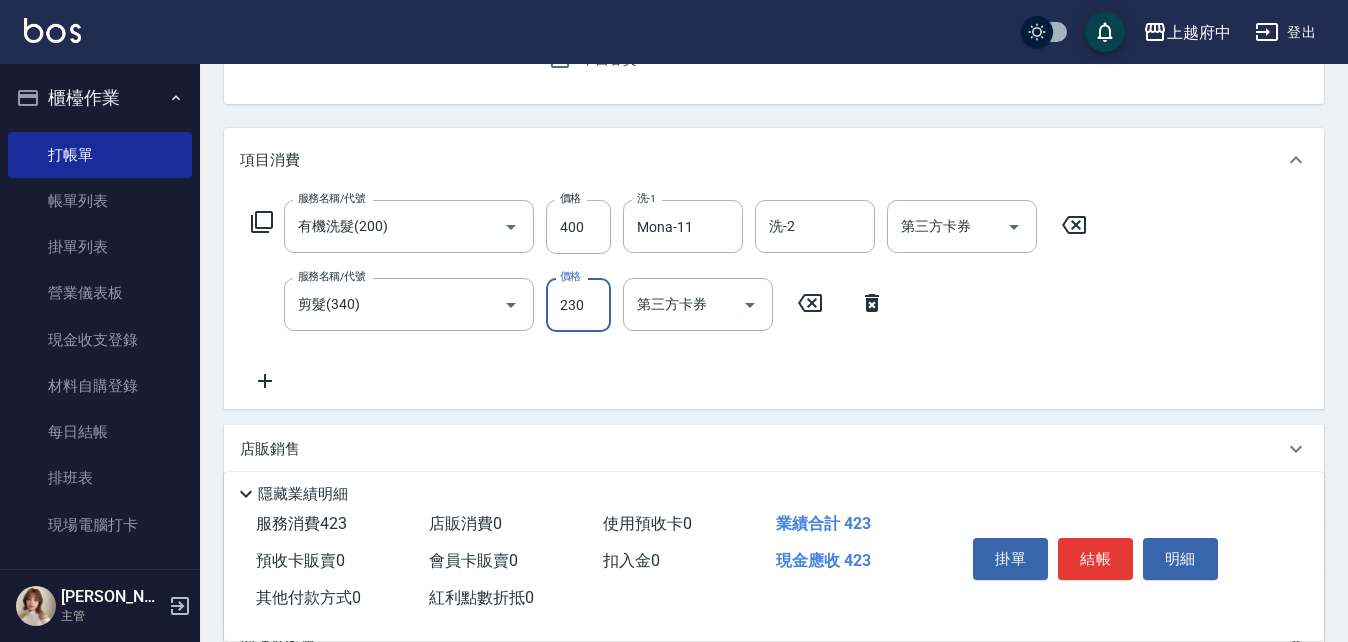 type on "230" 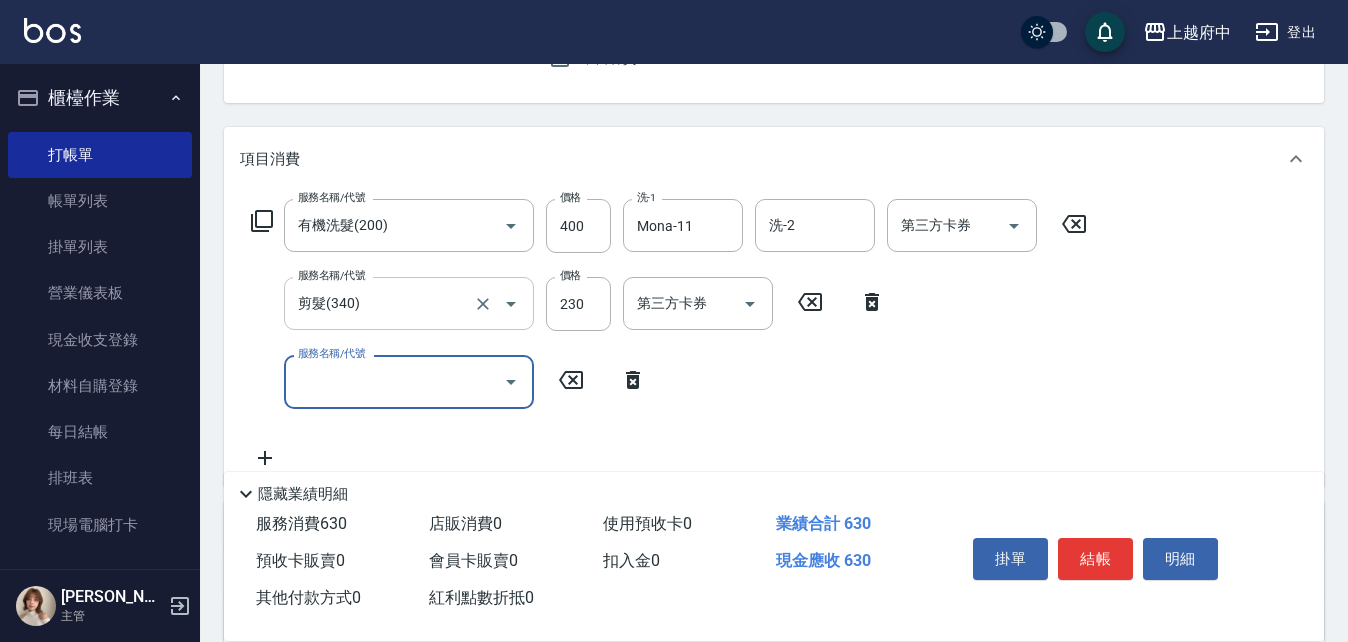 scroll, scrollTop: 200, scrollLeft: 0, axis: vertical 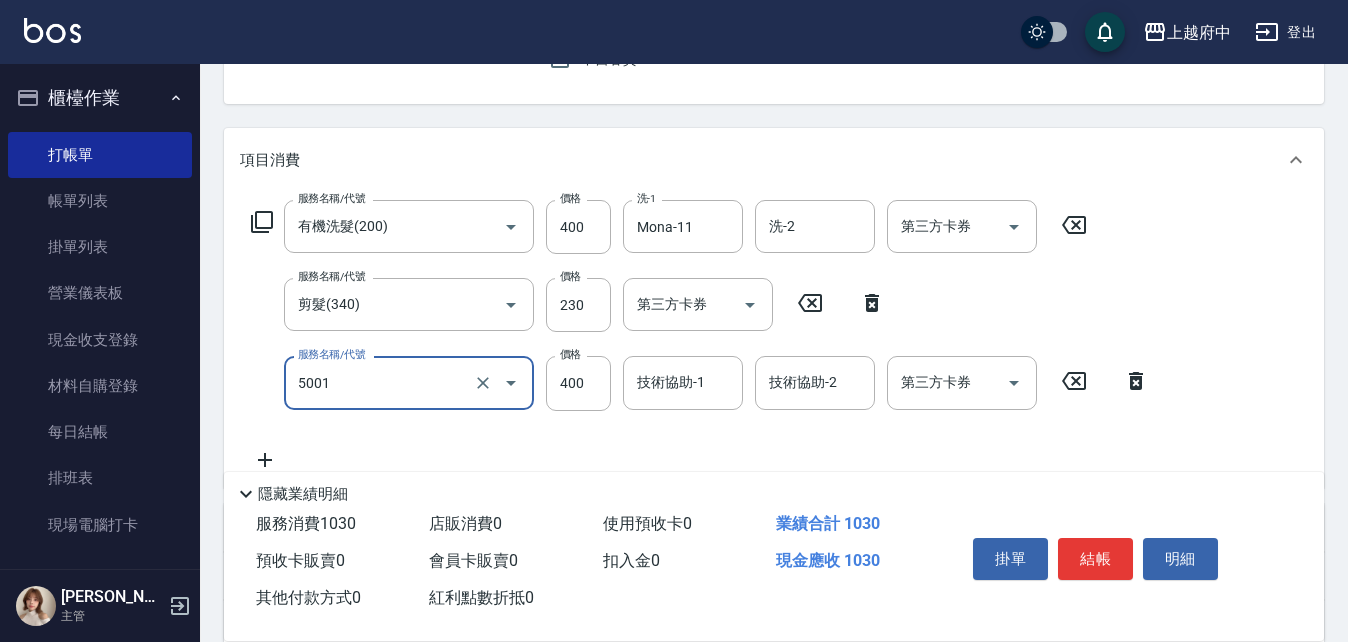 type on "側邊壓貼(5001)" 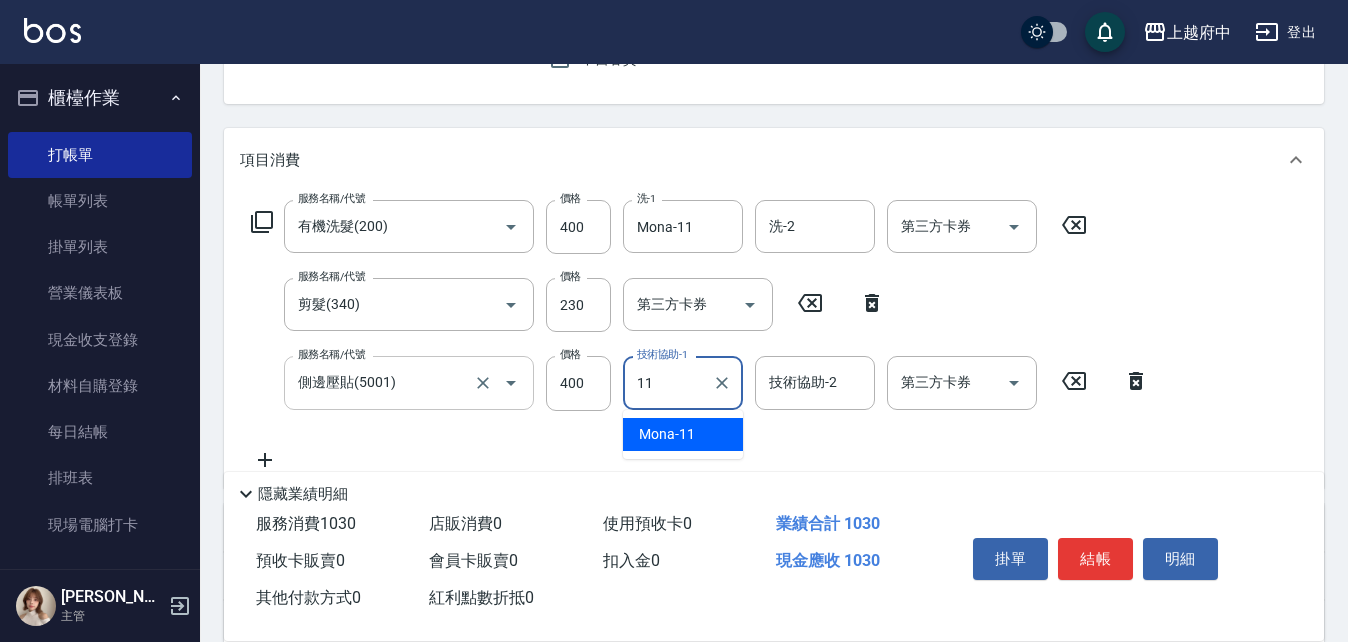 type on "Mona-11" 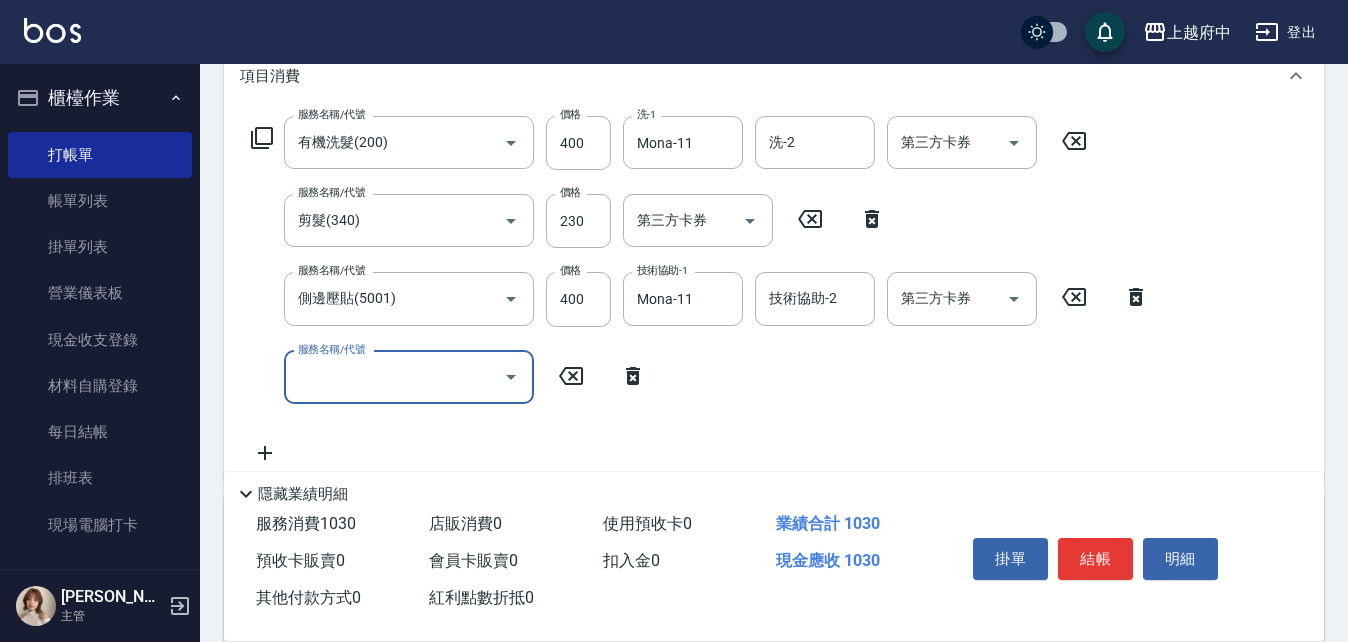 scroll, scrollTop: 400, scrollLeft: 0, axis: vertical 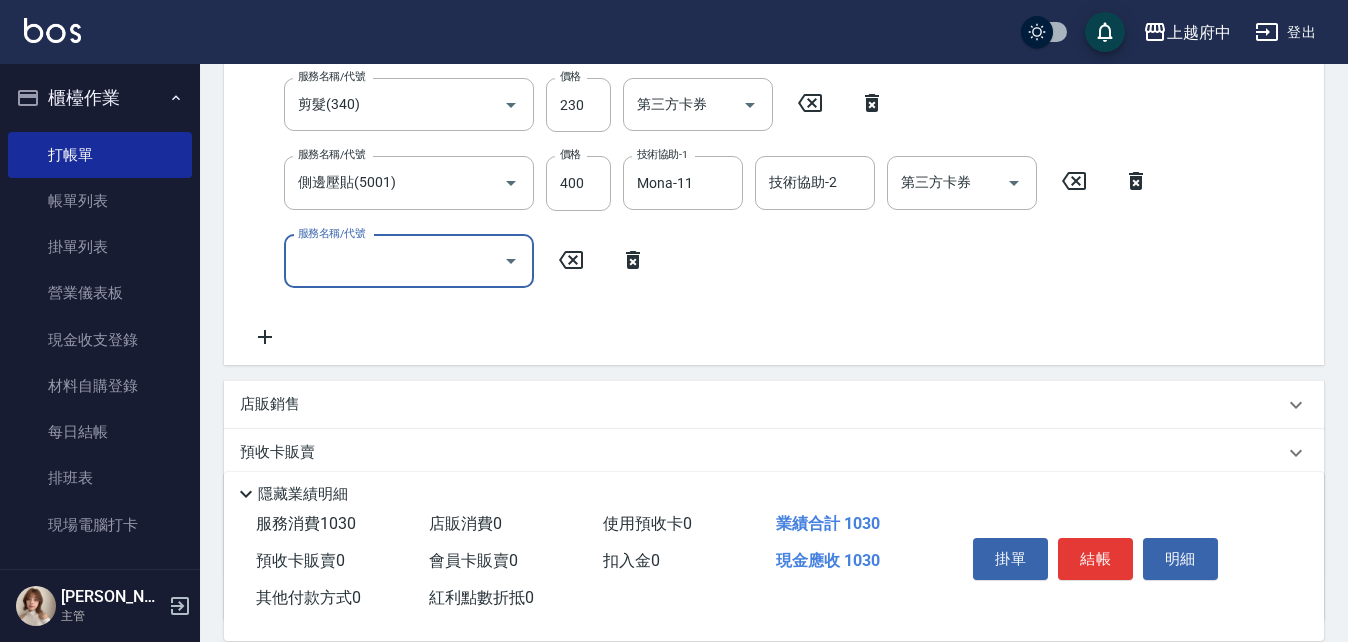 click 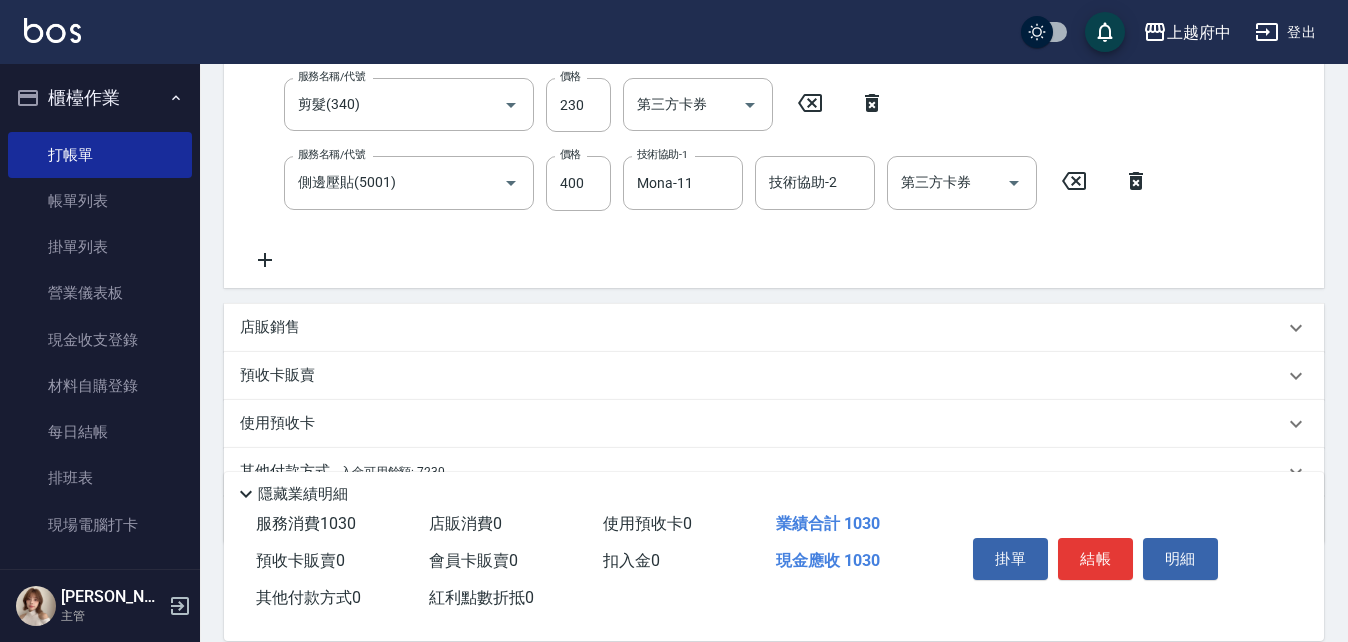 scroll, scrollTop: 494, scrollLeft: 0, axis: vertical 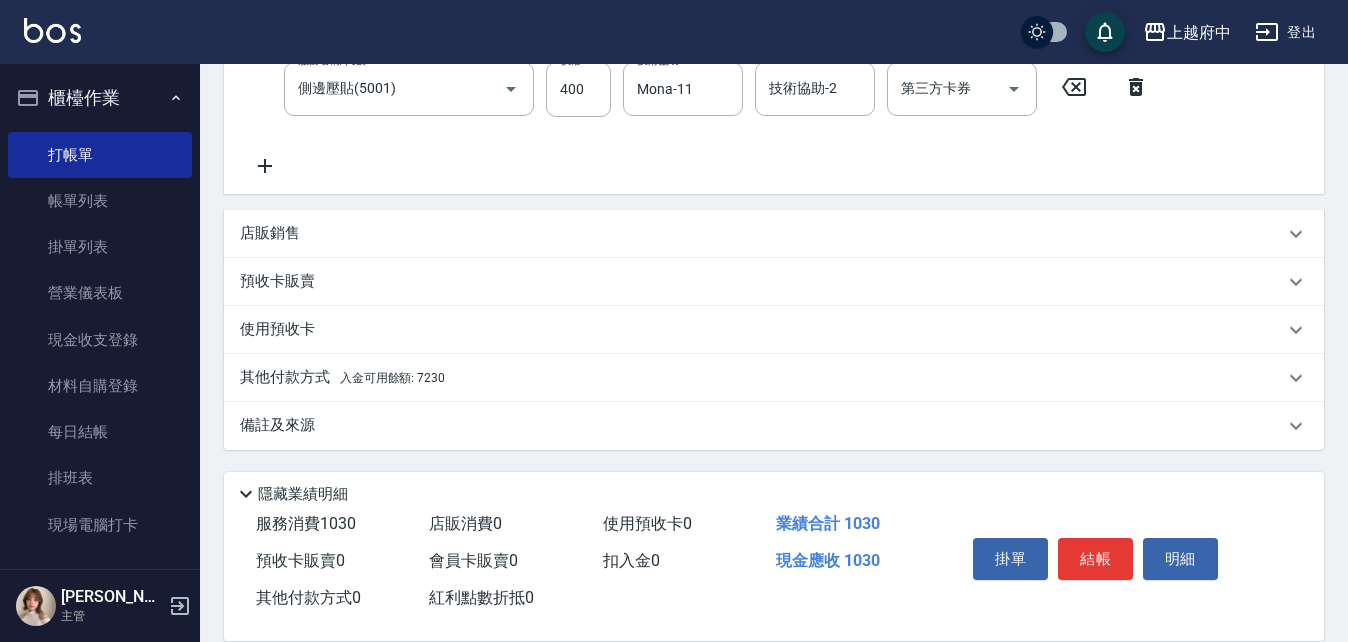 click on "入金可用餘額: 7230" at bounding box center (392, 378) 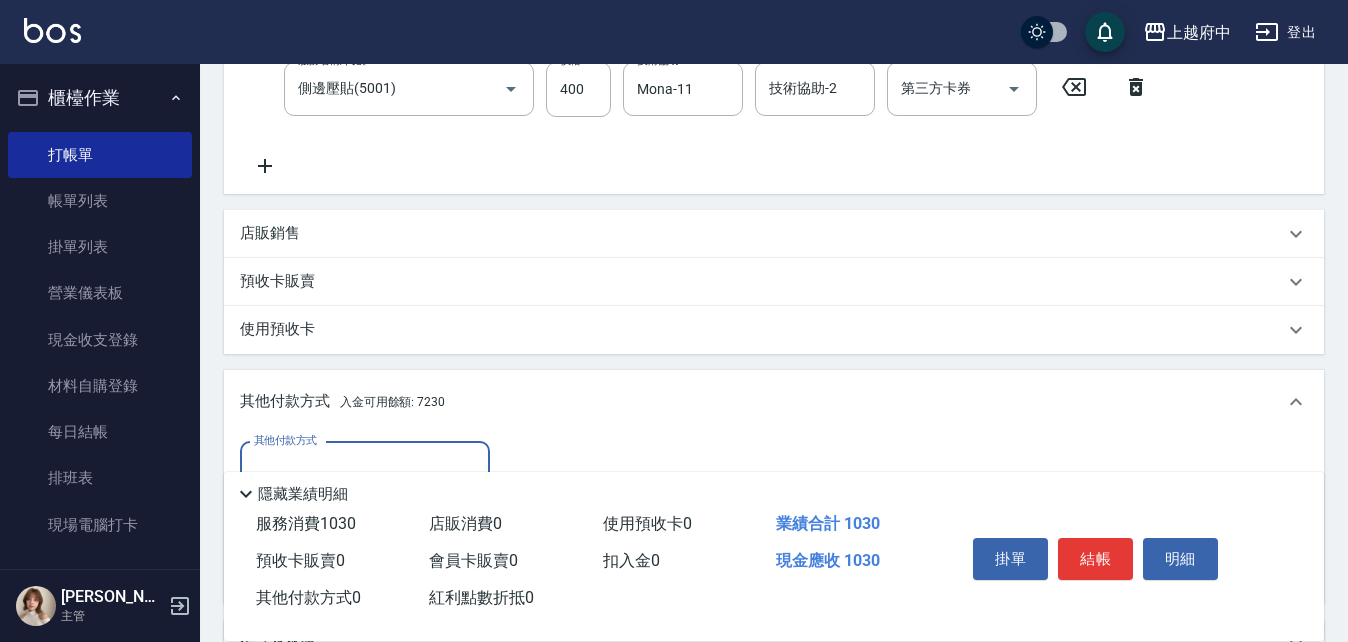scroll, scrollTop: 0, scrollLeft: 0, axis: both 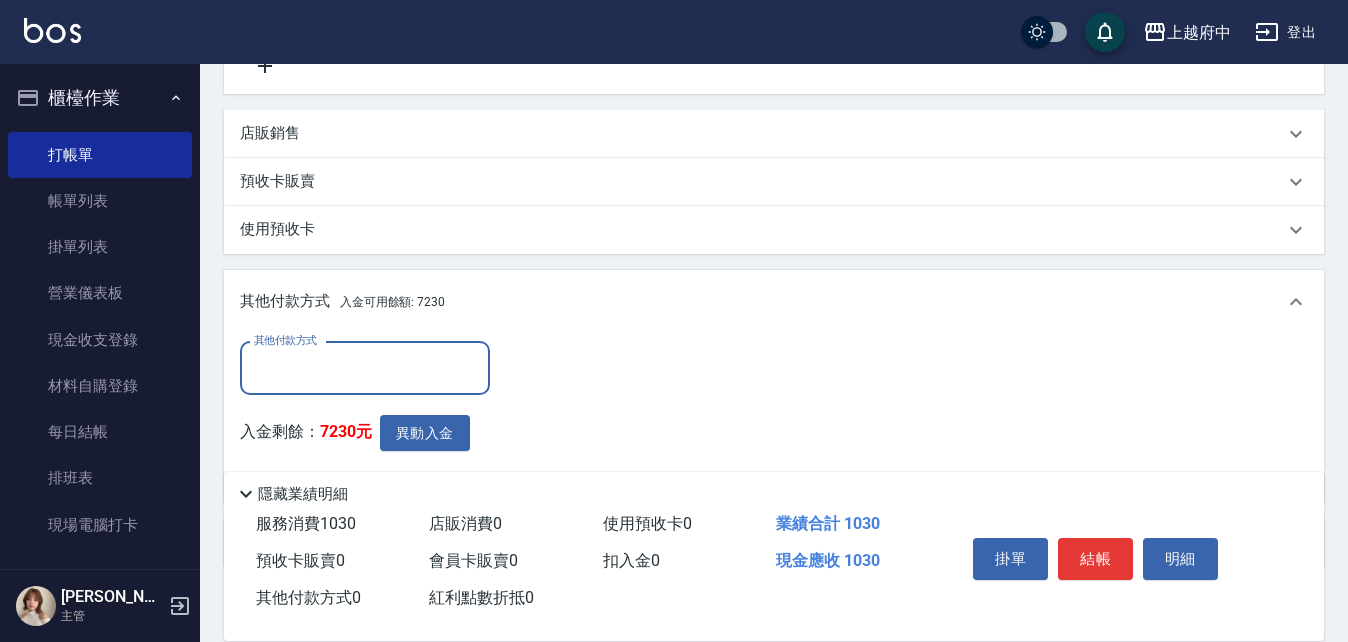 click on "其他付款方式" at bounding box center (365, 368) 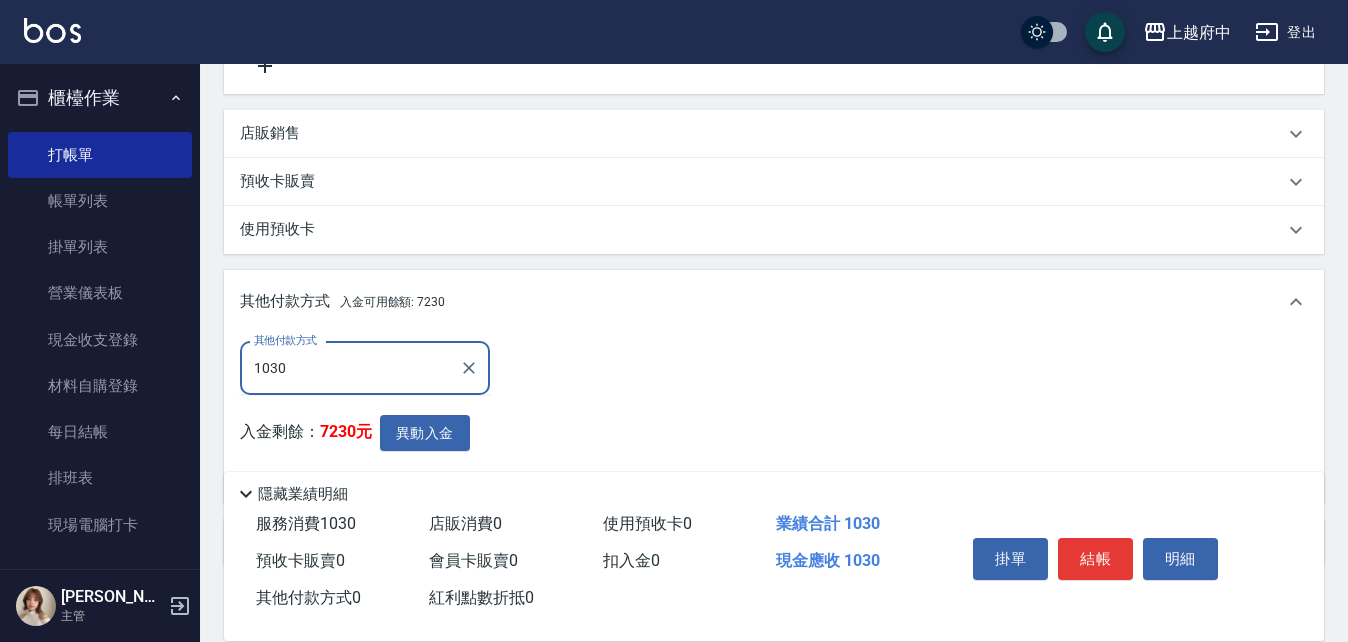 click on "1030" at bounding box center [350, 368] 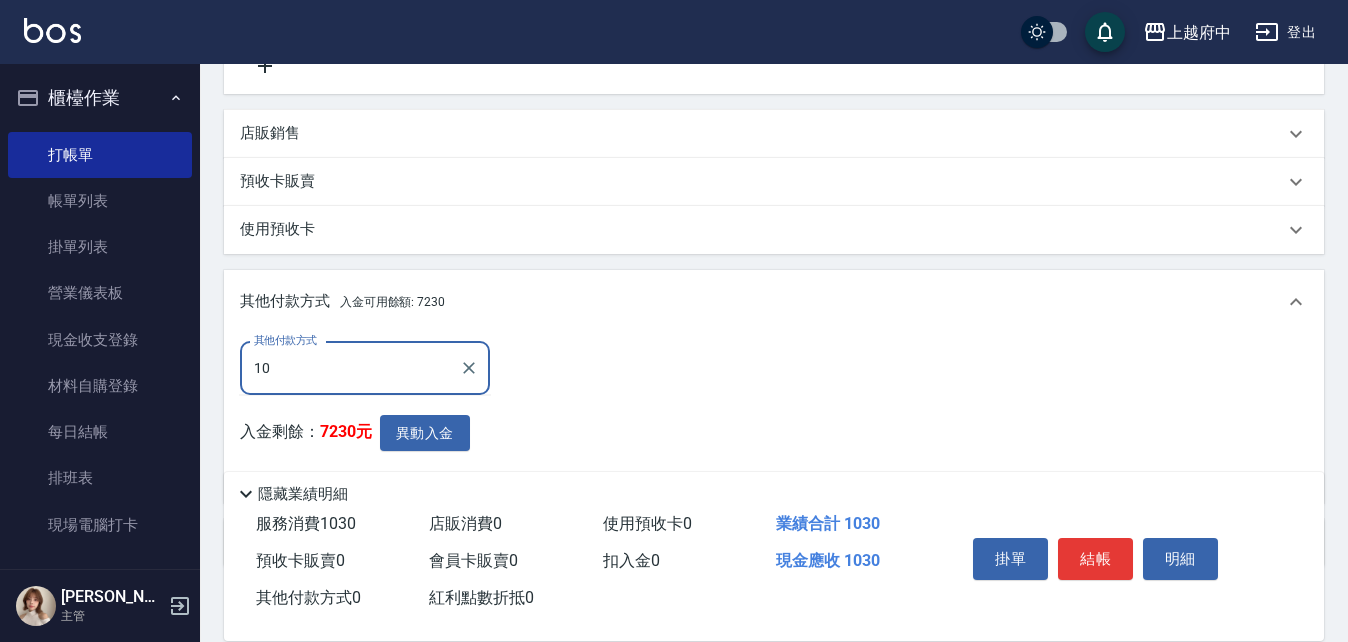 type on "1" 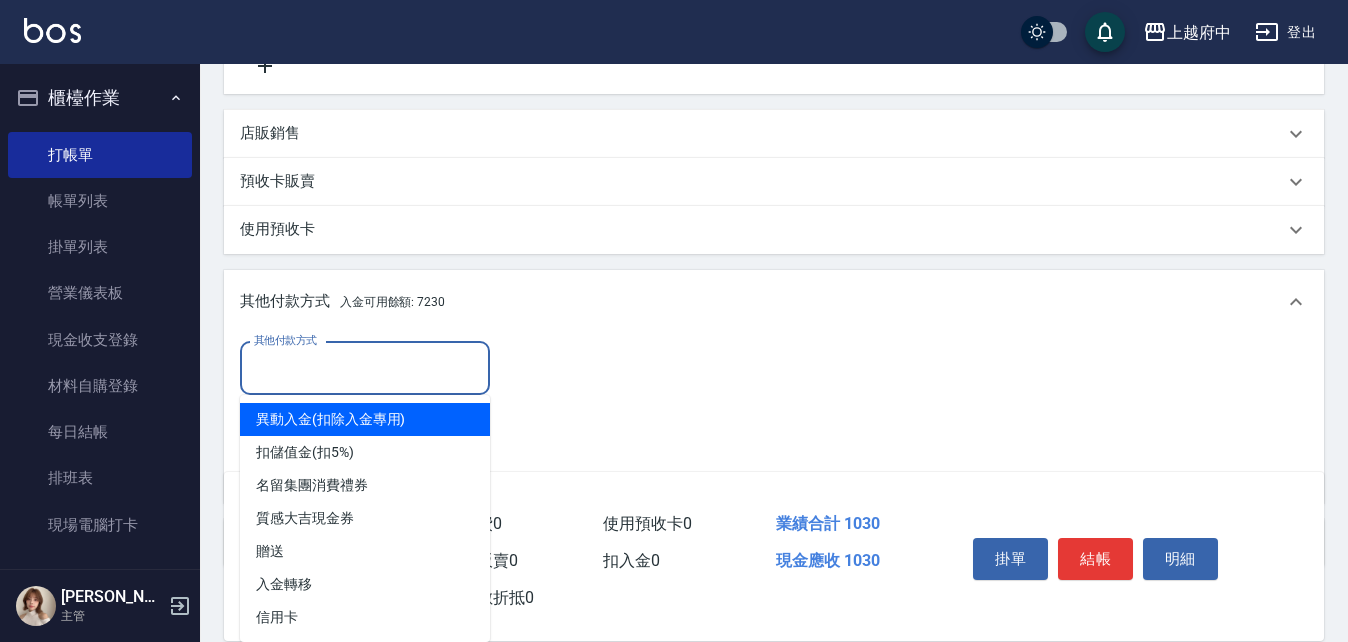 click on "異動入金(扣除入金專用)" at bounding box center (365, 419) 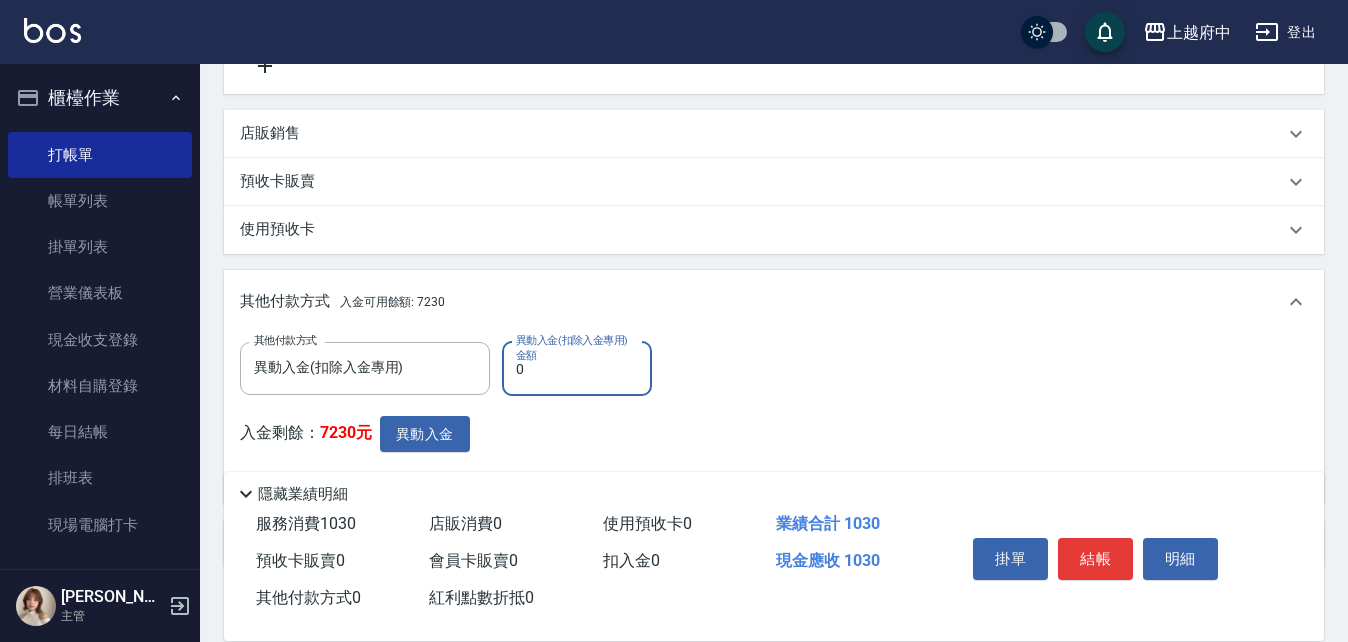 click on "0" at bounding box center [577, 369] 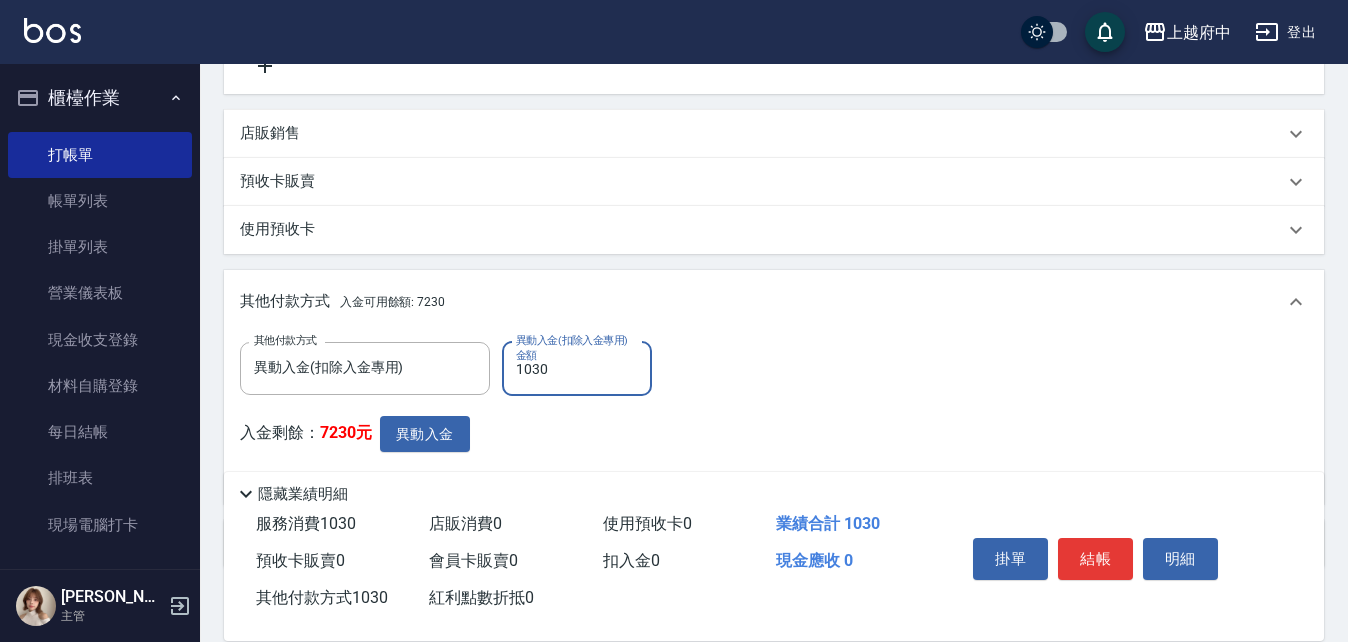 type on "1030" 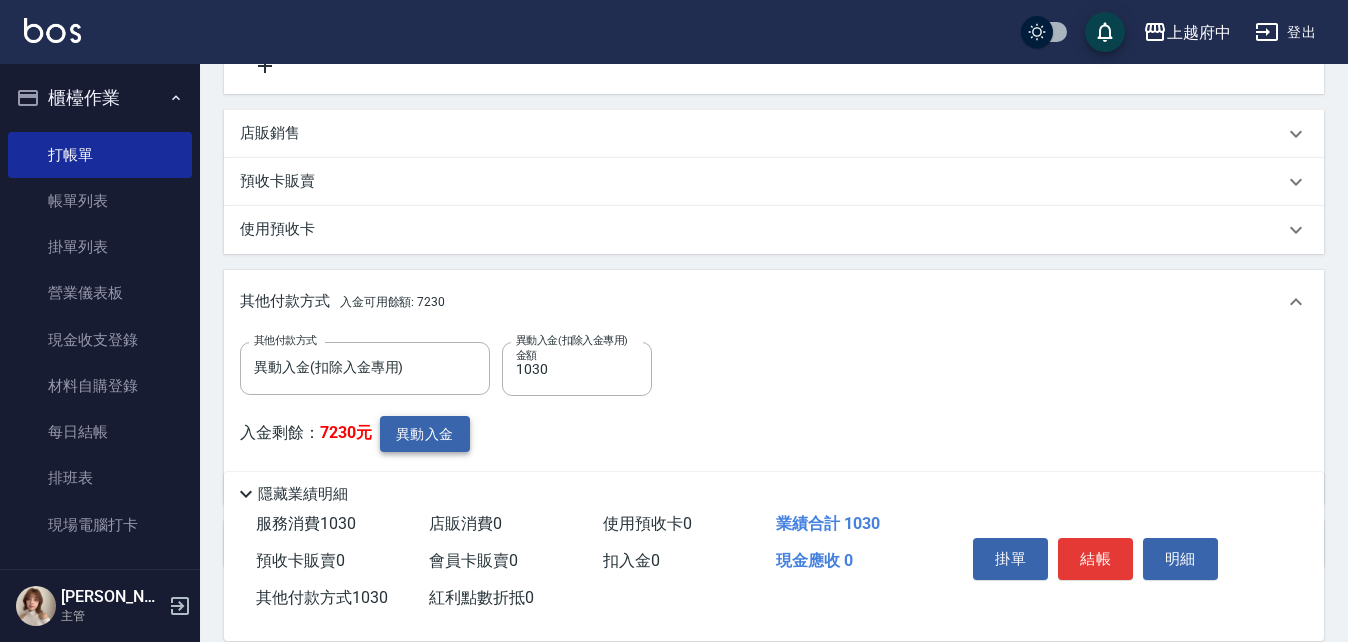 click on "異動入金" at bounding box center (425, 434) 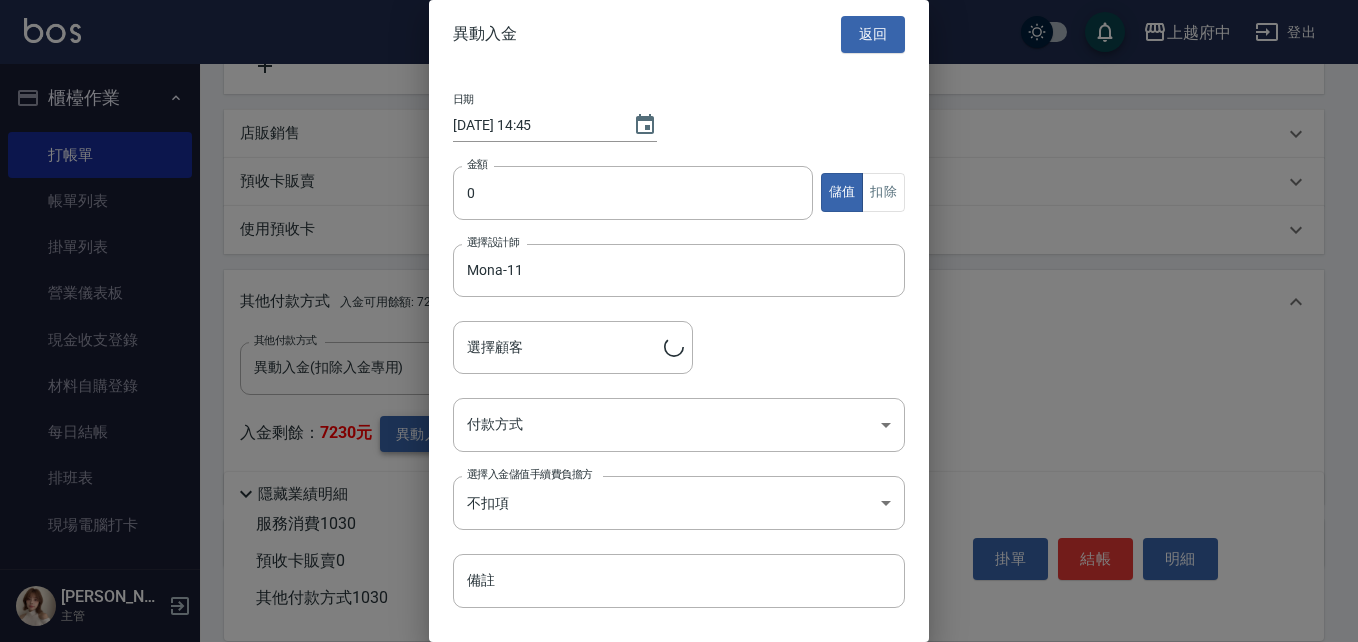 type on "張峻瑋/0973796411/T86390" 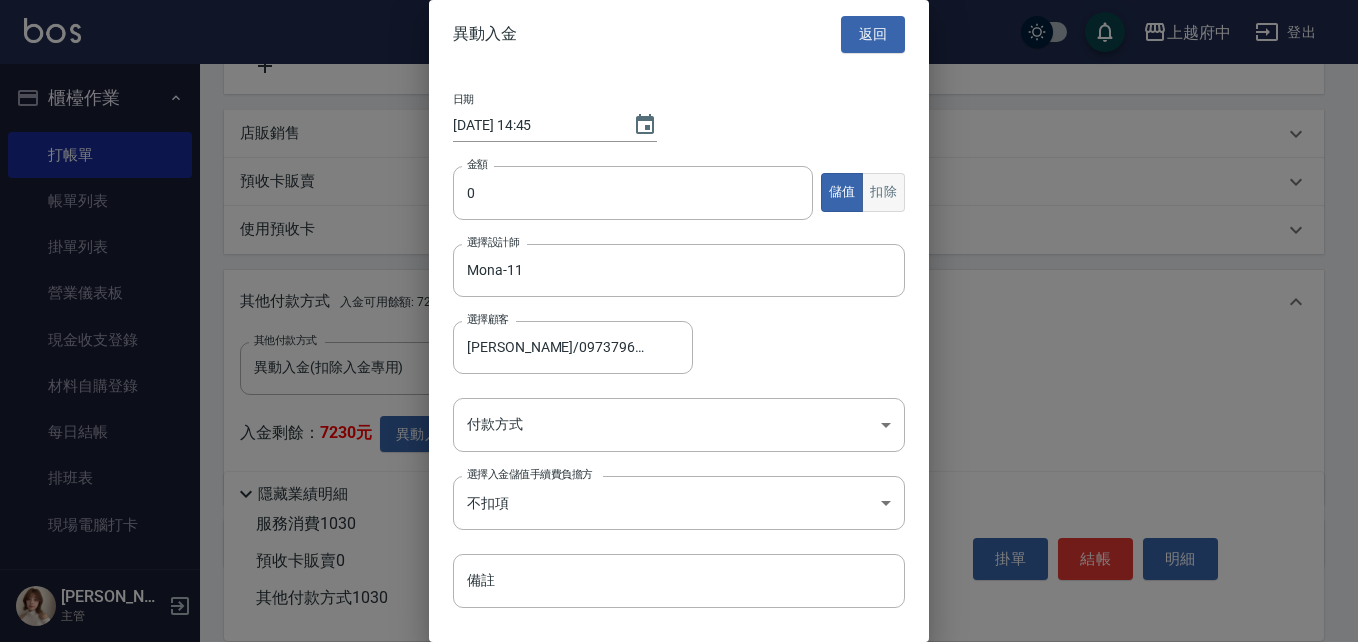 click on "扣除" at bounding box center [883, 192] 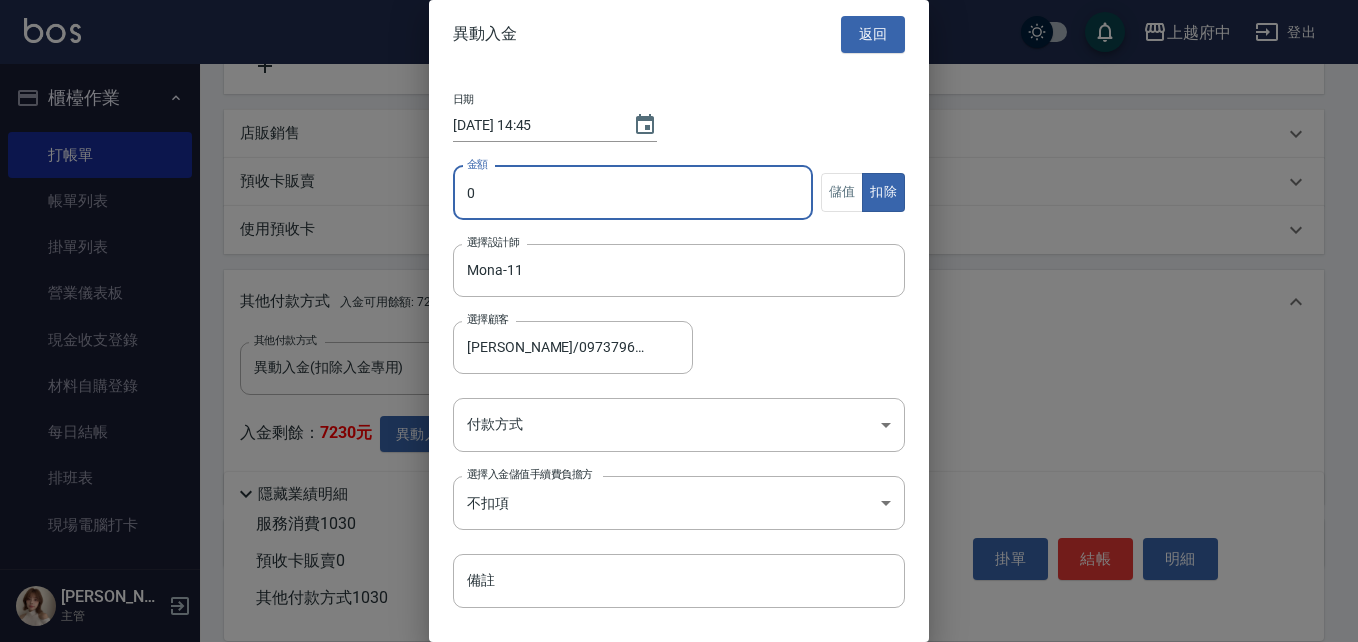 click on "0" at bounding box center [633, 193] 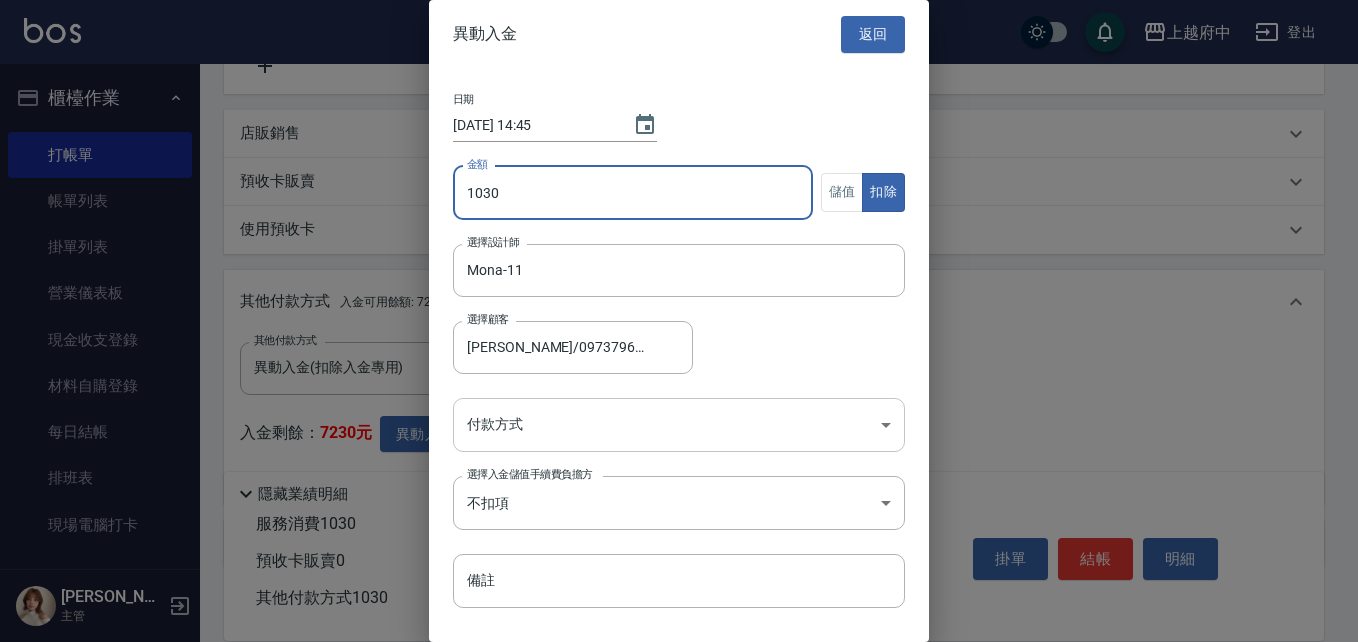 type on "1030" 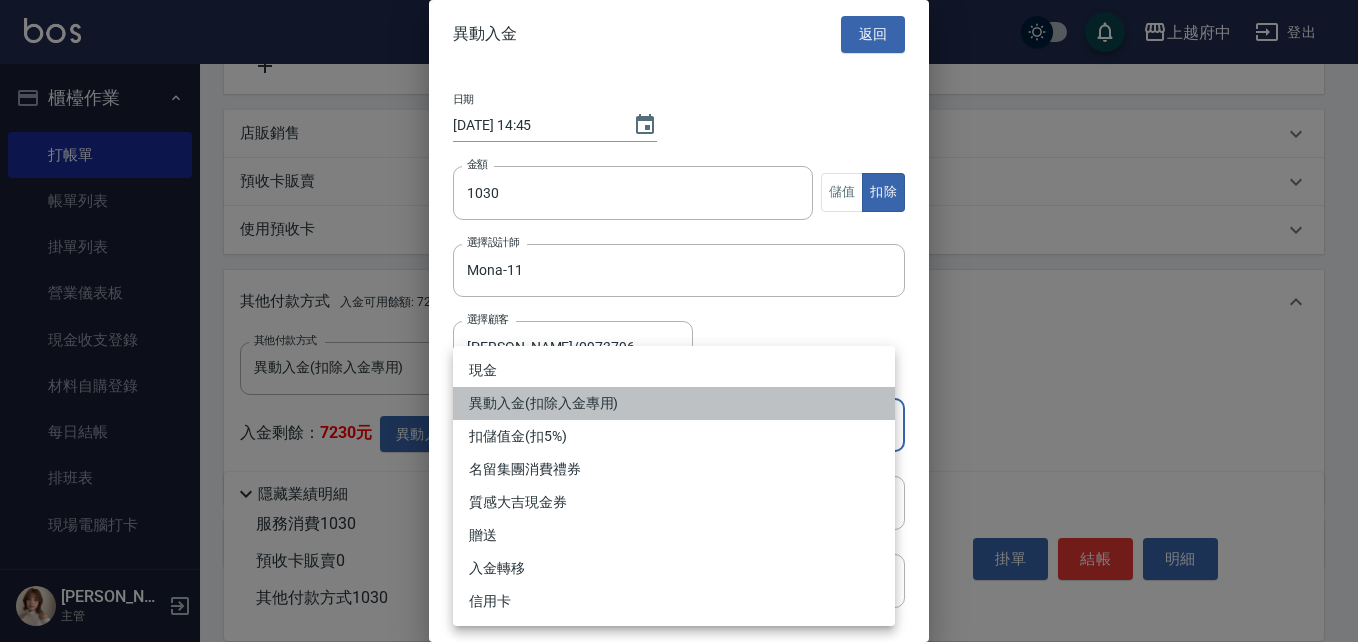 click on "異動入金(扣除入金專用)" at bounding box center [674, 403] 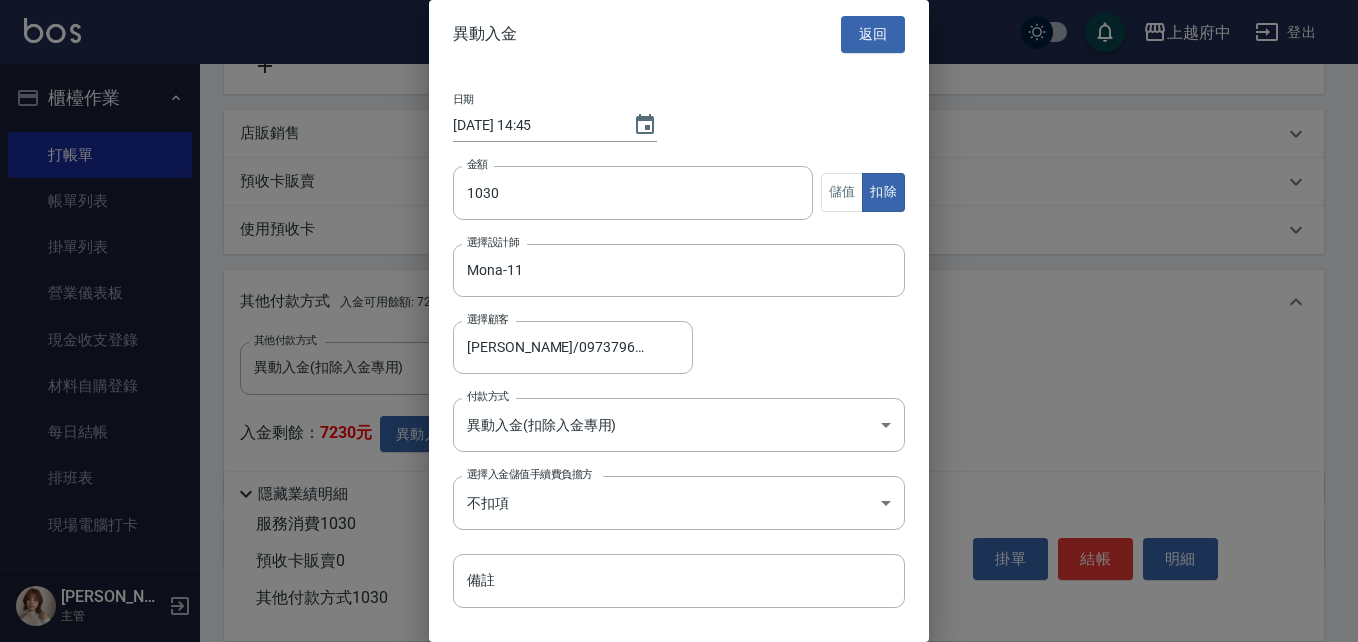 click on "選擇顧客 張峻瑋/0973796411/T86390 選擇顧客" at bounding box center (679, 347) 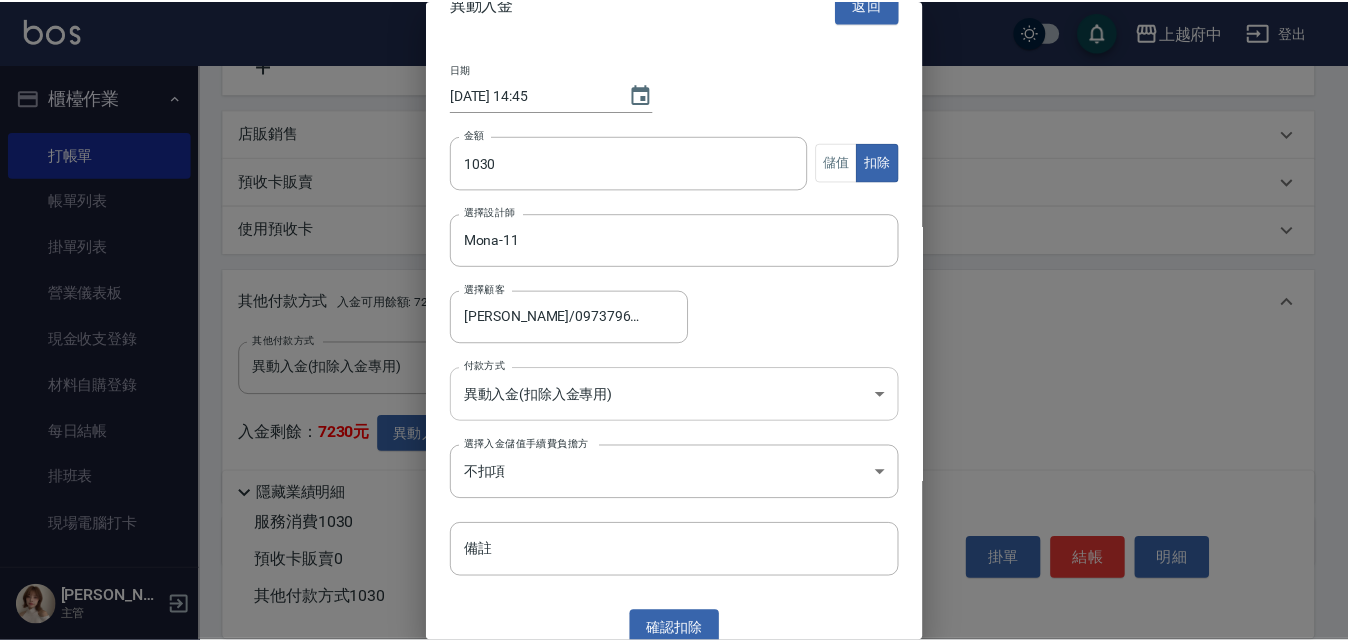 scroll, scrollTop: 47, scrollLeft: 0, axis: vertical 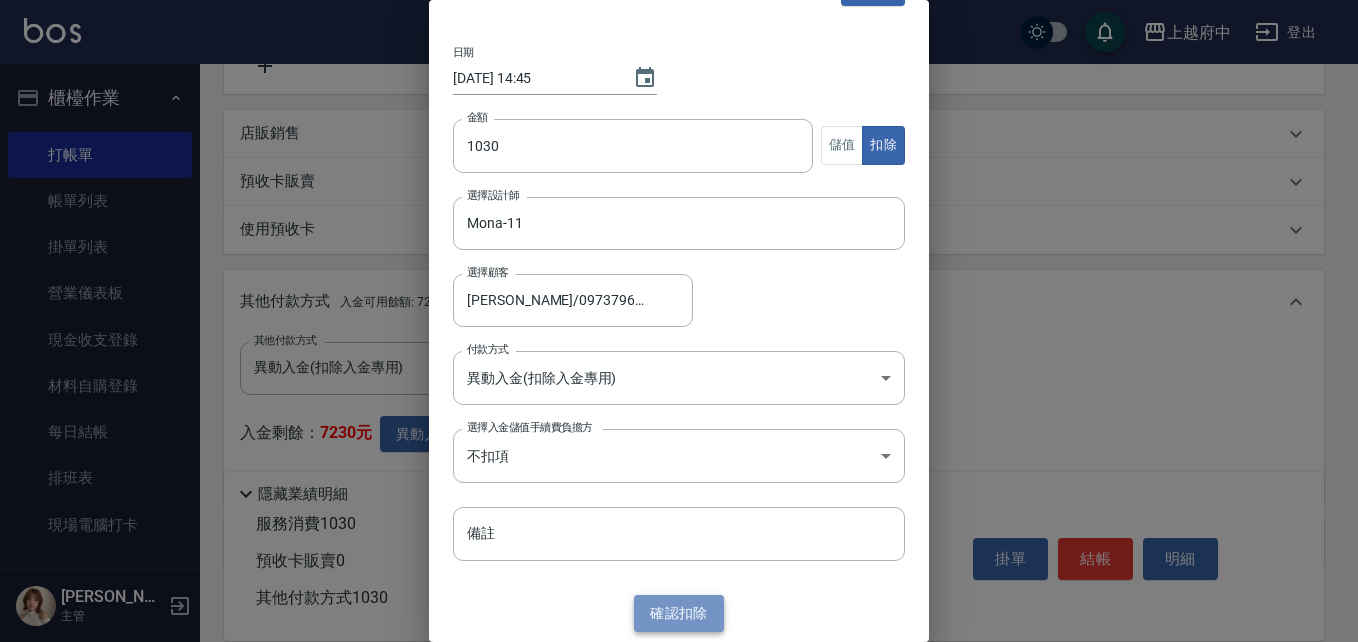 click on "確認 扣除" at bounding box center (679, 613) 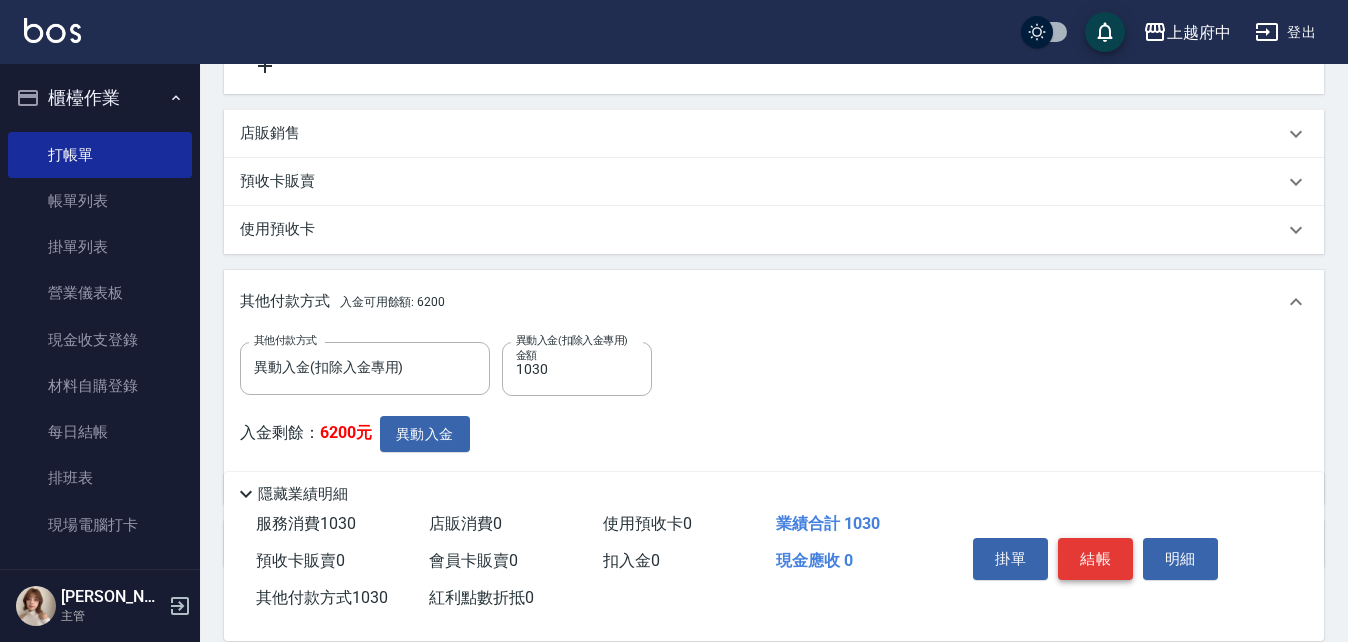 click on "結帳" at bounding box center [1095, 559] 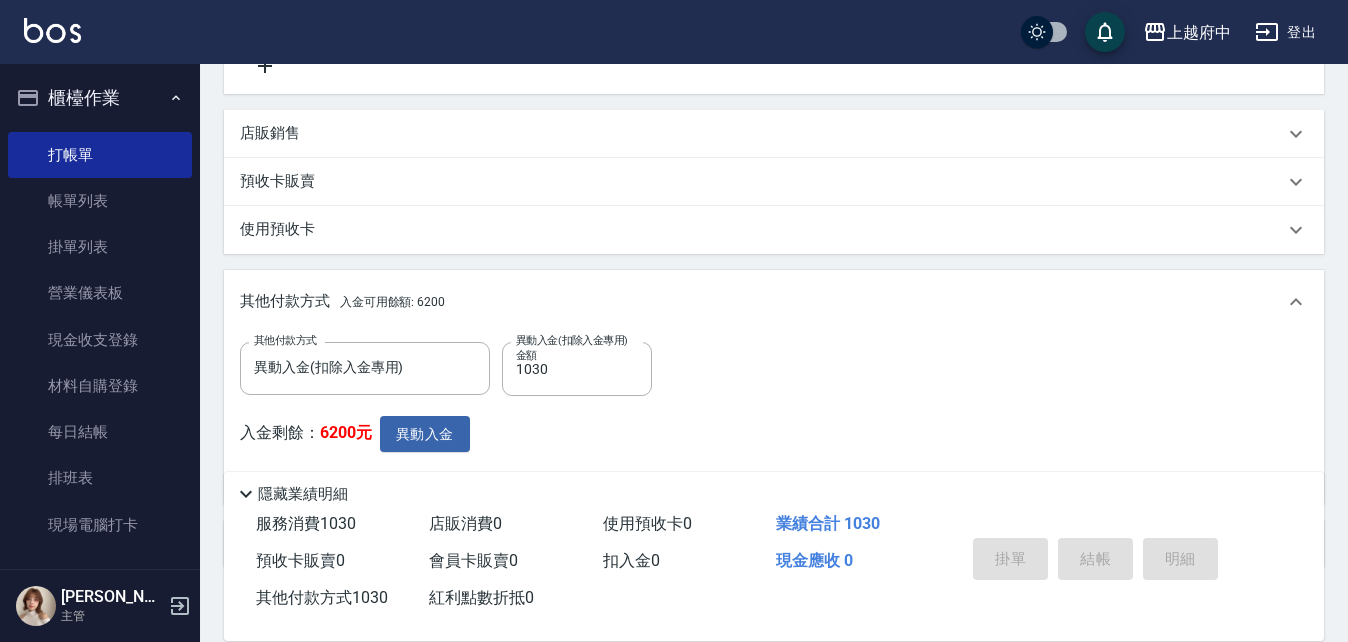 type on "2025/07/11 14:46" 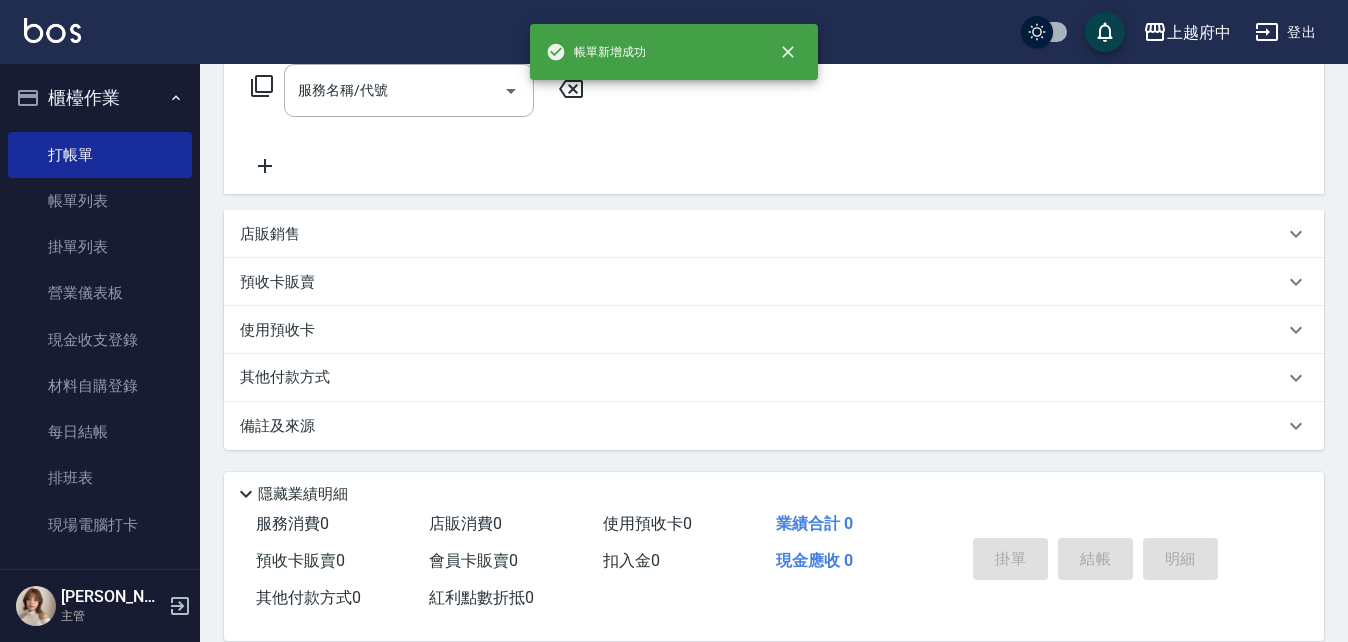 scroll, scrollTop: 0, scrollLeft: 0, axis: both 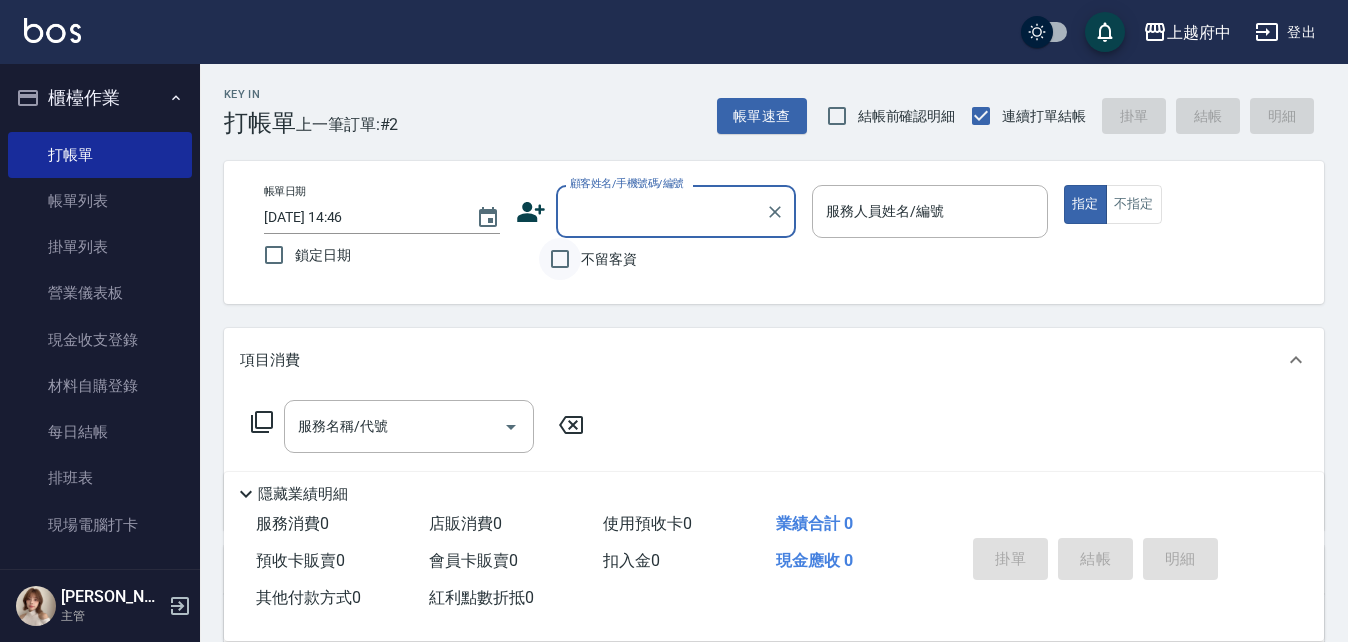 click on "不留客資" at bounding box center [560, 259] 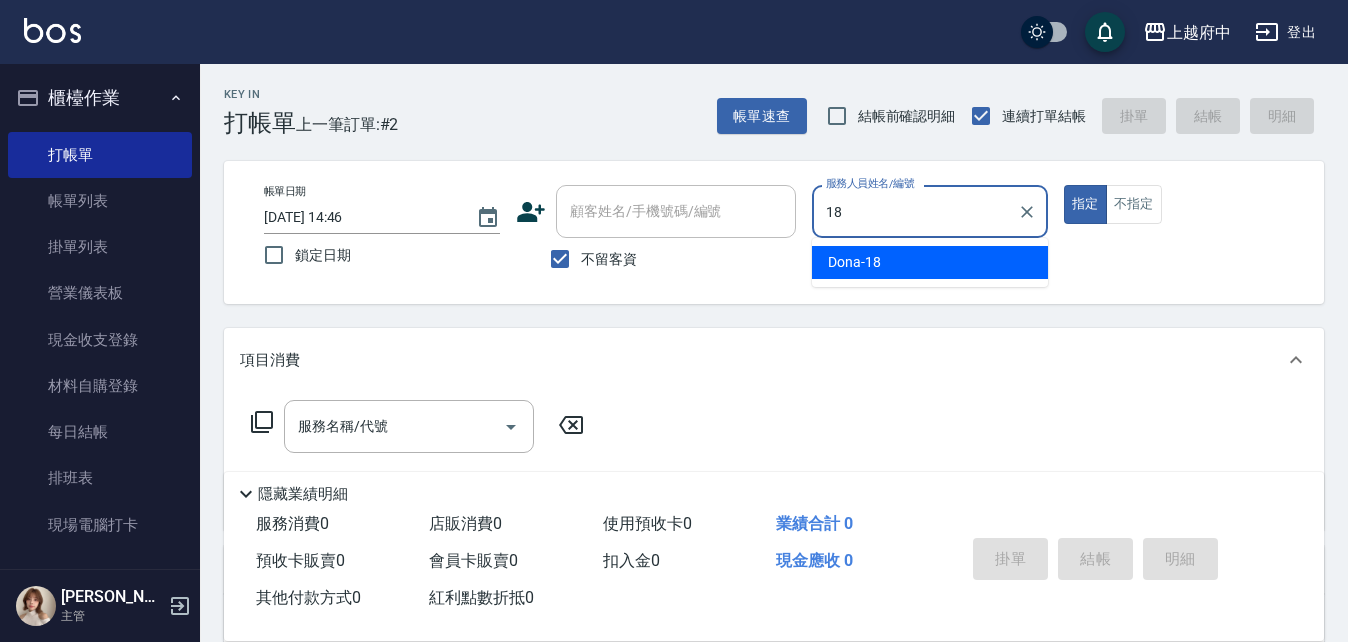 type on "Dona-18" 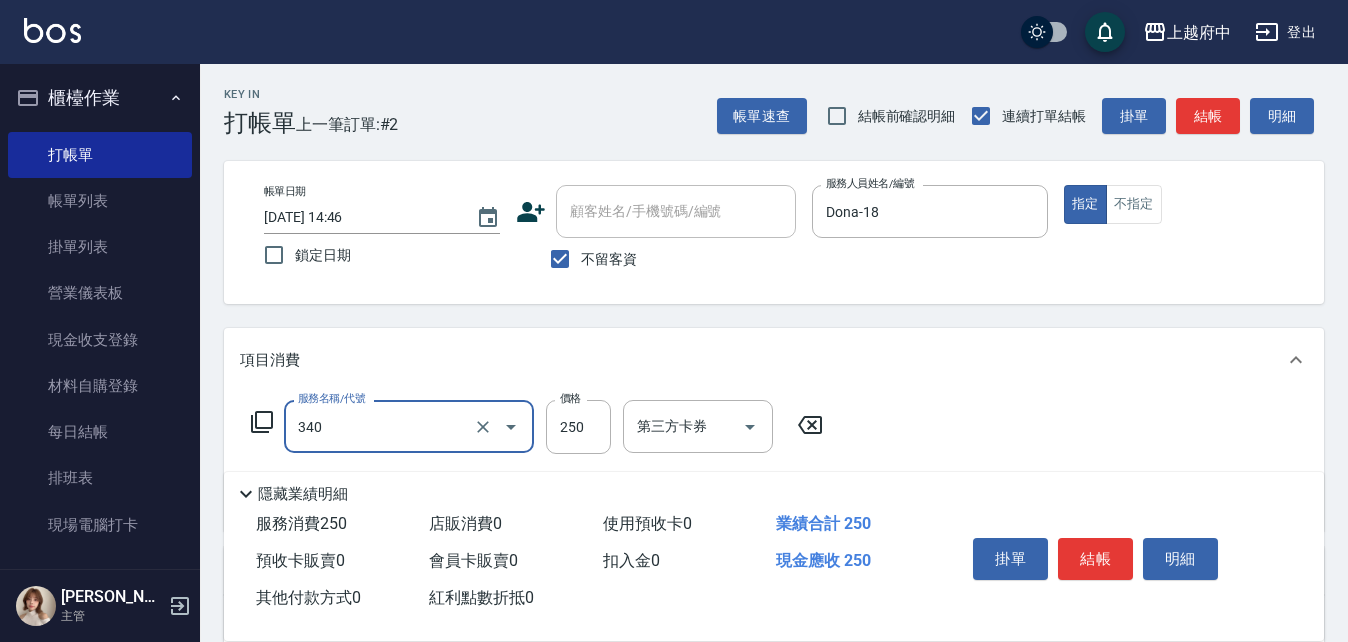 type on "剪髮(340)" 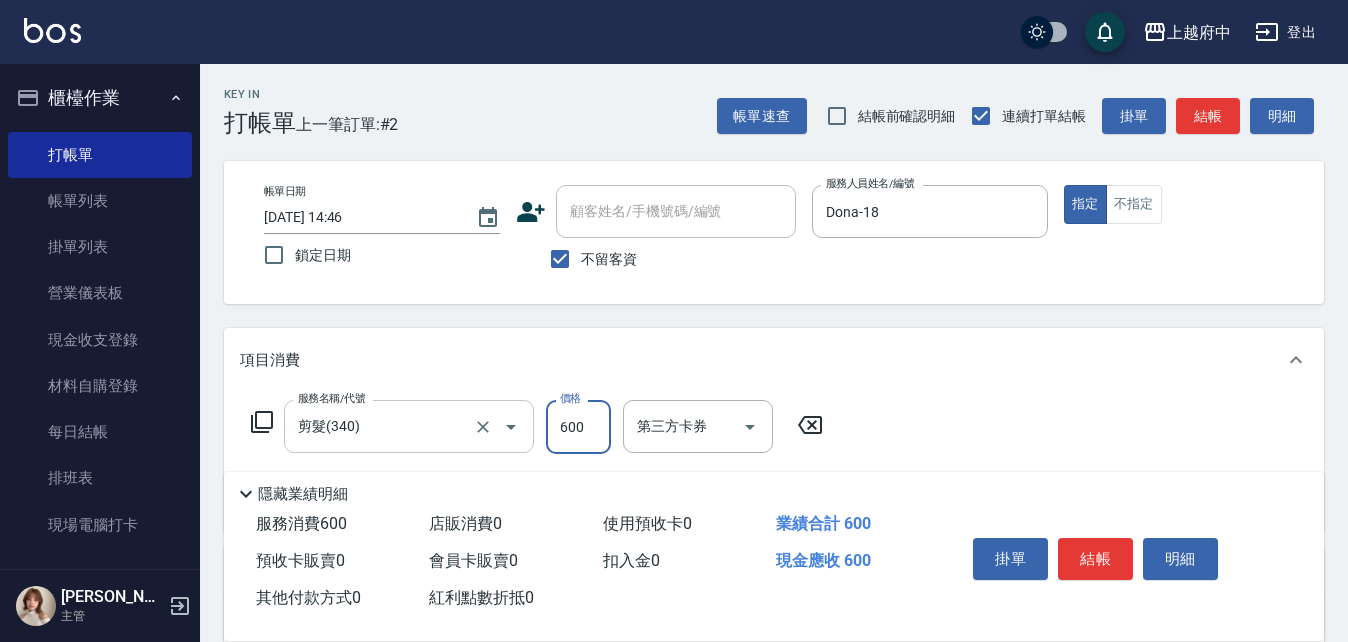 type on "600" 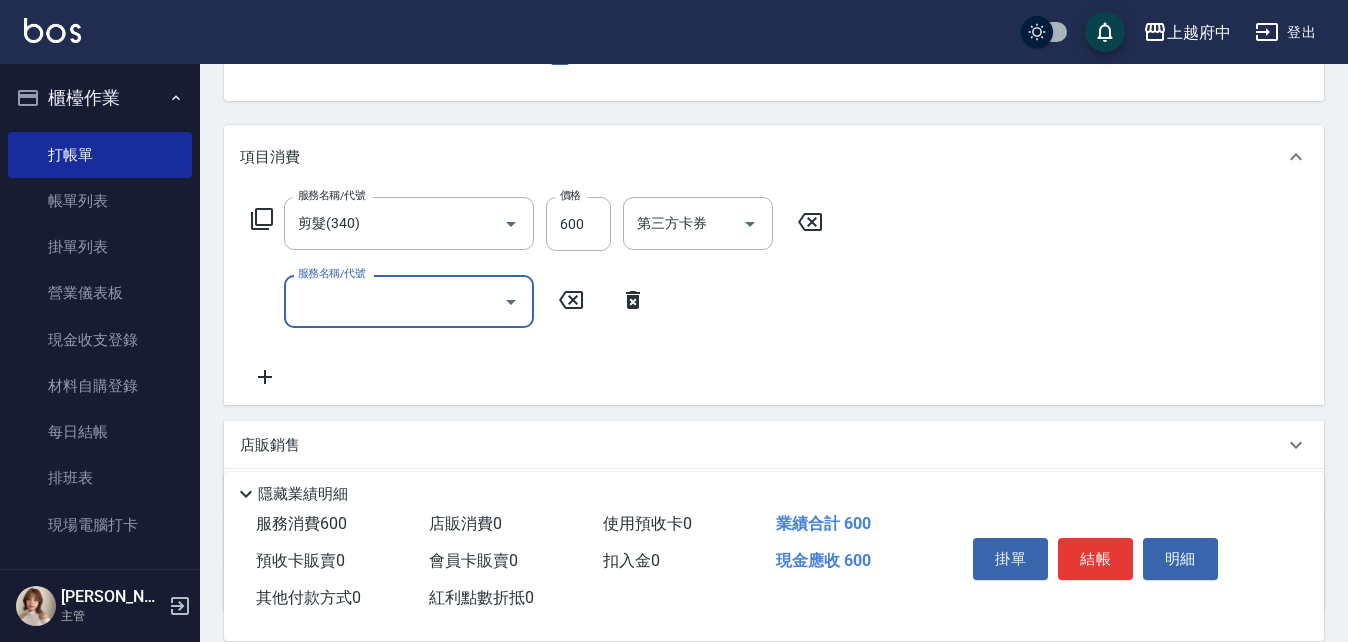 scroll, scrollTop: 300, scrollLeft: 0, axis: vertical 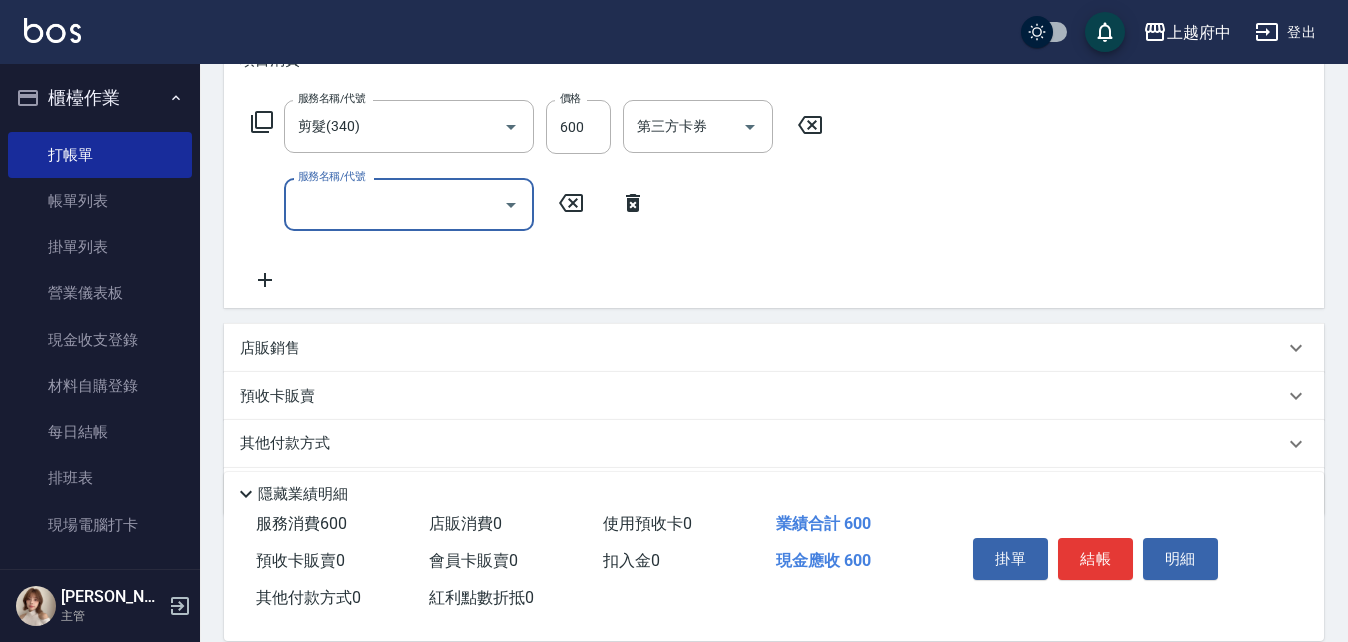 click 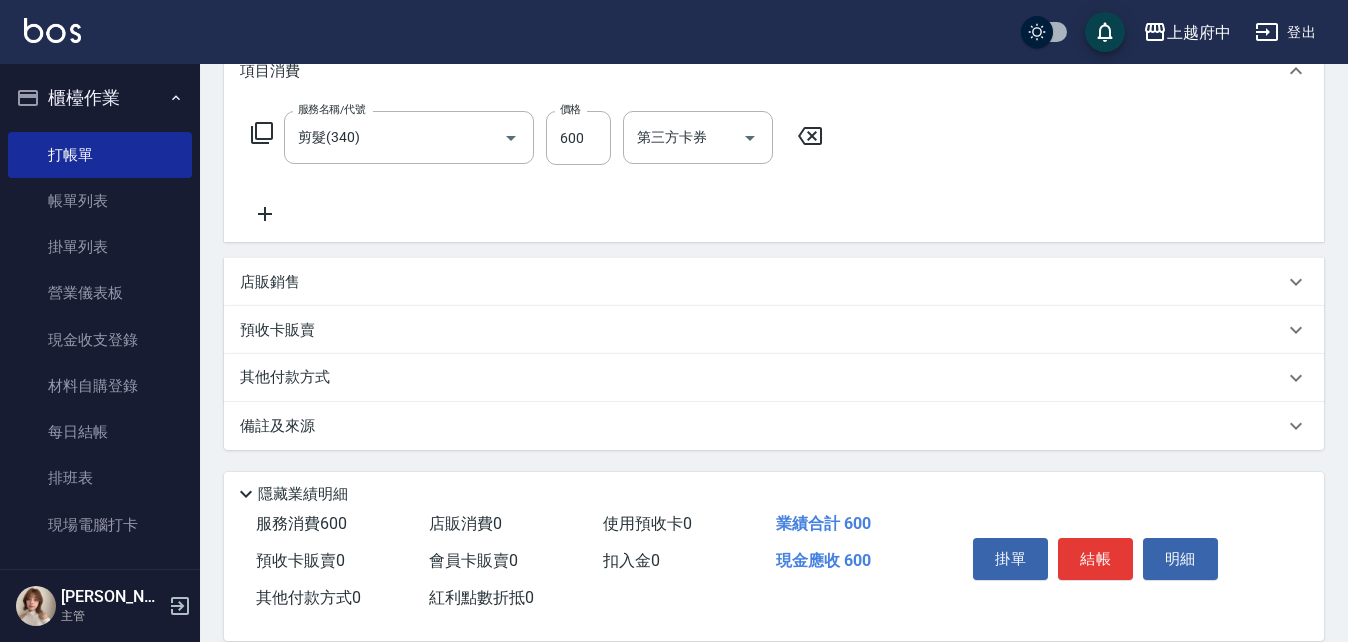 scroll, scrollTop: 289, scrollLeft: 0, axis: vertical 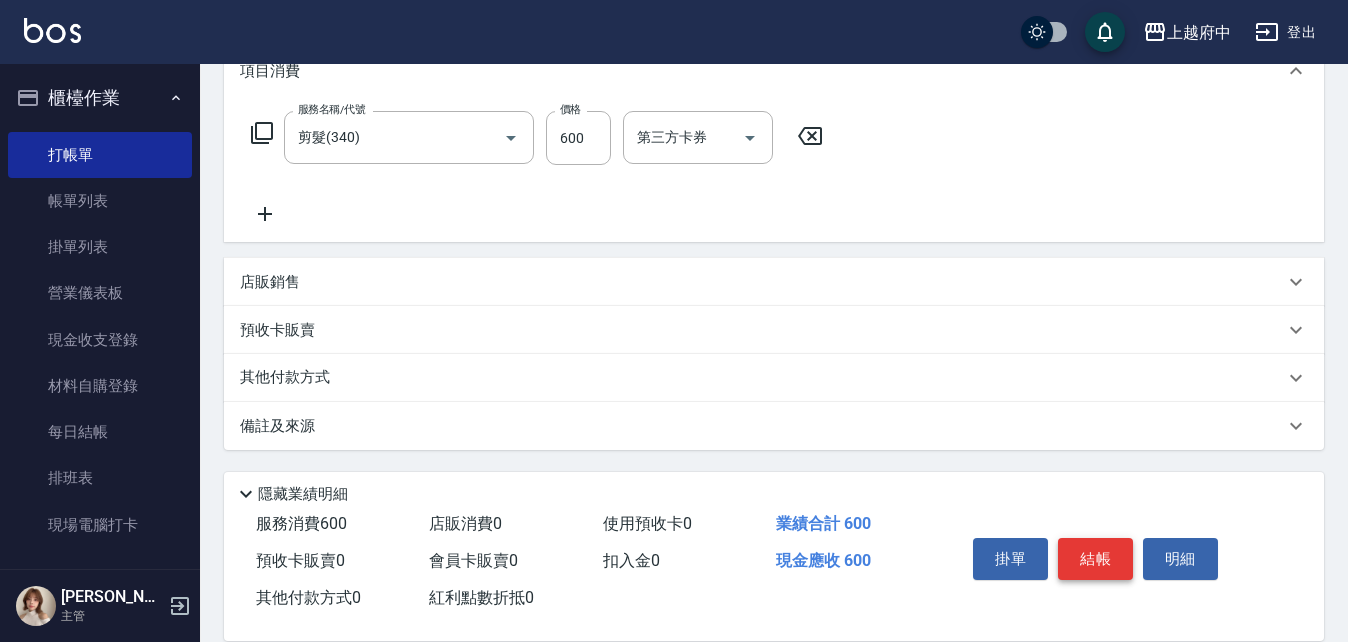 click on "結帳" at bounding box center [1095, 559] 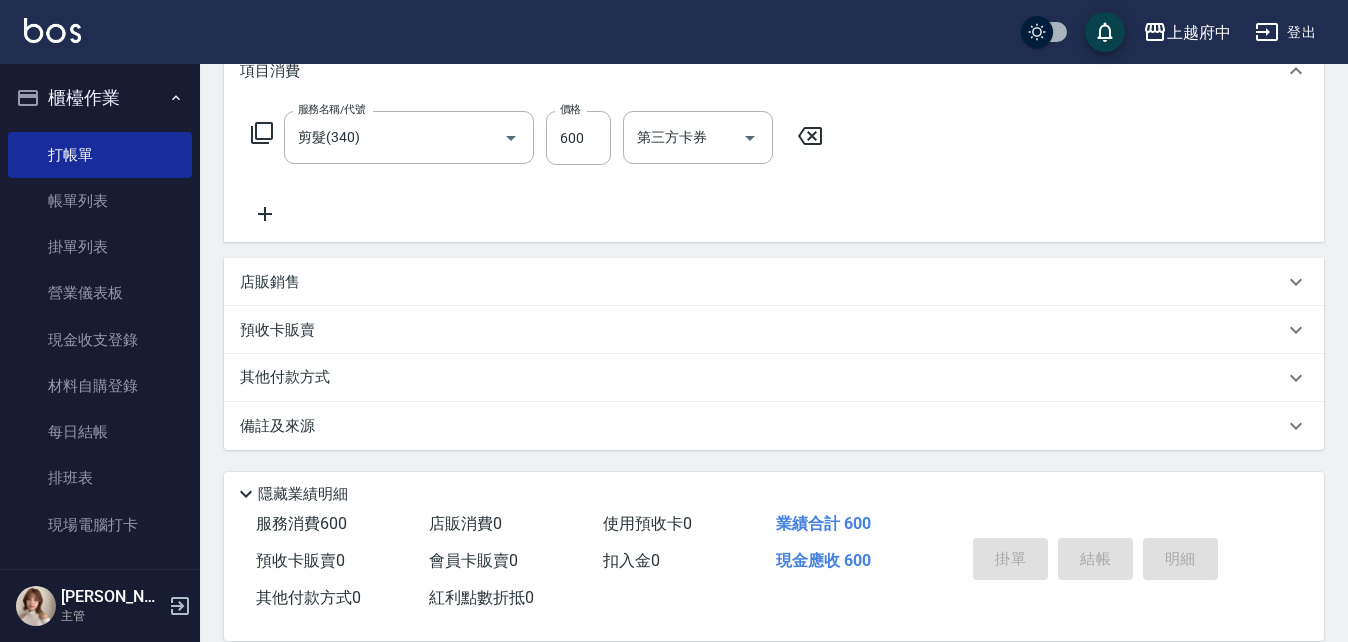 type 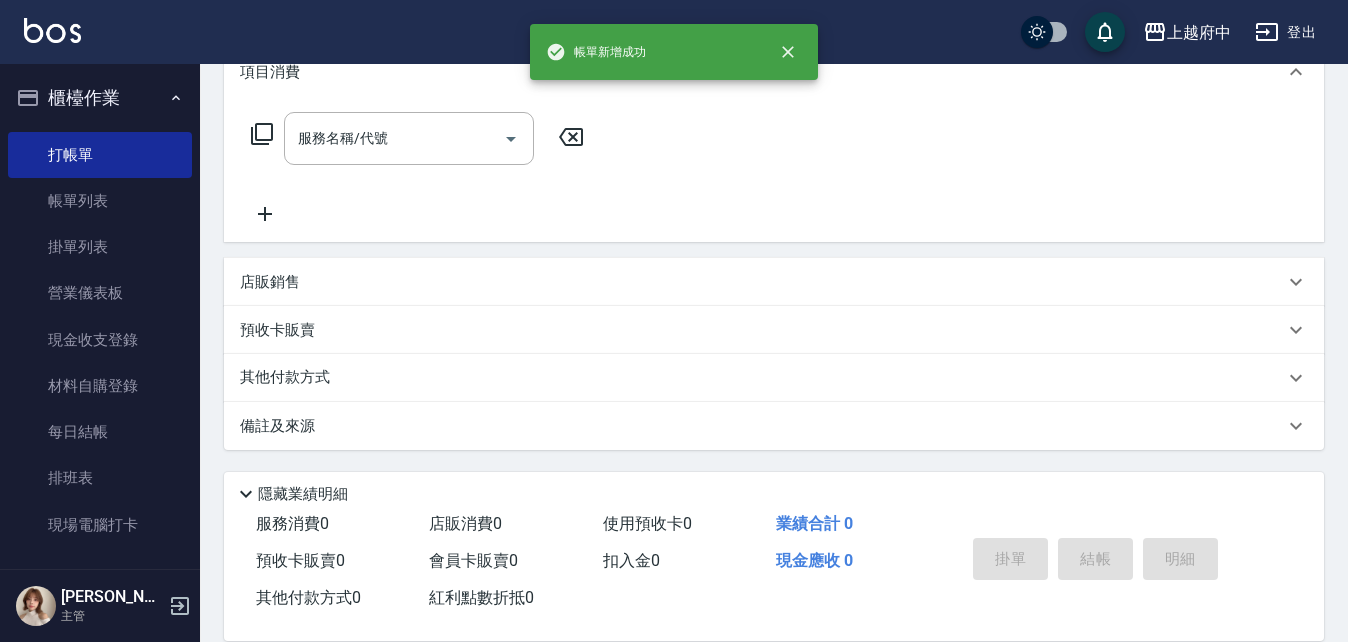 scroll, scrollTop: 0, scrollLeft: 0, axis: both 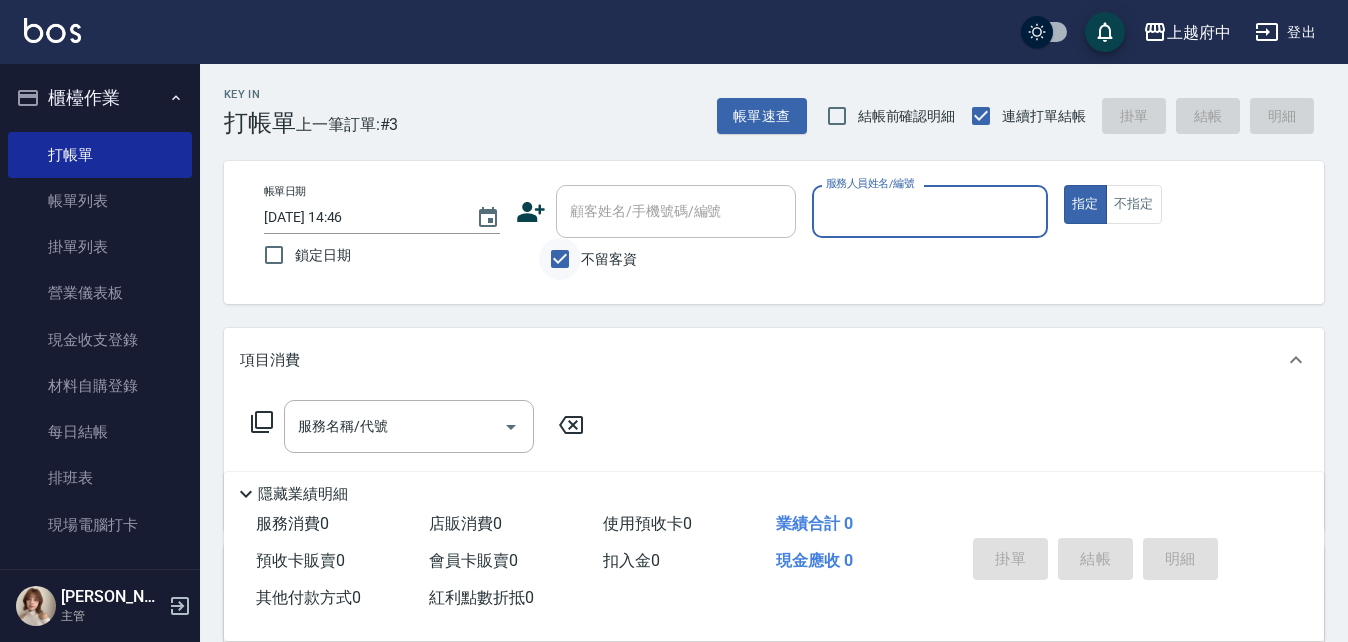 click on "不留客資" at bounding box center [560, 259] 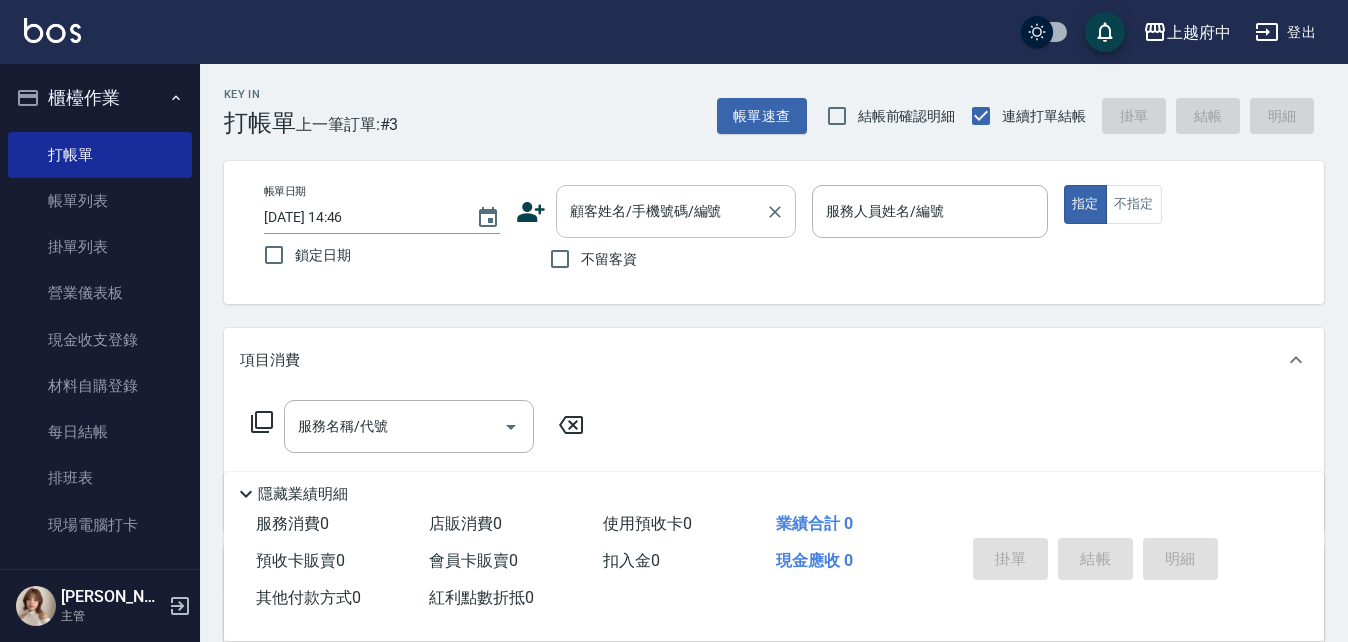 click on "顧客姓名/手機號碼/編號" at bounding box center (676, 211) 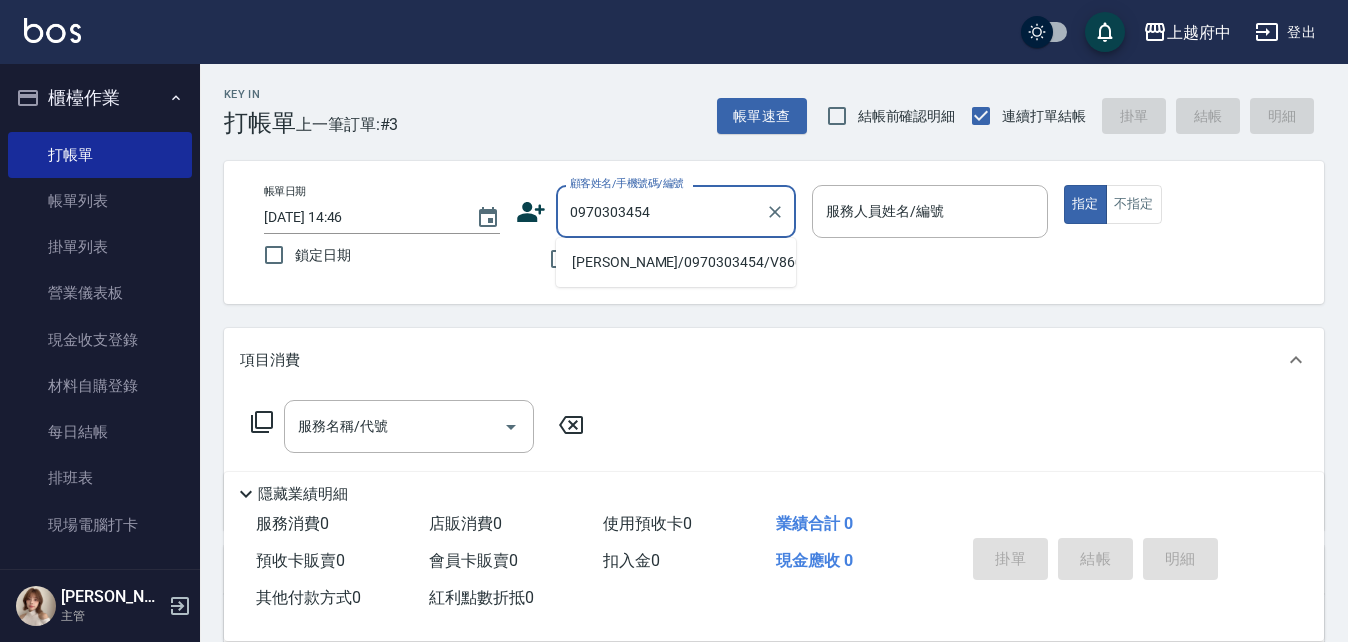 click on "徐茂睿/0970303454/V86080" at bounding box center (676, 262) 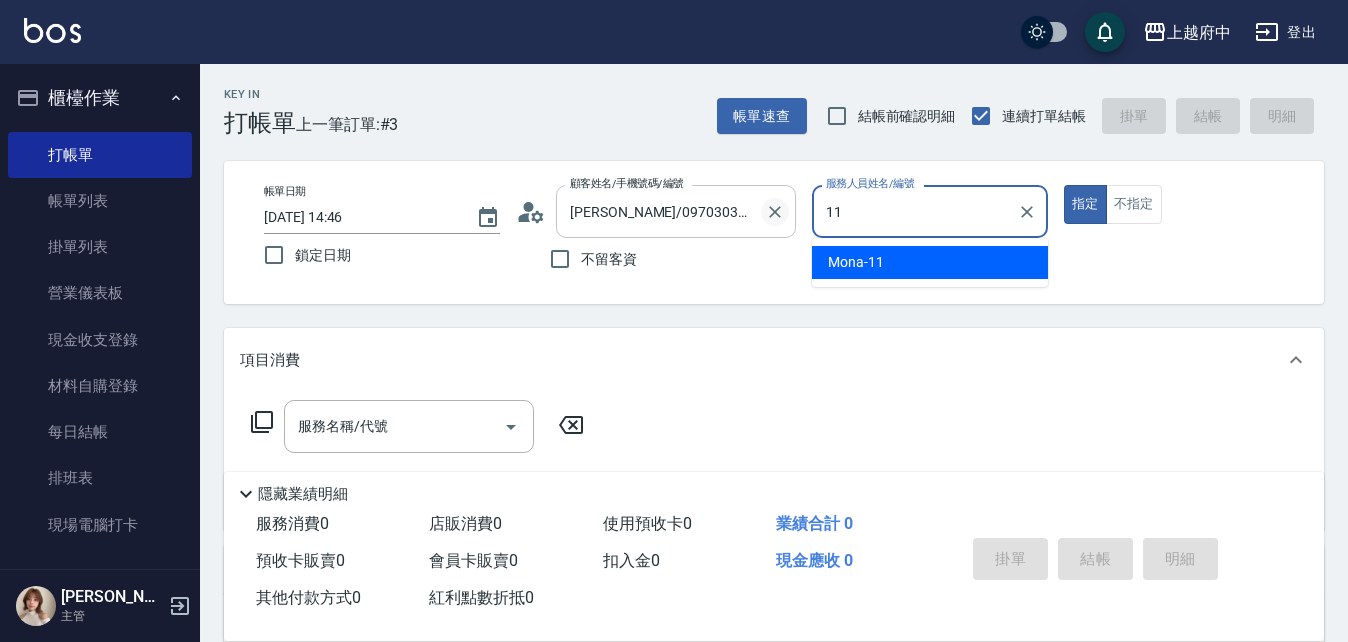 type on "Mona-11" 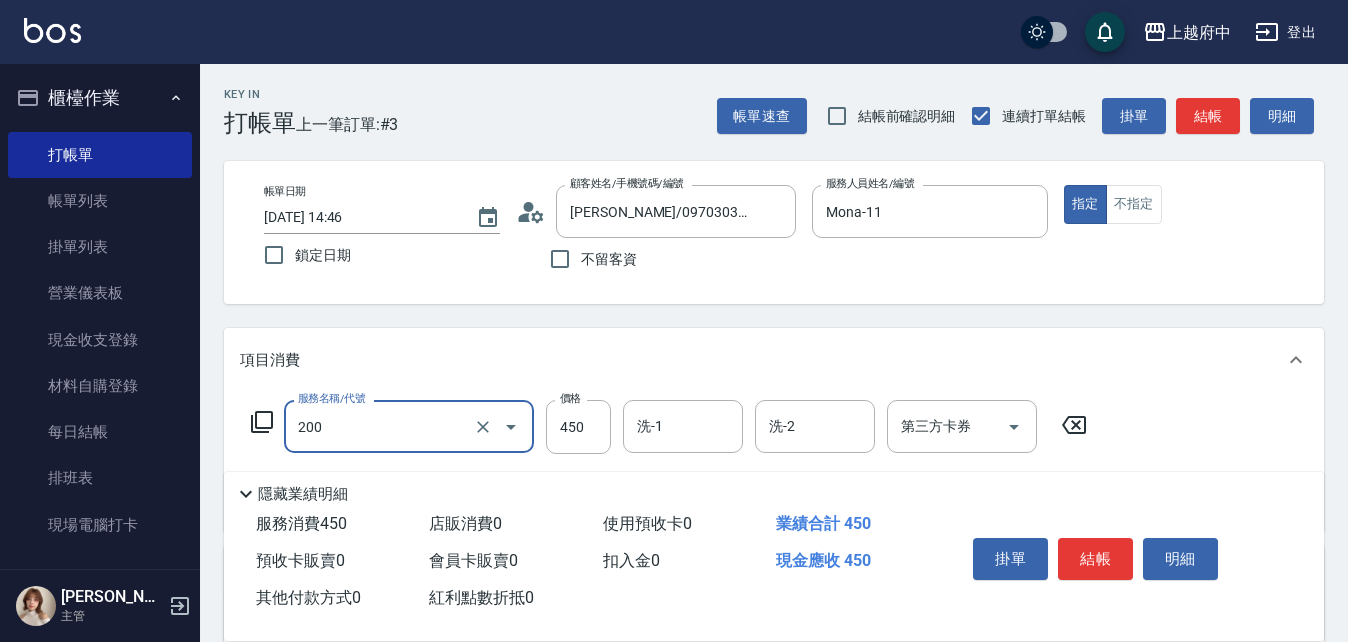 type on "有機洗髮(200)" 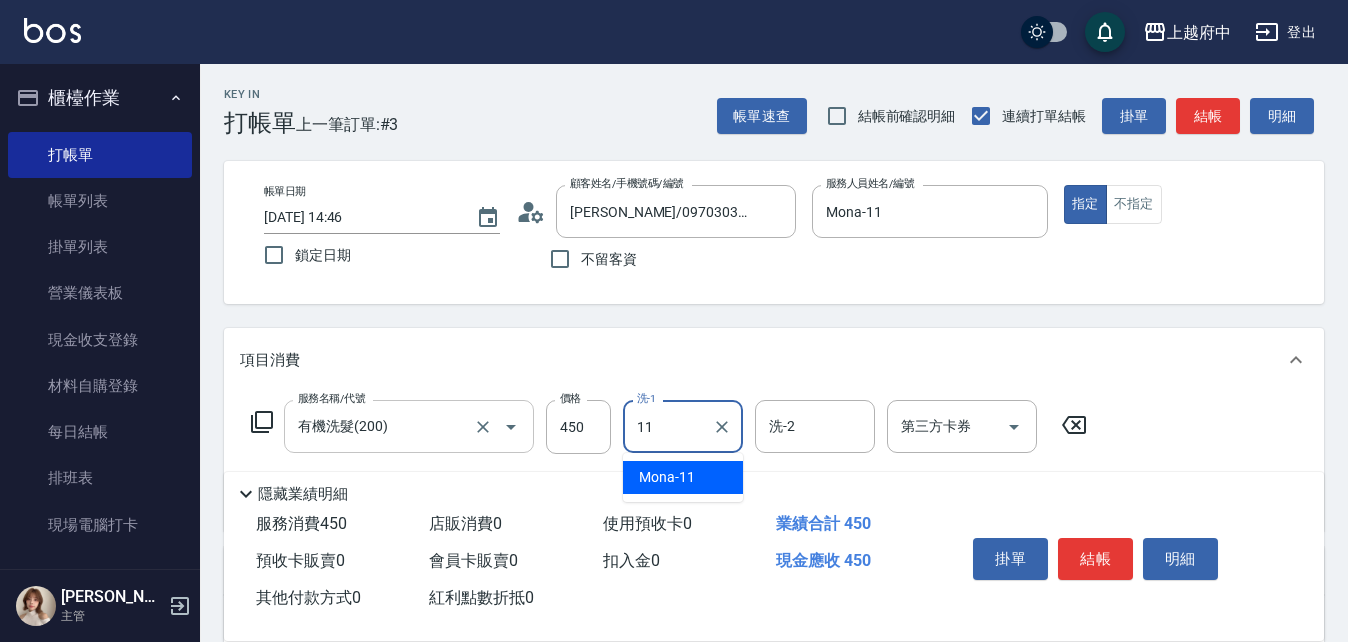 type on "Mona-11" 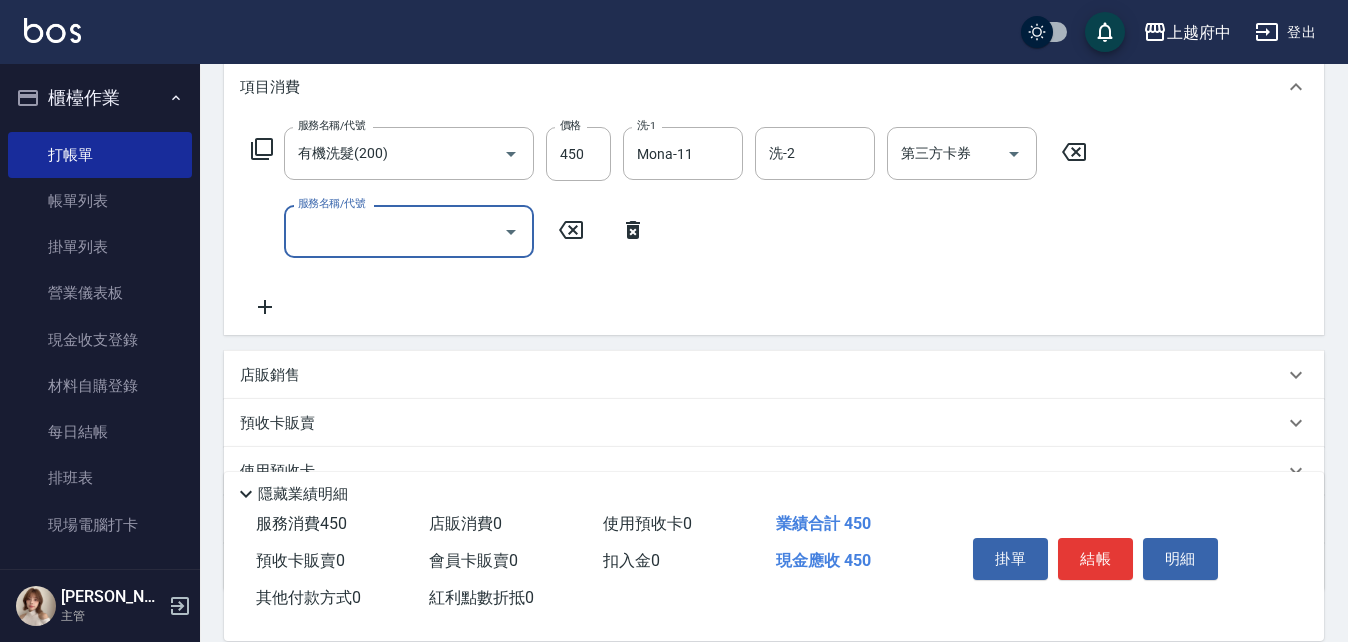 scroll, scrollTop: 300, scrollLeft: 0, axis: vertical 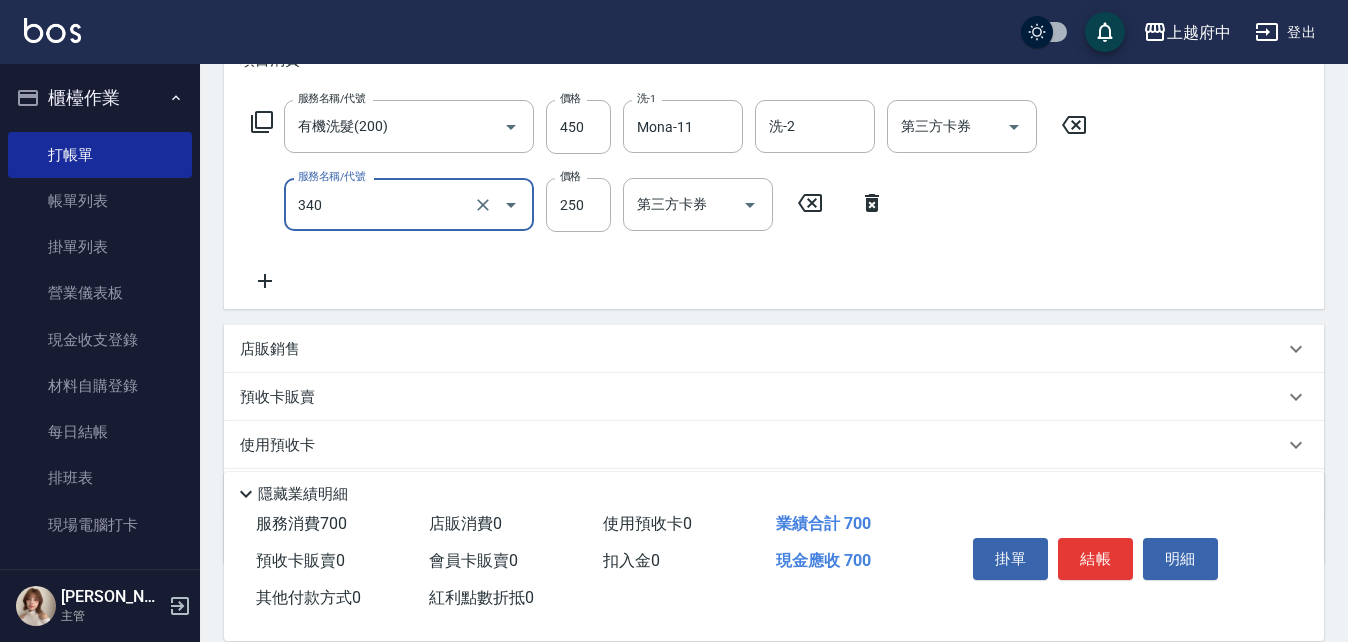type on "剪髮(340)" 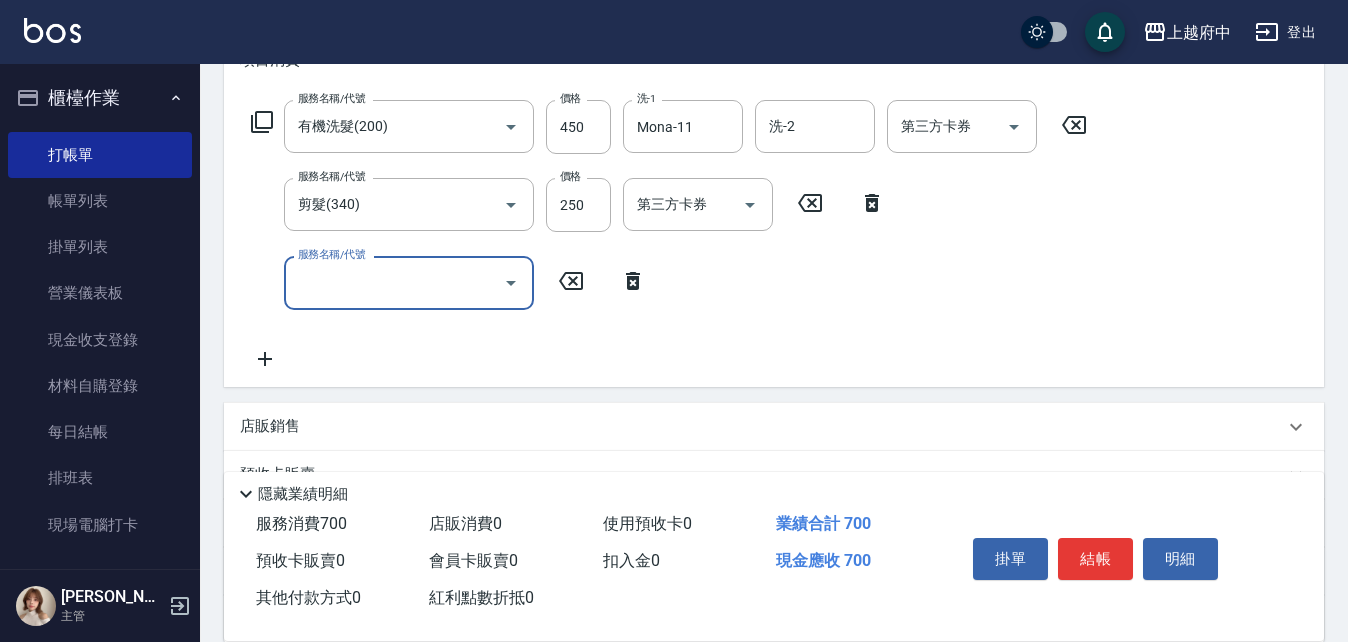 click 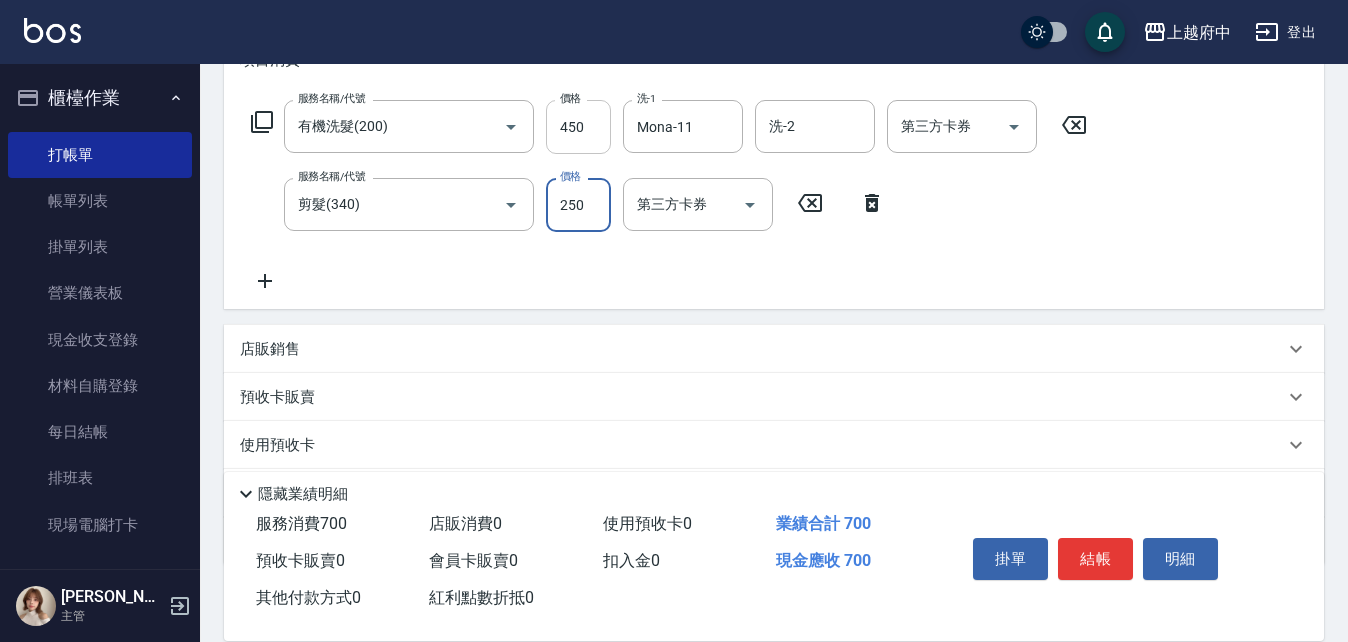 click on "450" at bounding box center [578, 127] 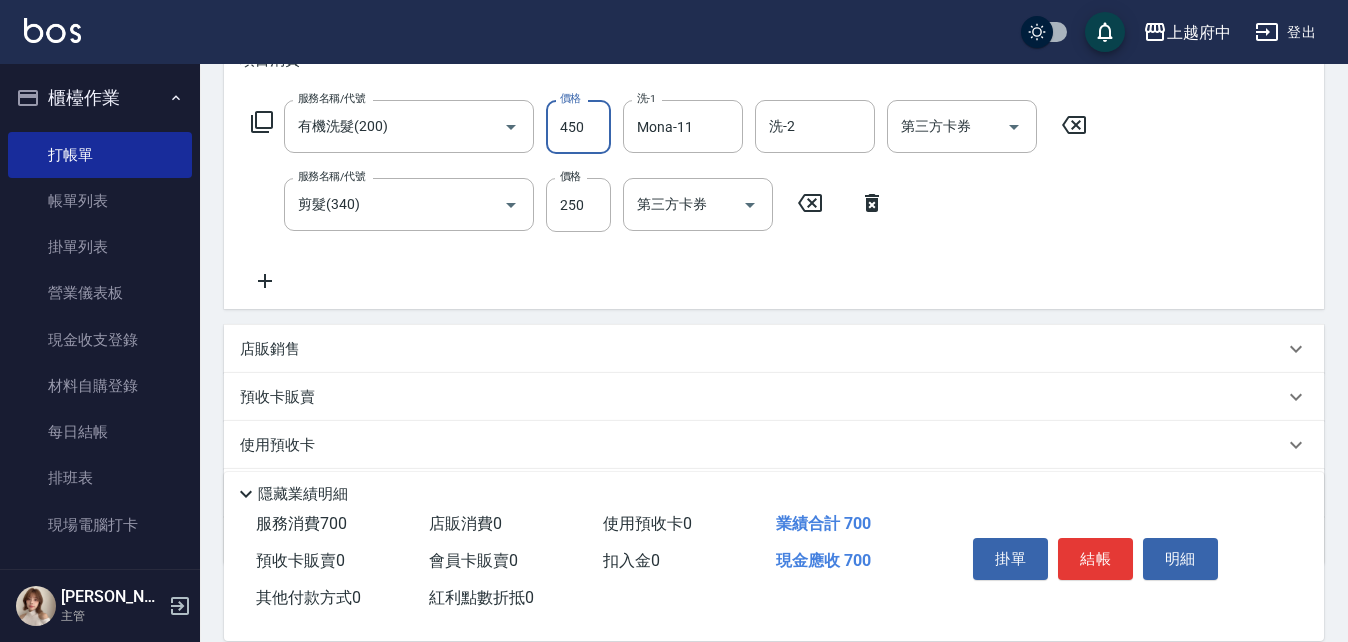 click on "450" at bounding box center [578, 127] 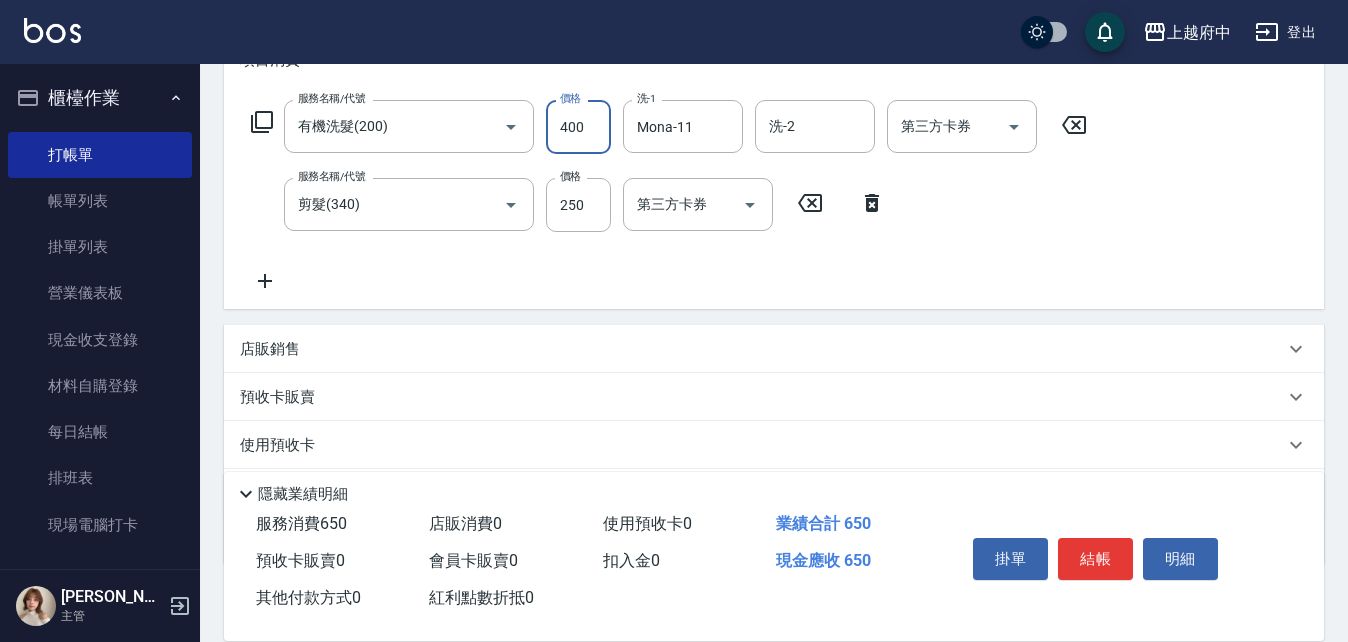 type on "400" 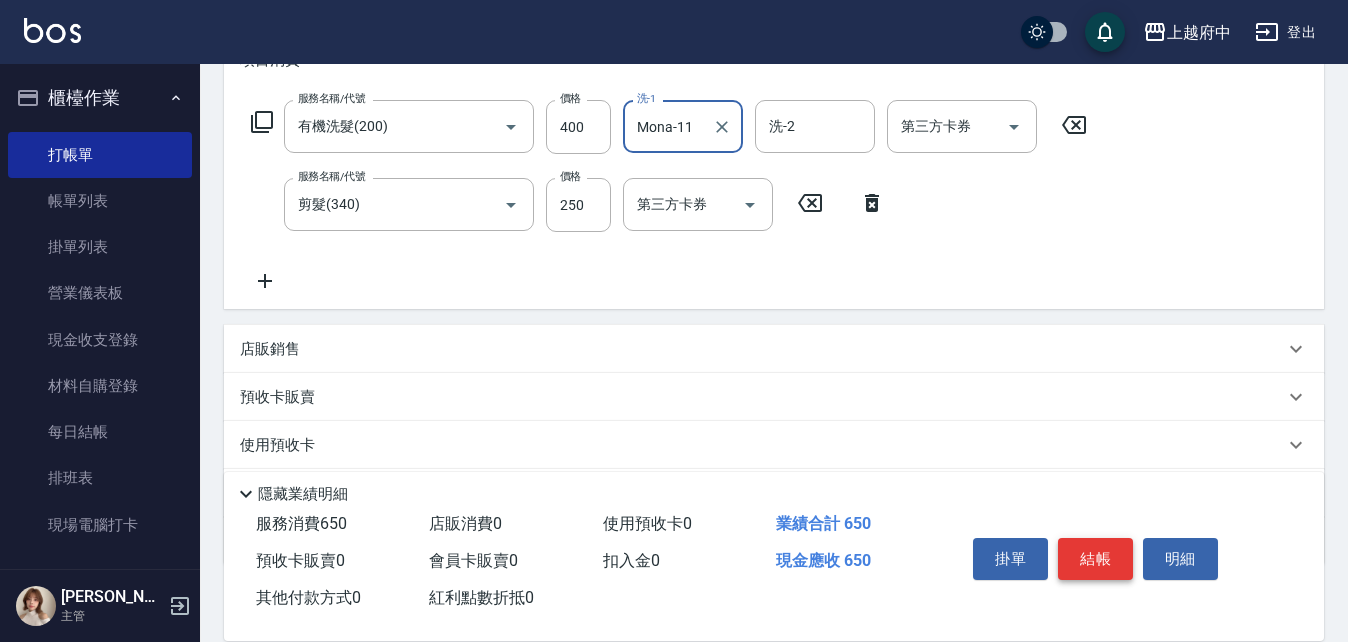 click on "結帳" at bounding box center [1095, 559] 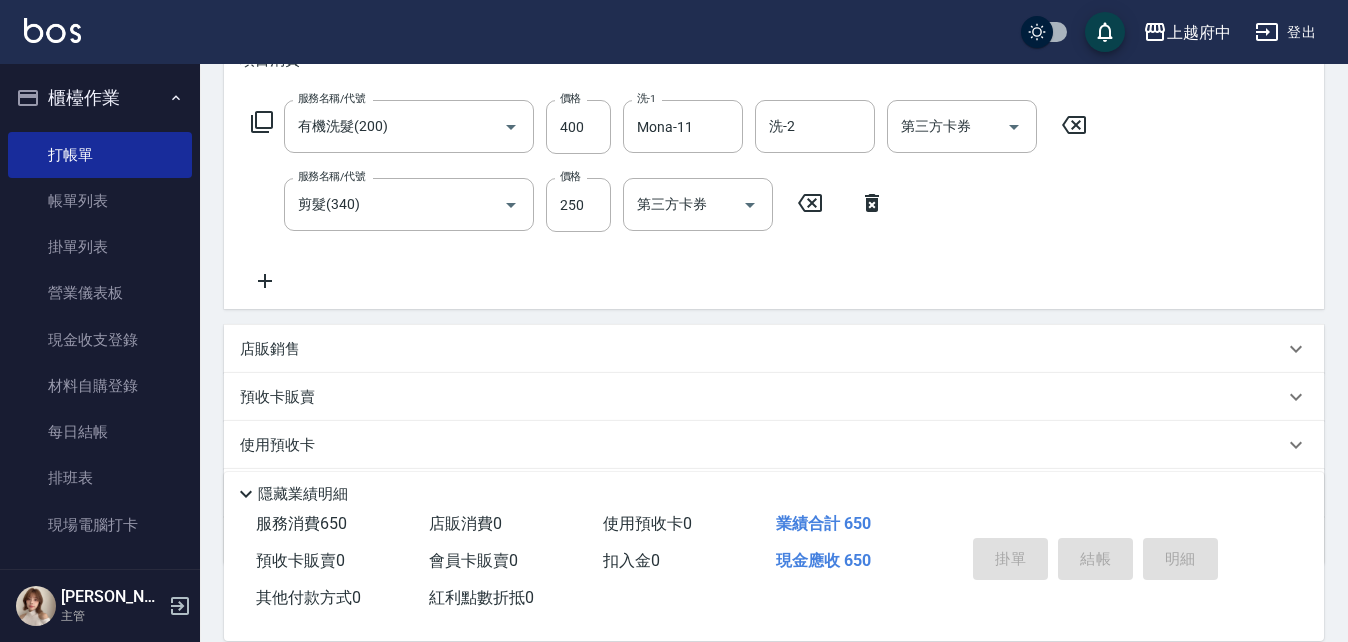 type on "2025/07/11 14:47" 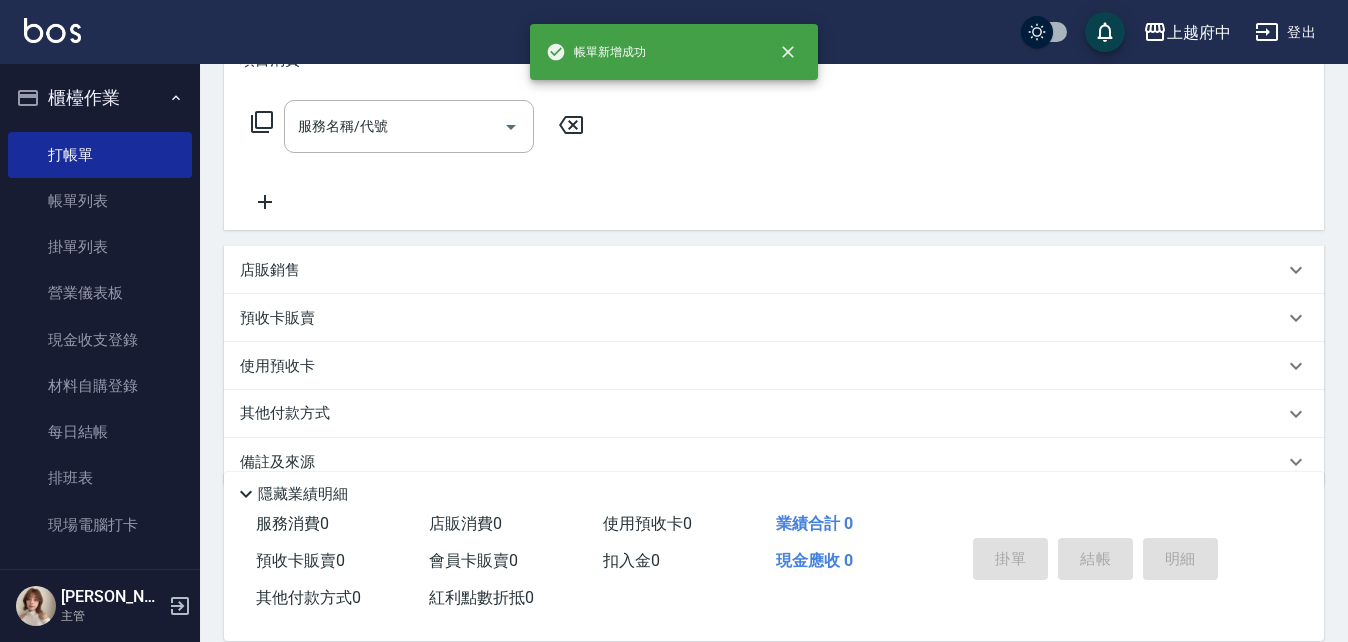 scroll, scrollTop: 0, scrollLeft: 0, axis: both 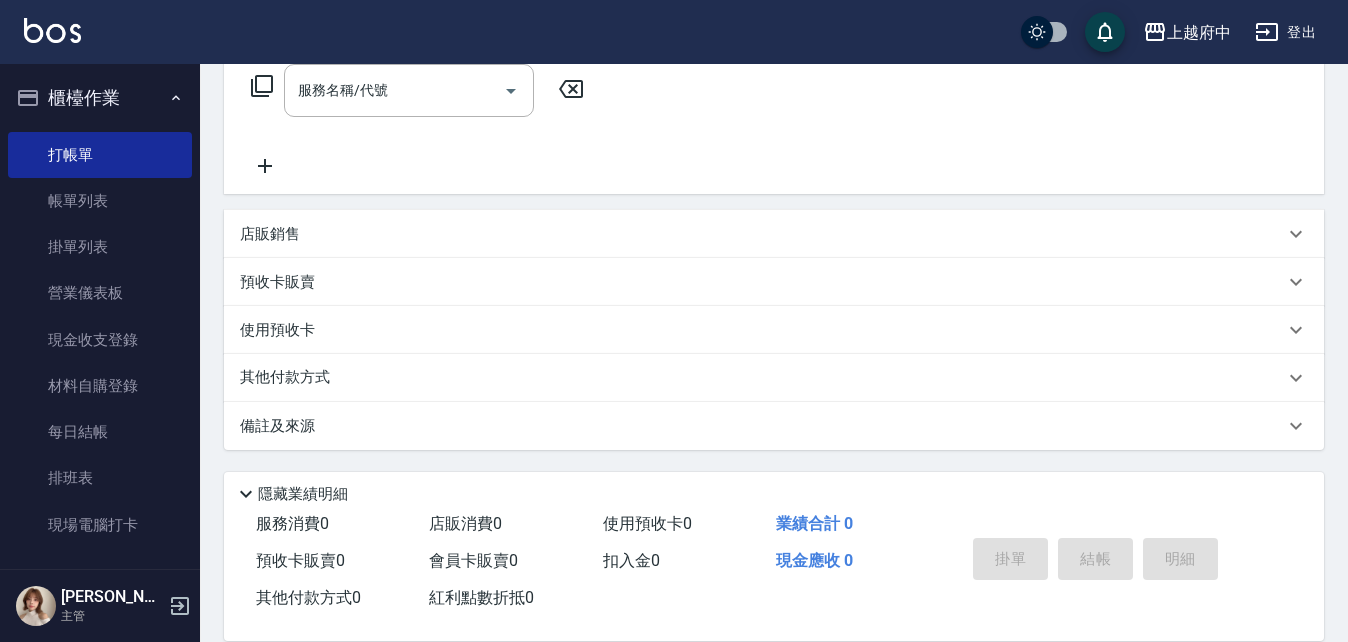 click on "其他付款方式" at bounding box center [290, 378] 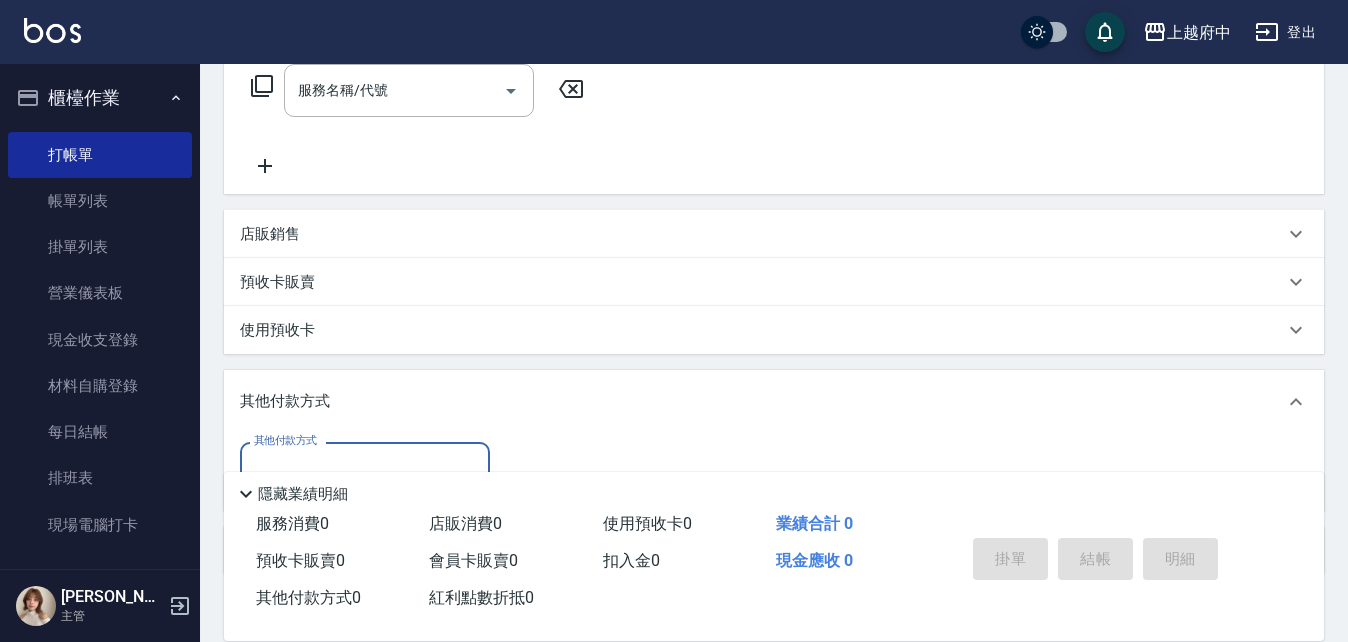 scroll, scrollTop: 0, scrollLeft: 0, axis: both 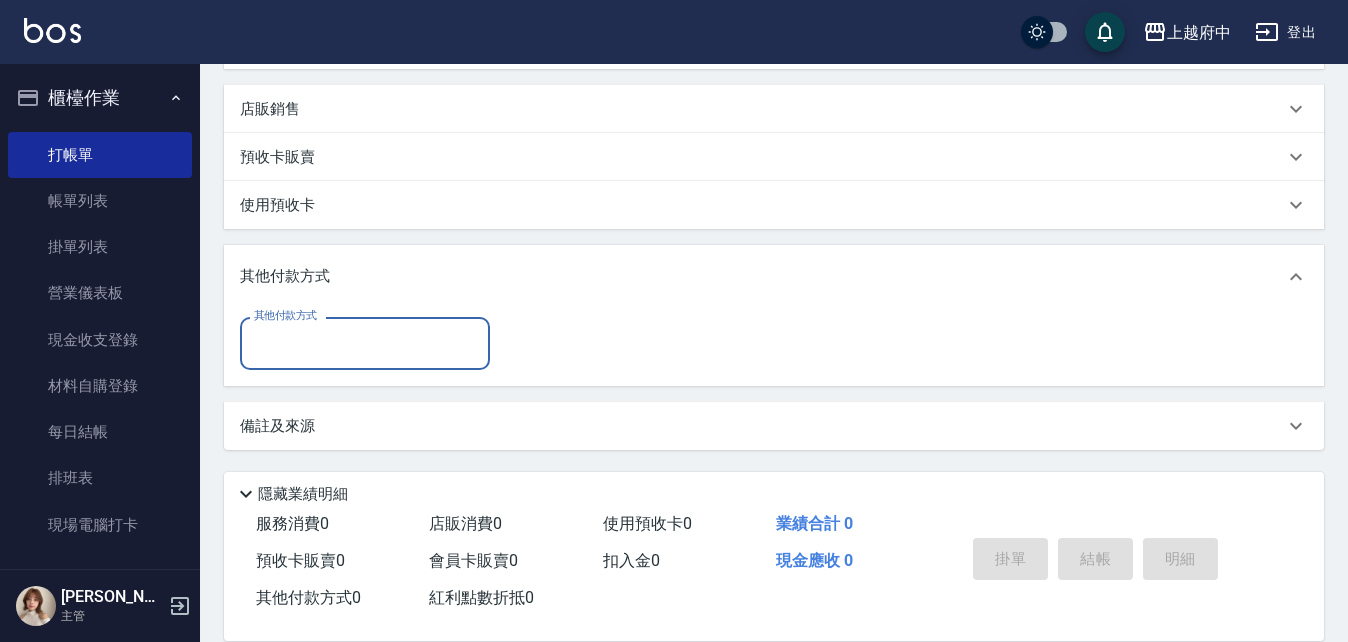 click on "其他付款方式" at bounding box center [365, 343] 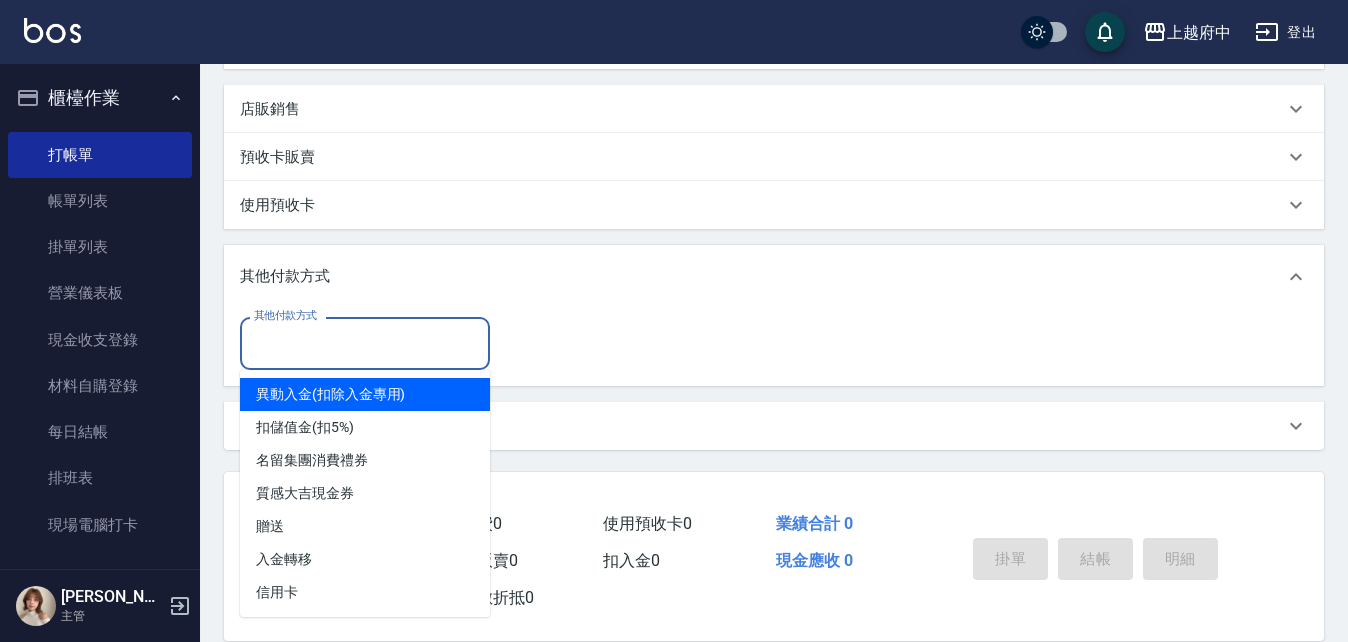 click on "其他付款方式" at bounding box center (762, 277) 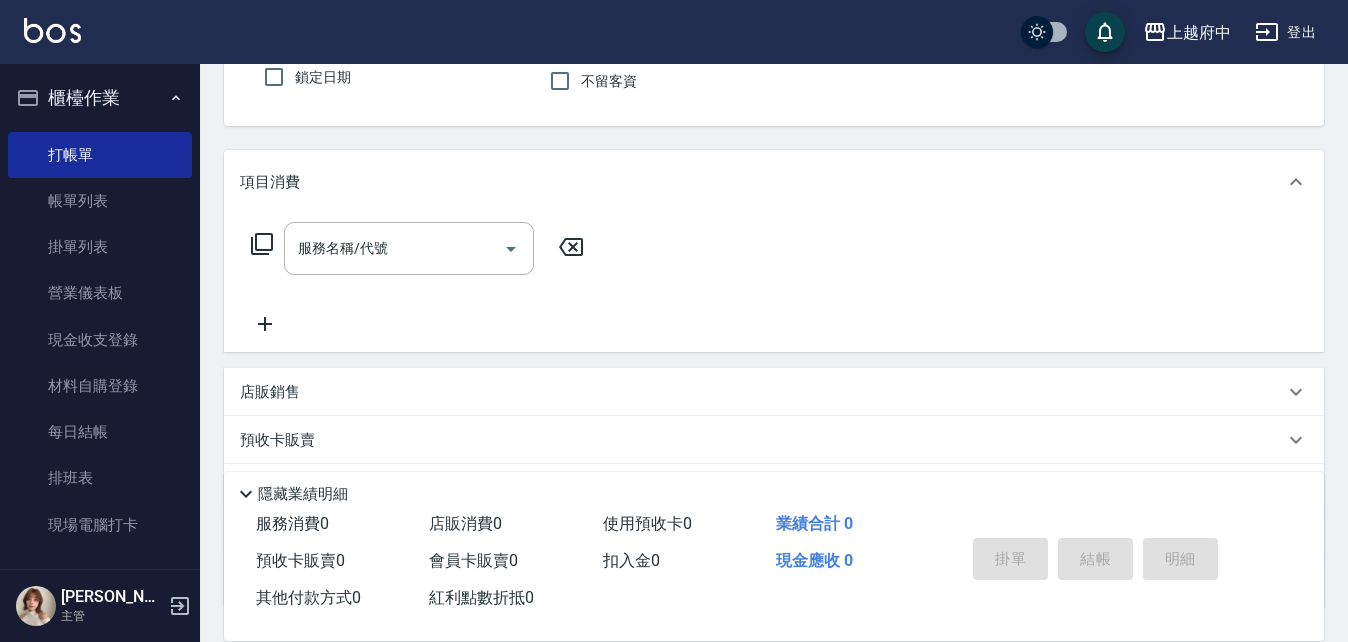 scroll, scrollTop: 0, scrollLeft: 0, axis: both 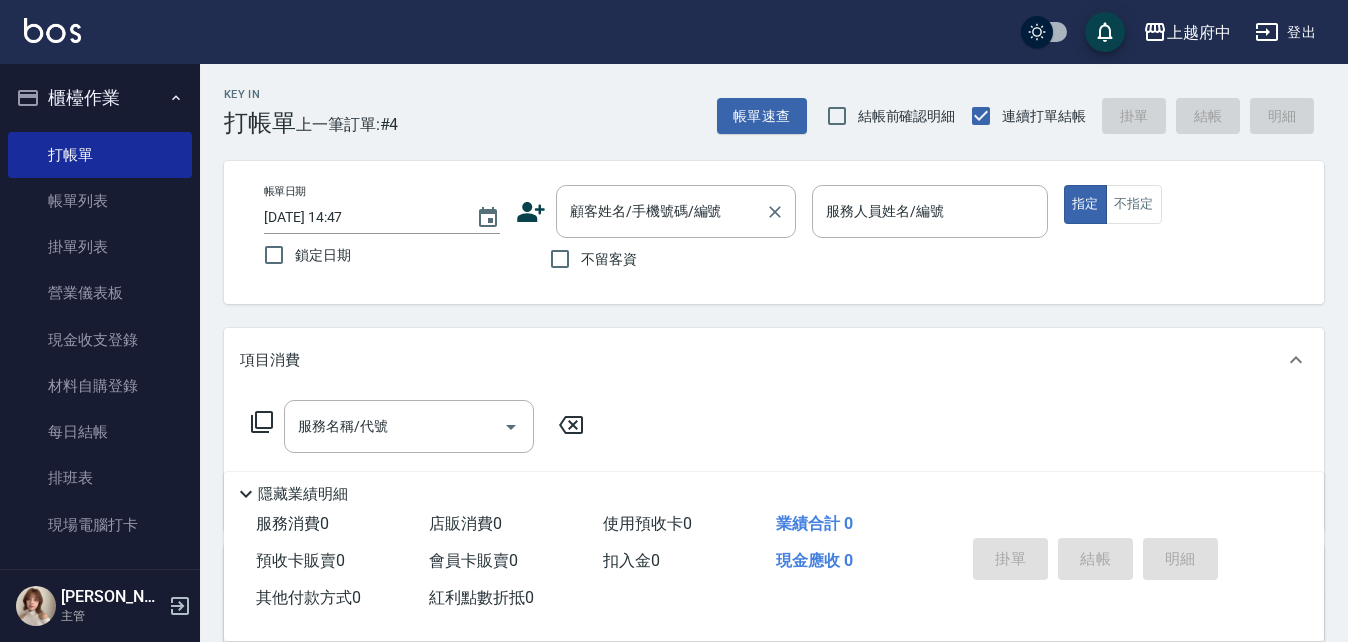 click on "顧客姓名/手機號碼/編號" at bounding box center [661, 211] 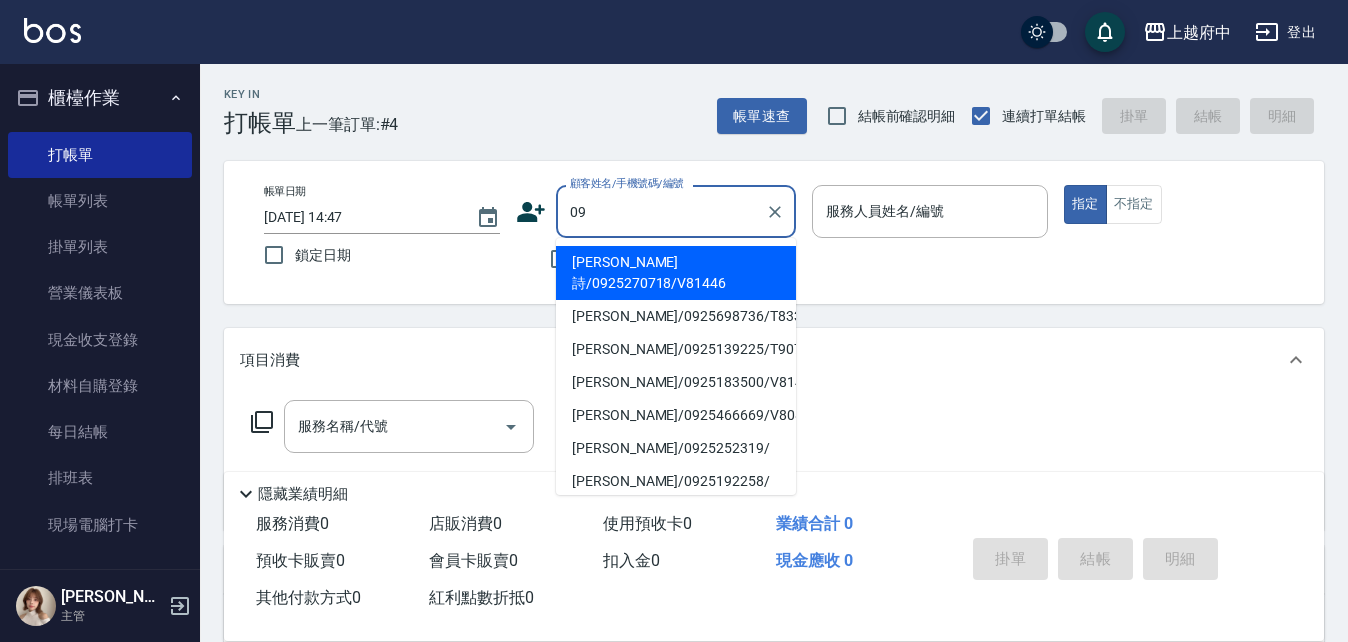type on "0" 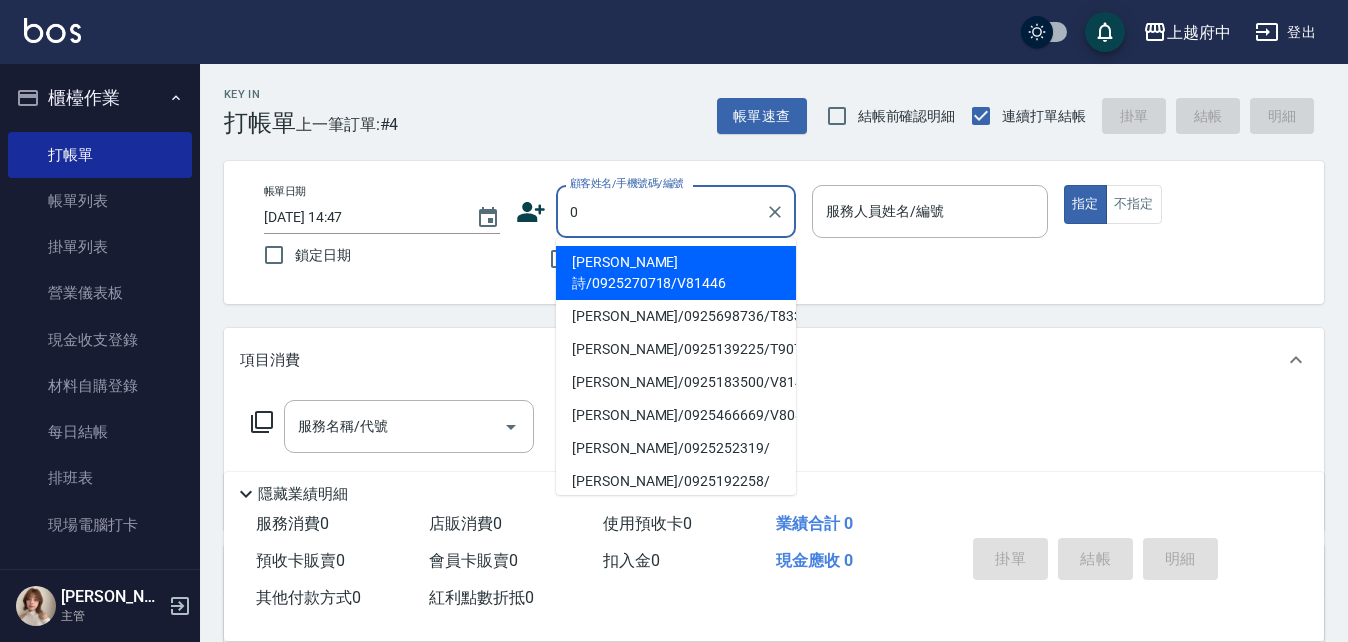 type 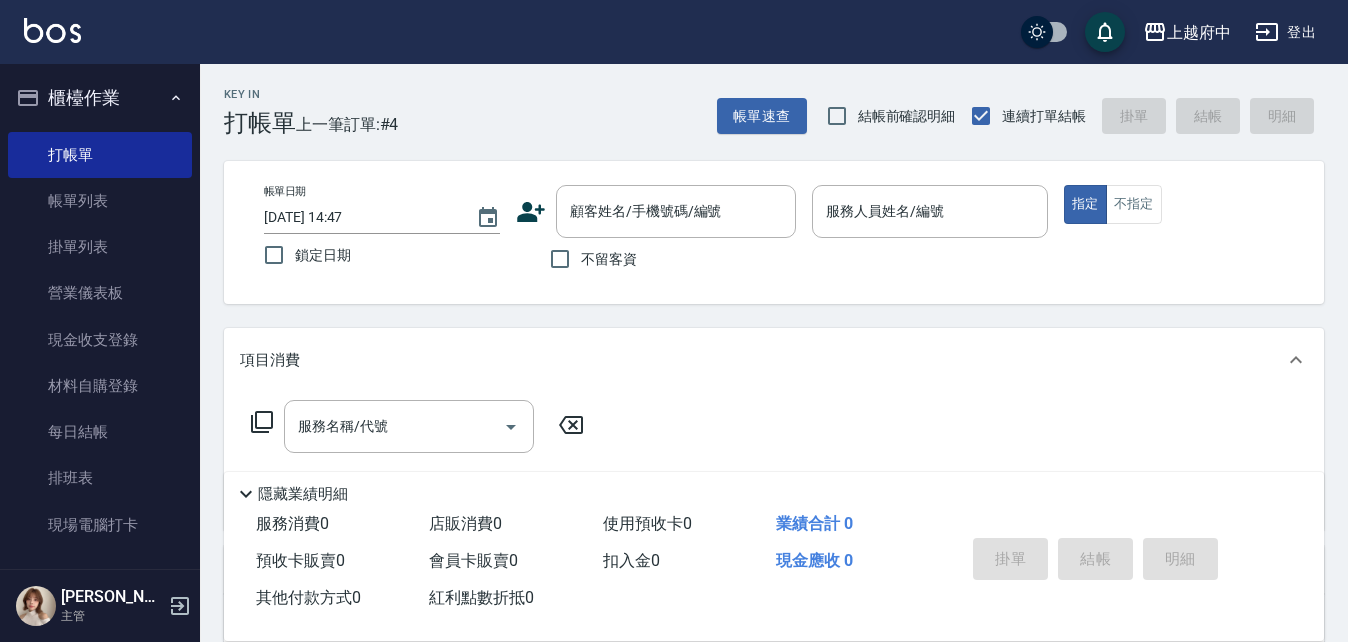 click on "帳單日期 2025/07/11 14:47 鎖定日期 顧客姓名/手機號碼/編號 顧客姓名/手機號碼/編號 不留客資 服務人員姓名/編號 服務人員姓名/編號 指定 不指定" at bounding box center [774, 232] 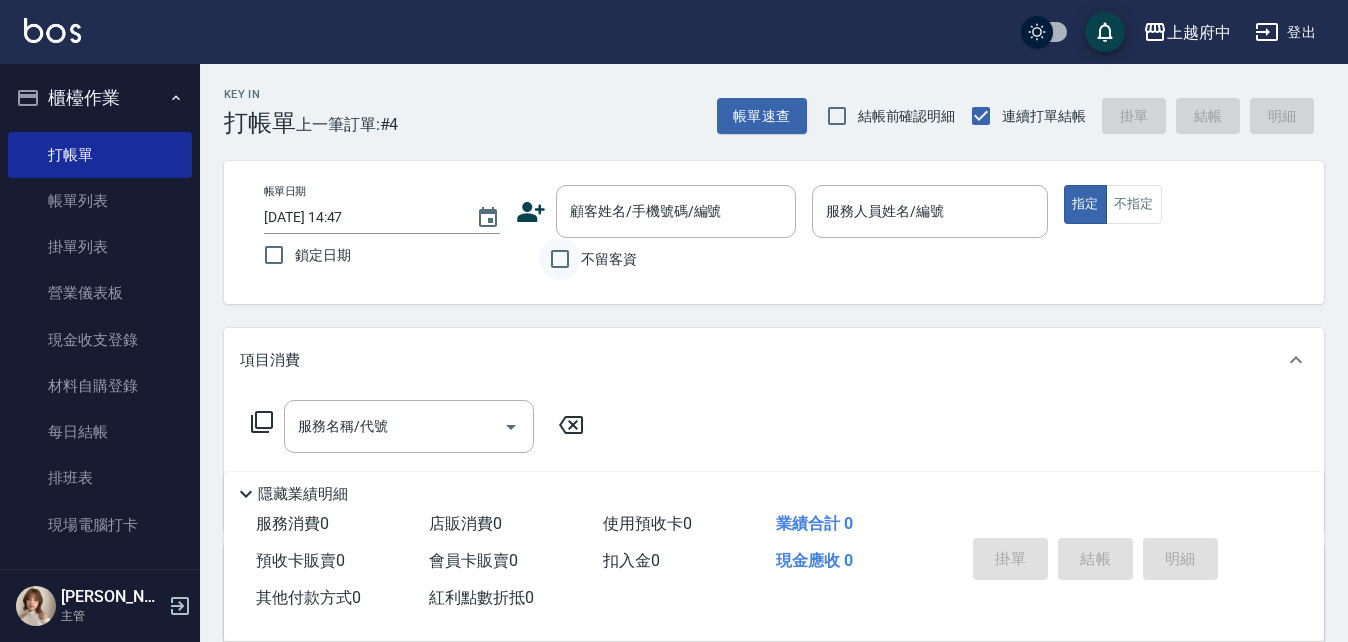 click on "不留客資" at bounding box center [560, 259] 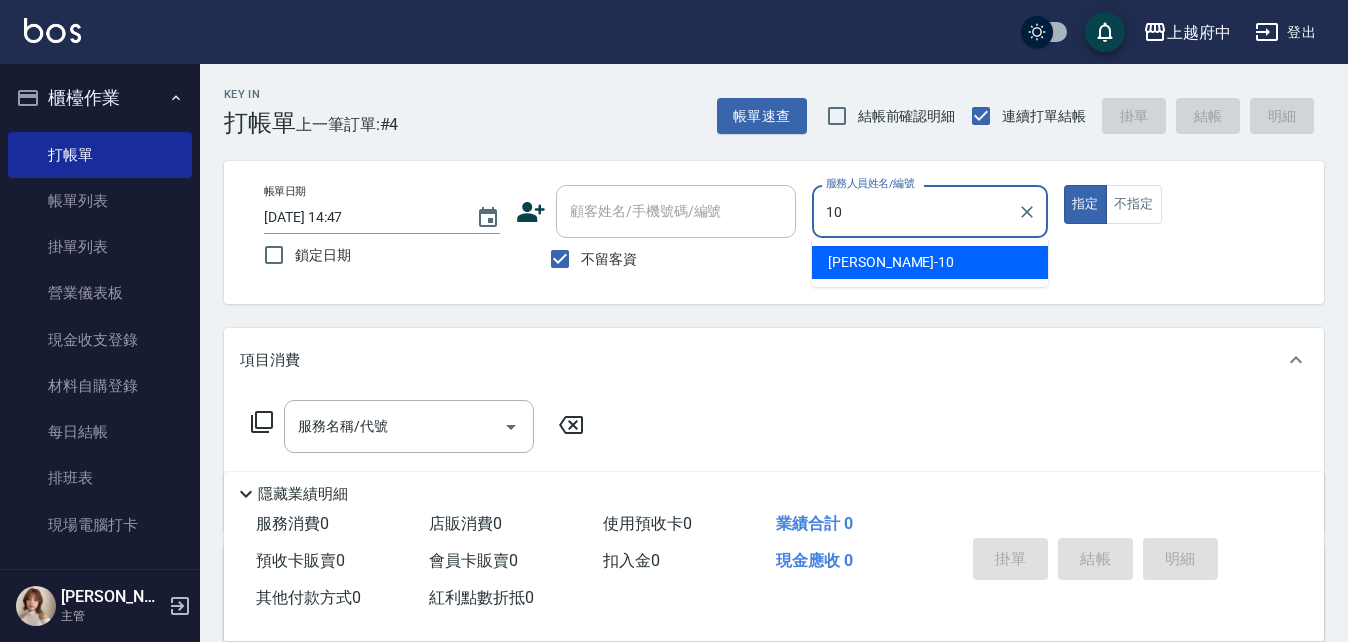 type on "Kevin-10" 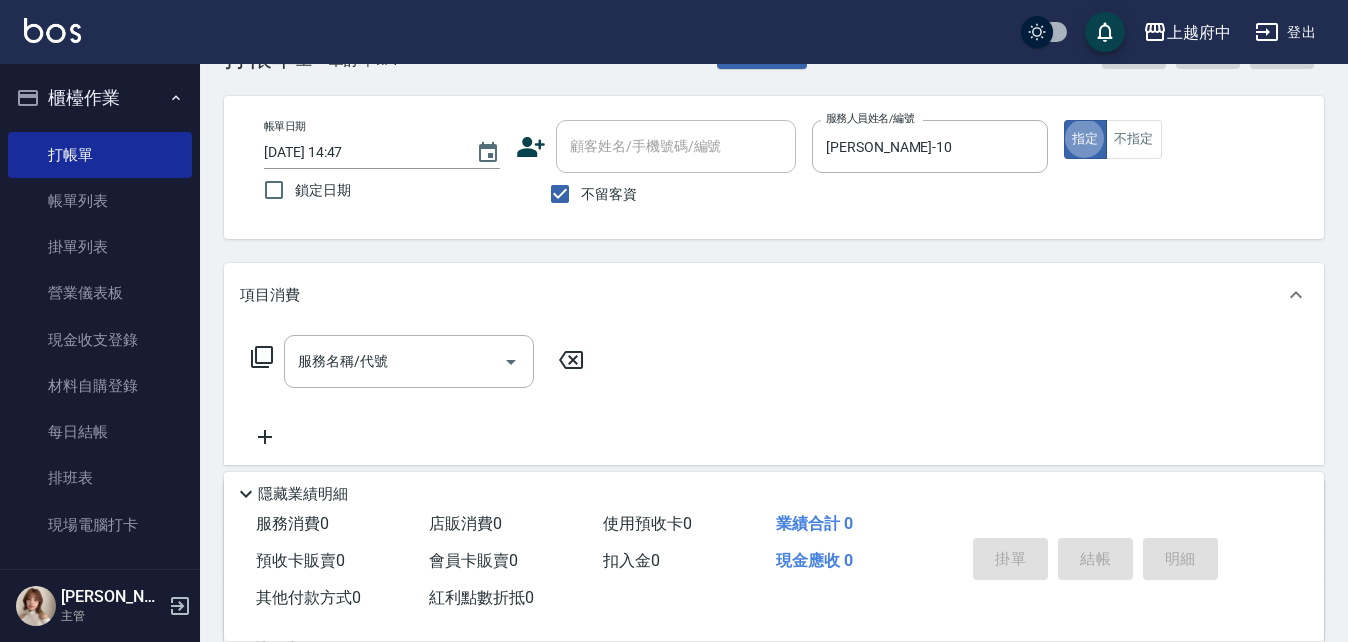 scroll, scrollTop: 100, scrollLeft: 0, axis: vertical 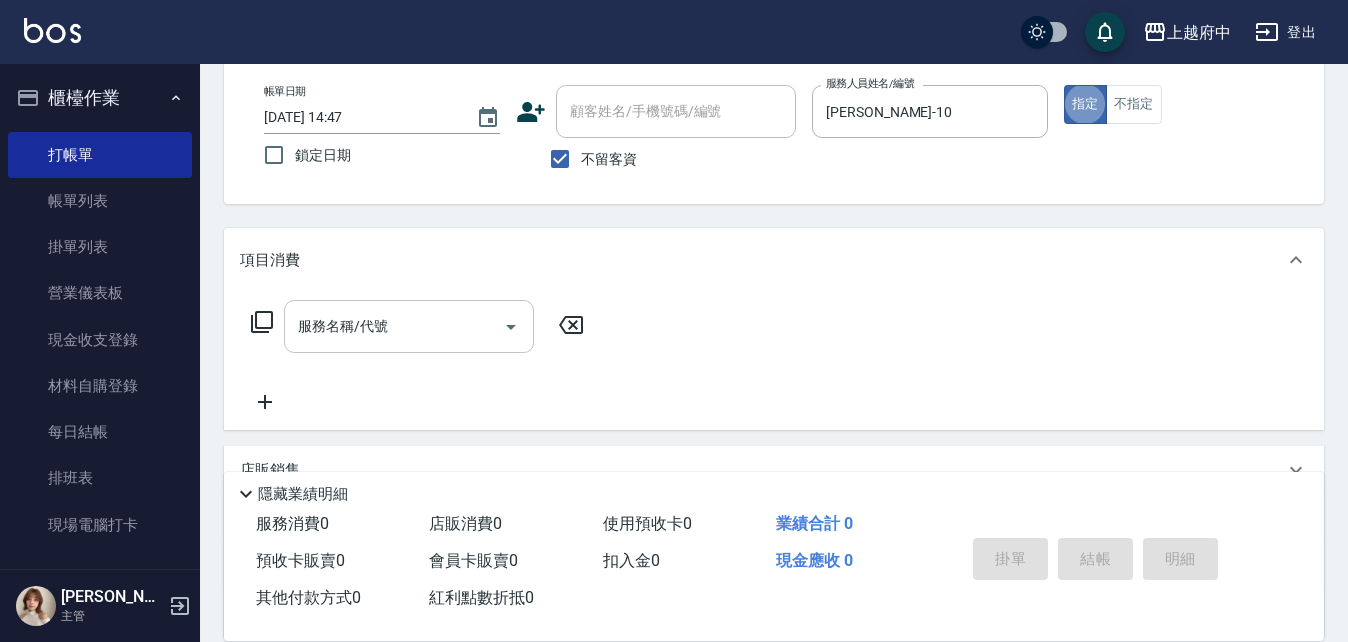 click on "服務名稱/代號" at bounding box center [394, 326] 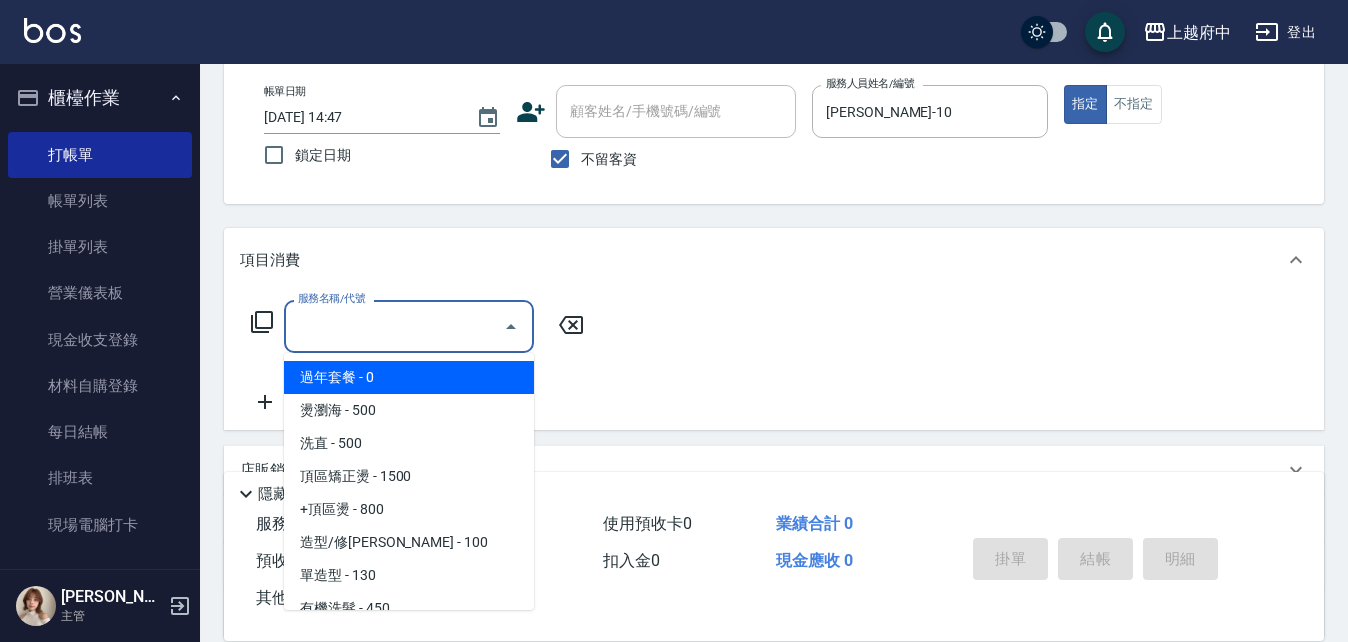 type on "3" 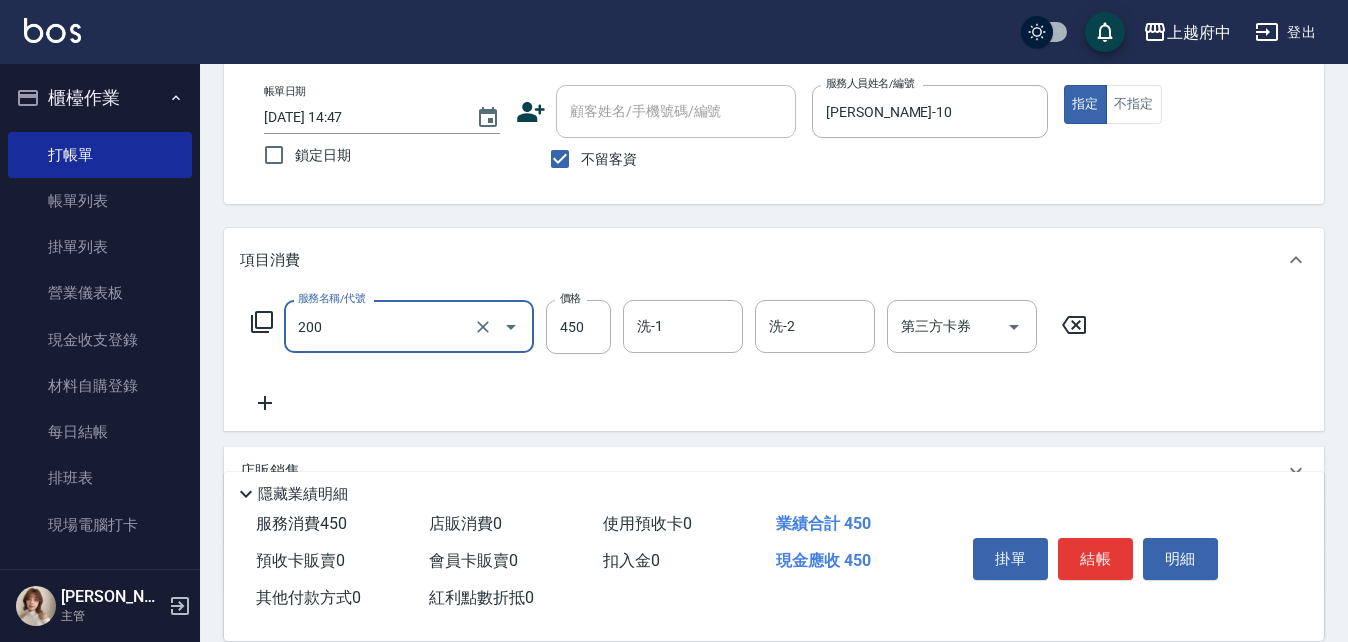 type on "有機洗髮(200)" 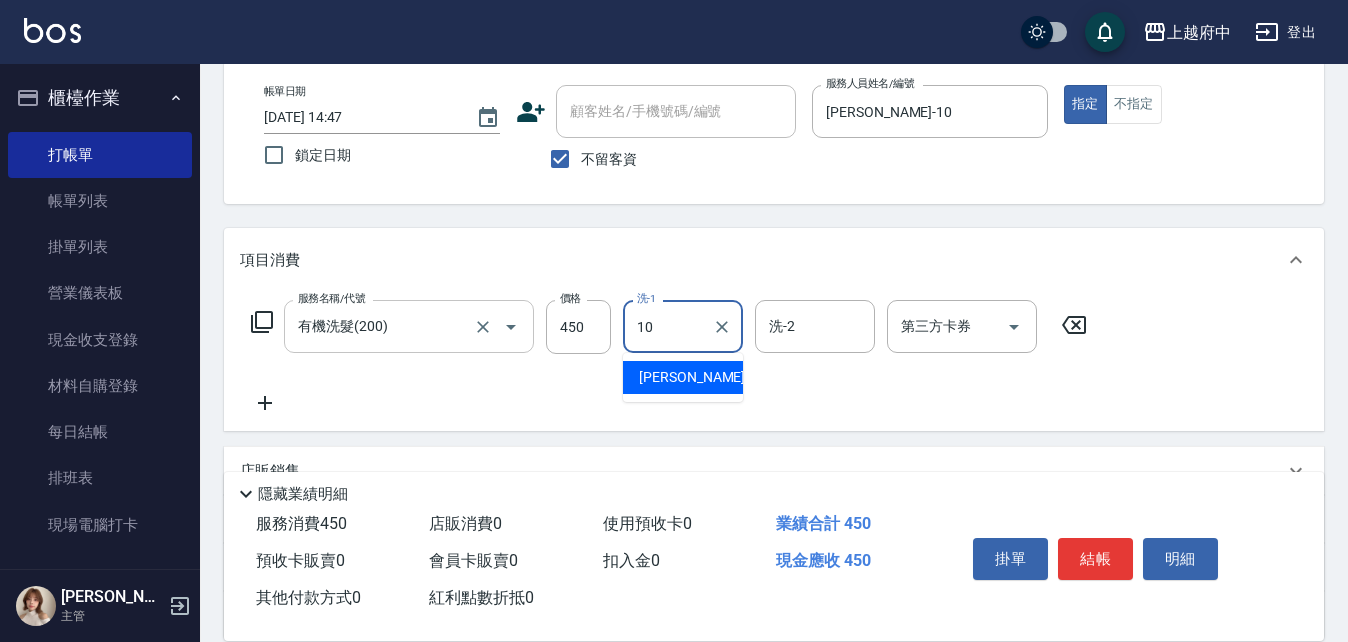 type on "Kevin-10" 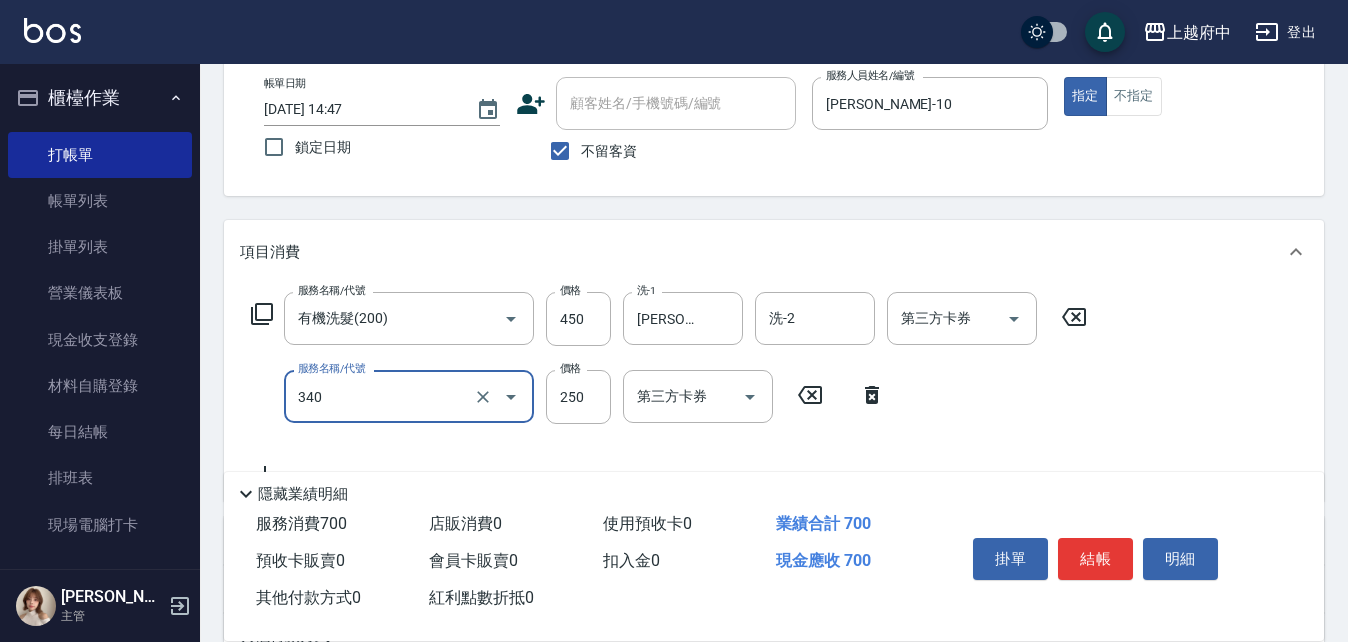 scroll, scrollTop: 100, scrollLeft: 0, axis: vertical 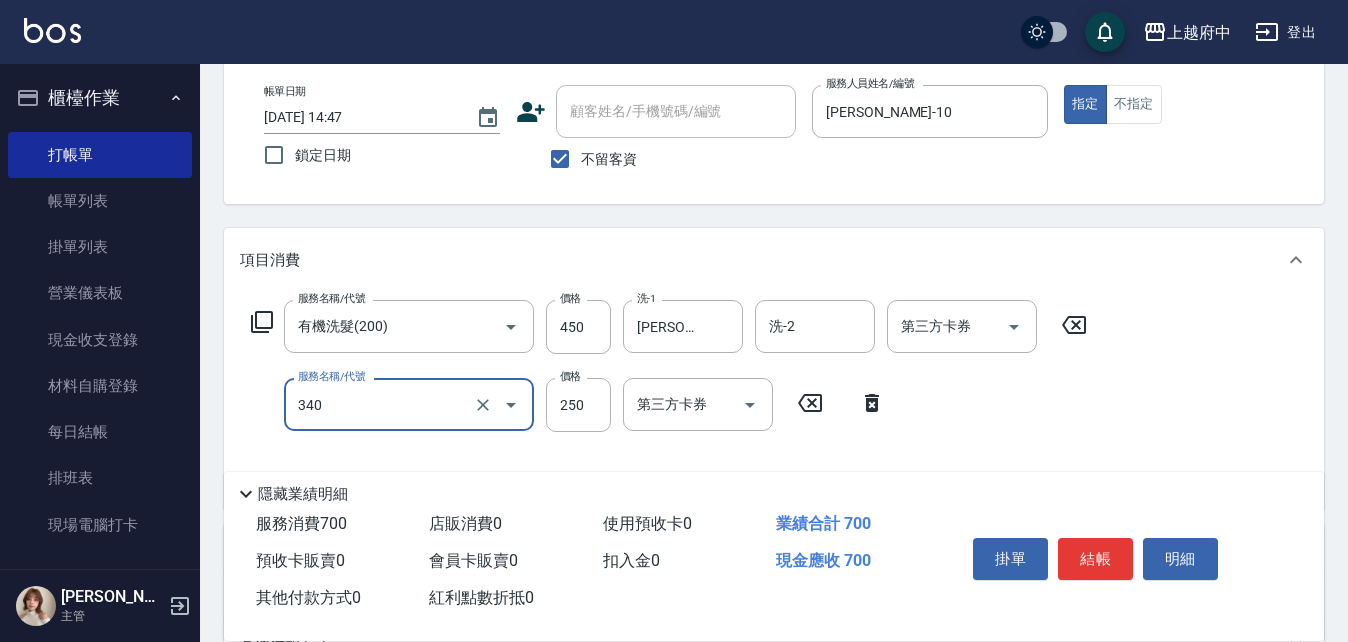 type on "剪髮(340)" 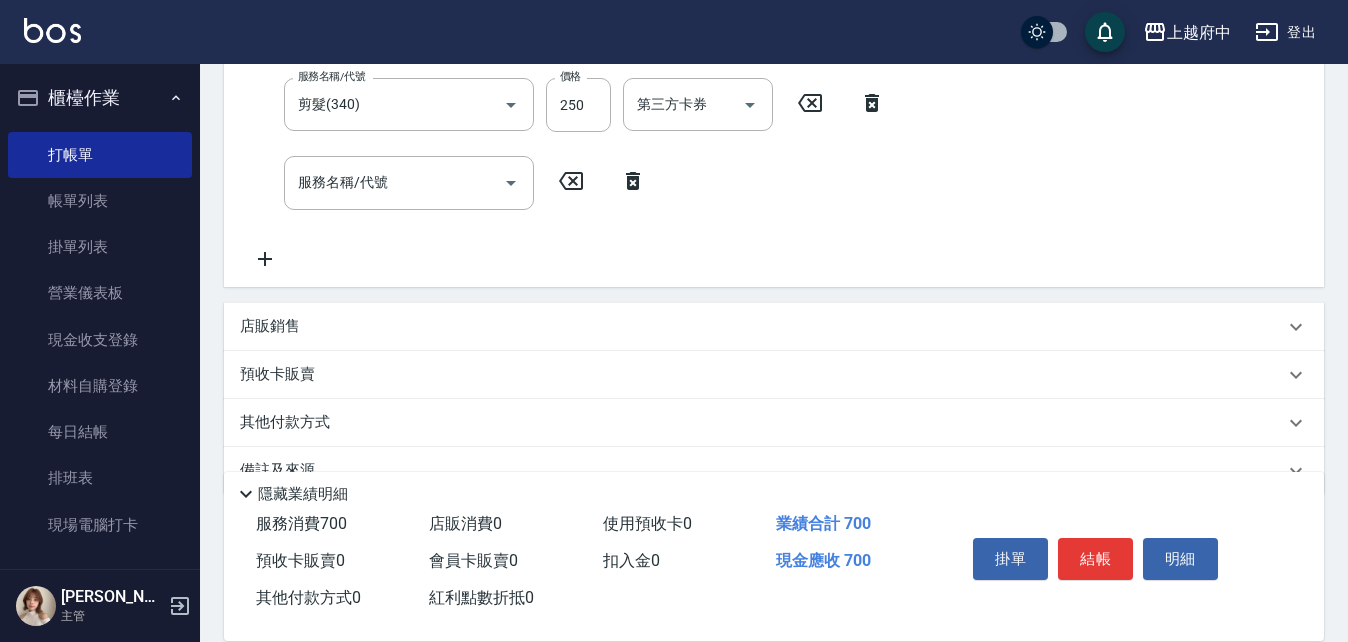 click 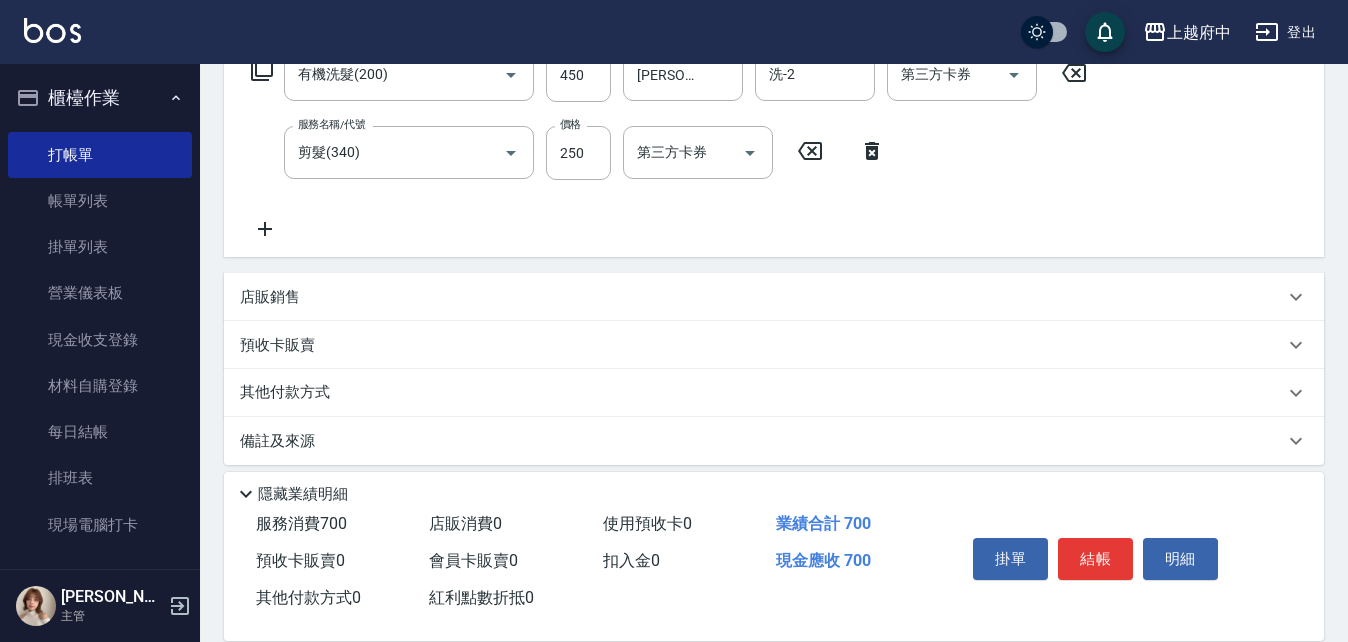 scroll, scrollTop: 367, scrollLeft: 0, axis: vertical 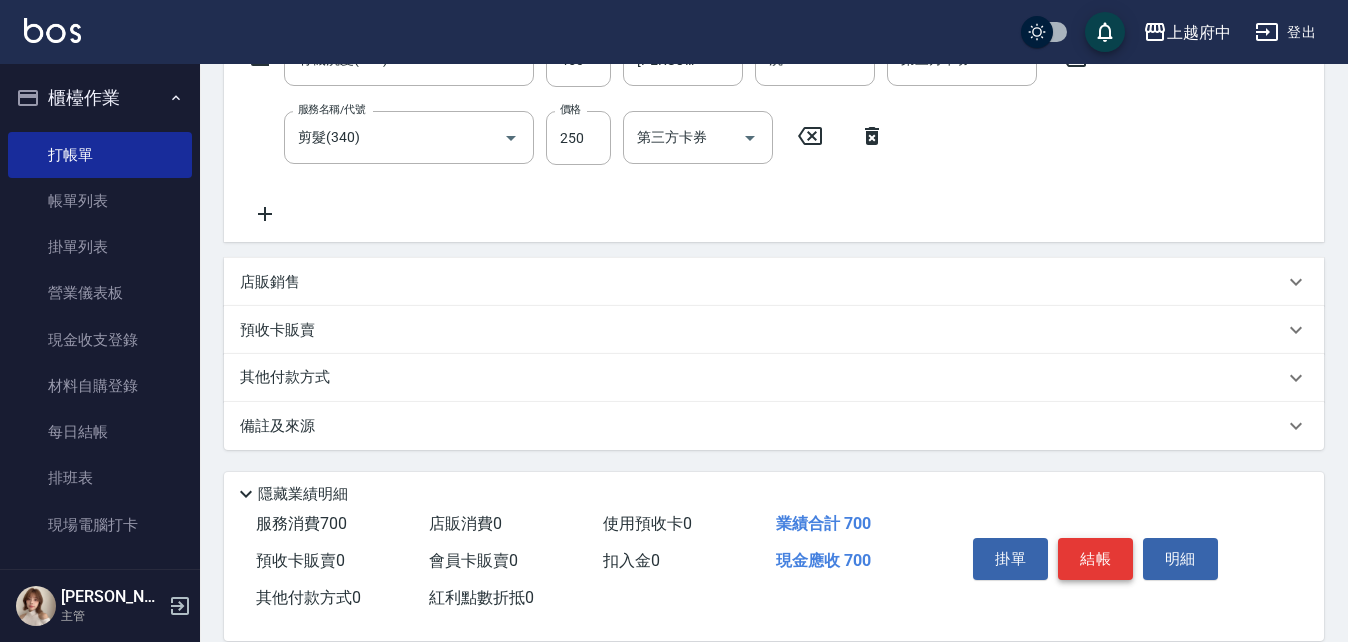 click on "結帳" at bounding box center [1095, 559] 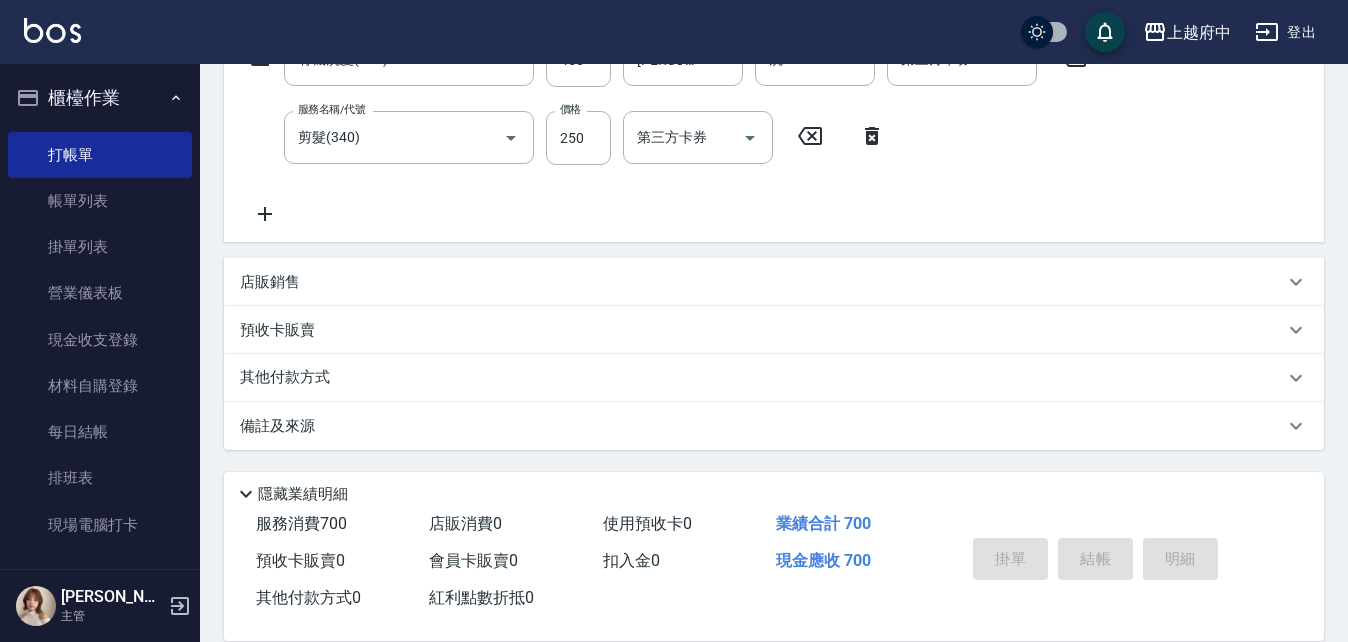 type on "2025/07/11 15:04" 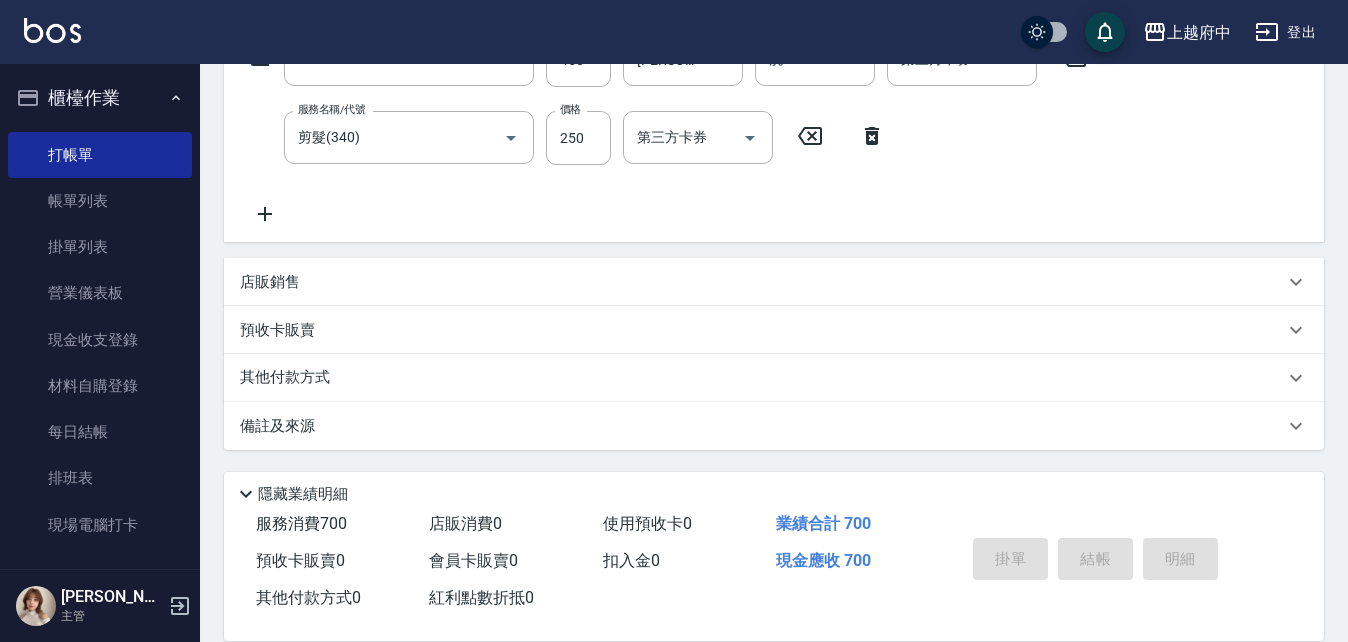 scroll, scrollTop: 0, scrollLeft: 0, axis: both 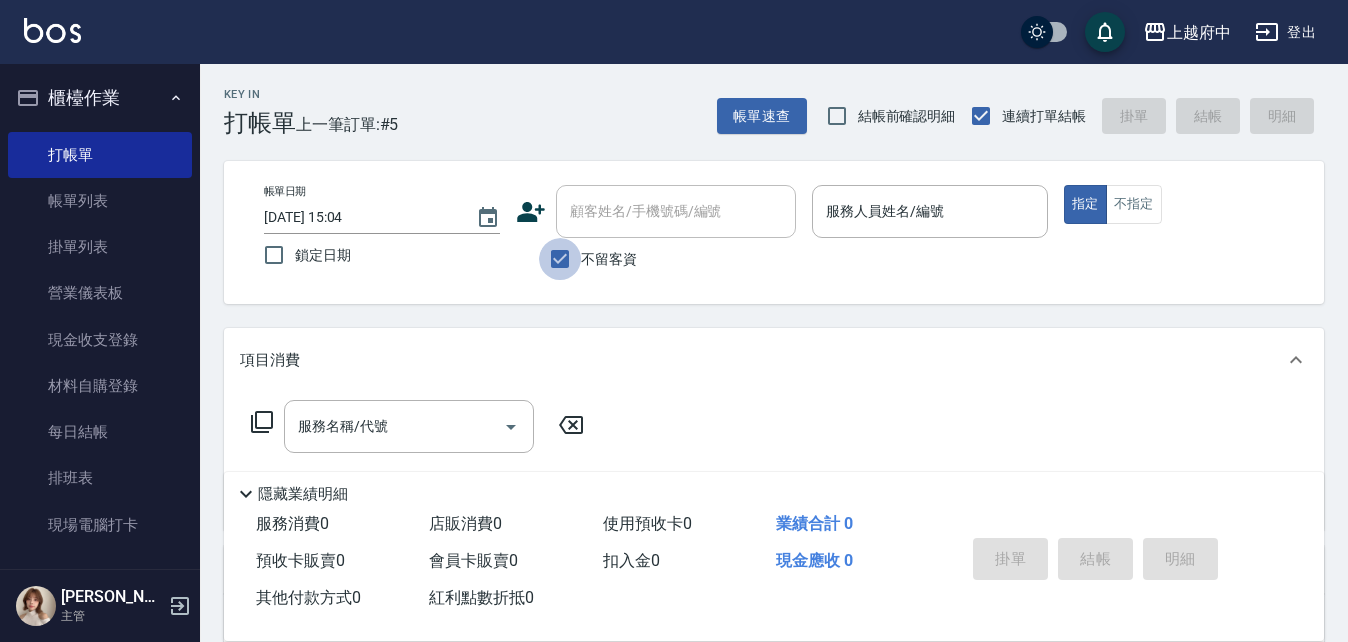 click on "不留客資" at bounding box center [560, 259] 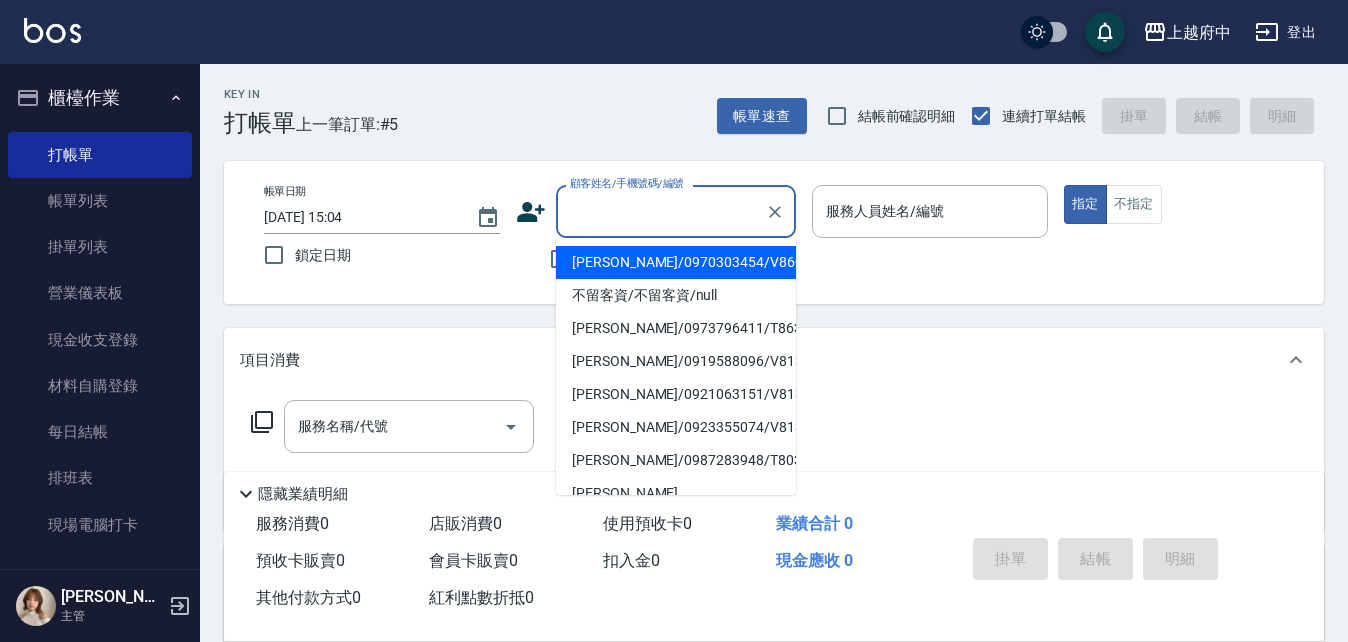 click on "顧客姓名/手機號碼/編號" at bounding box center (661, 211) 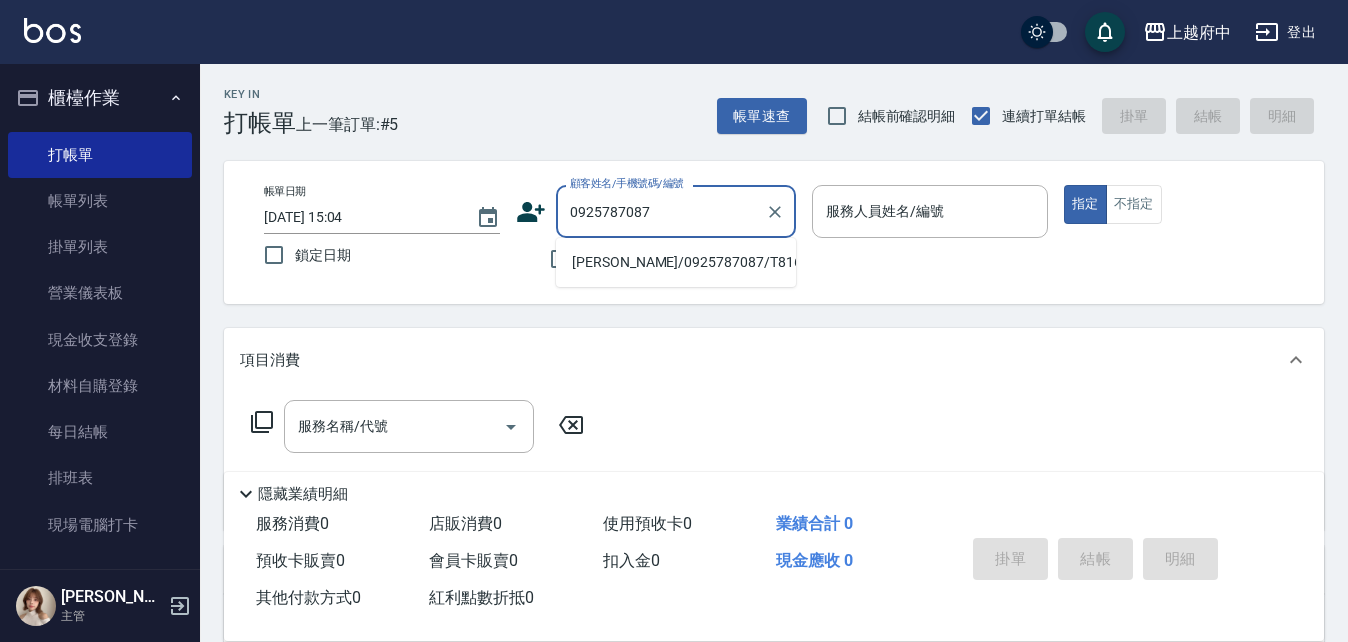 click on "黃建彬/0925787087/T81677" at bounding box center [676, 262] 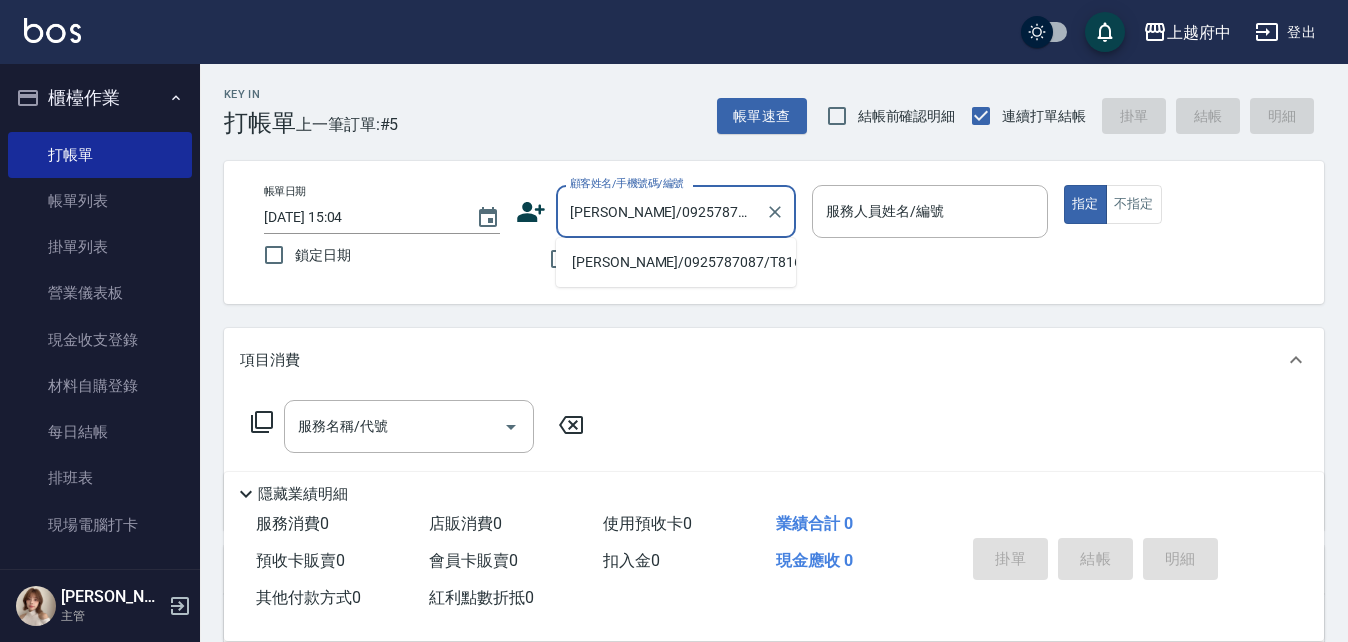 type on "Annie -1" 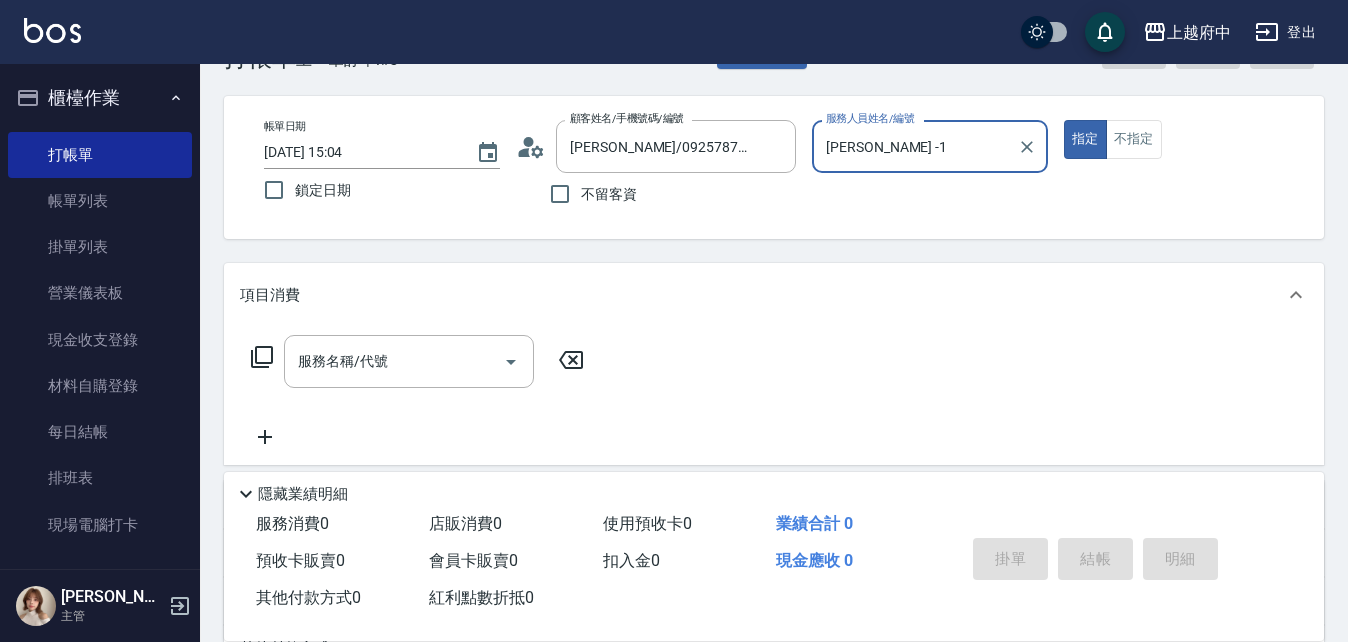 scroll, scrollTop: 100, scrollLeft: 0, axis: vertical 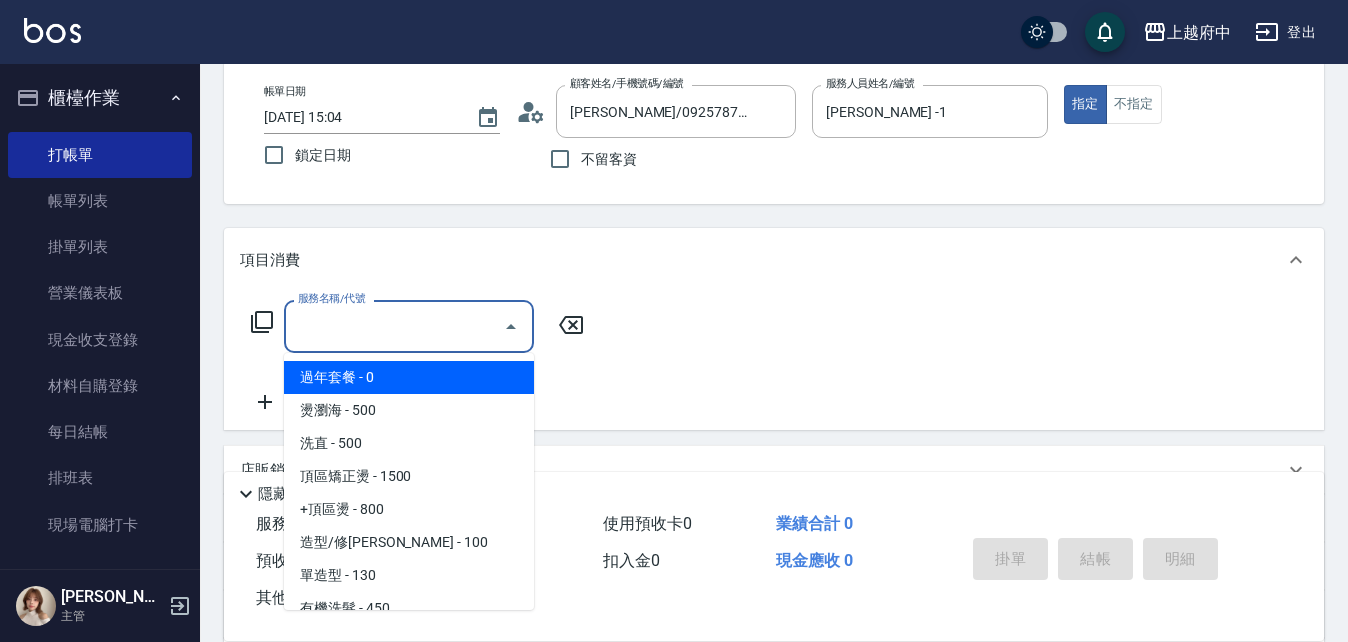 click on "服務名稱/代號" at bounding box center (394, 326) 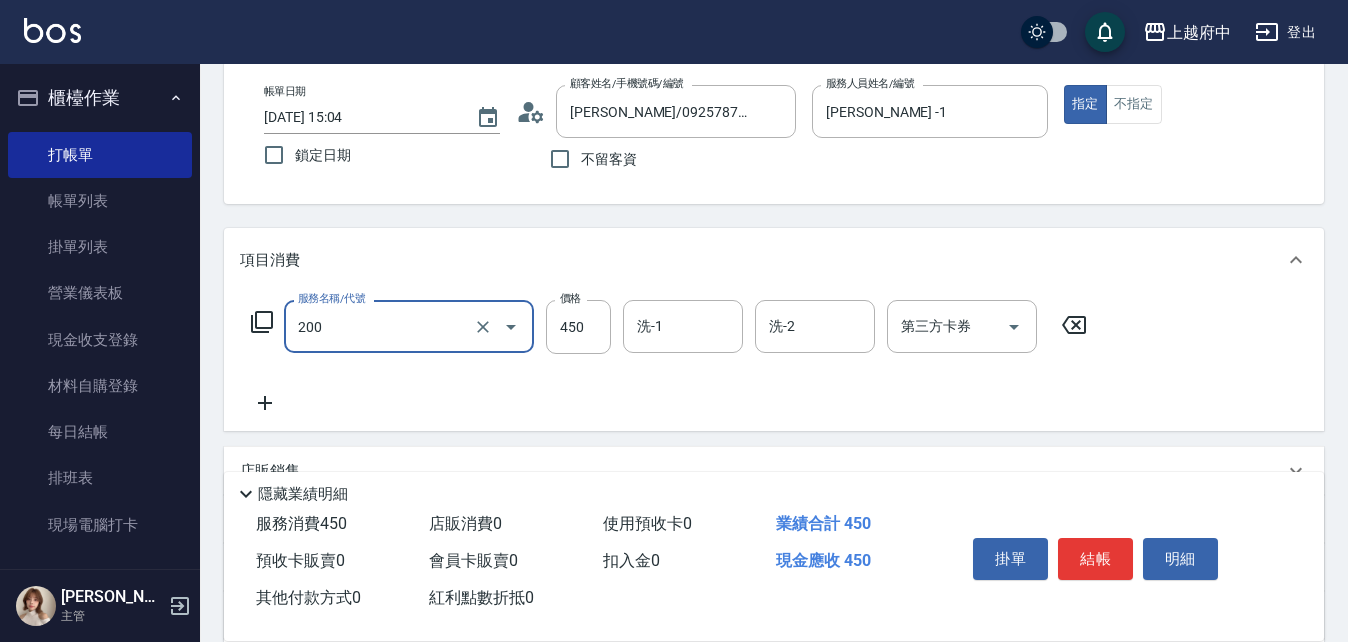 type on "有機洗髮(200)" 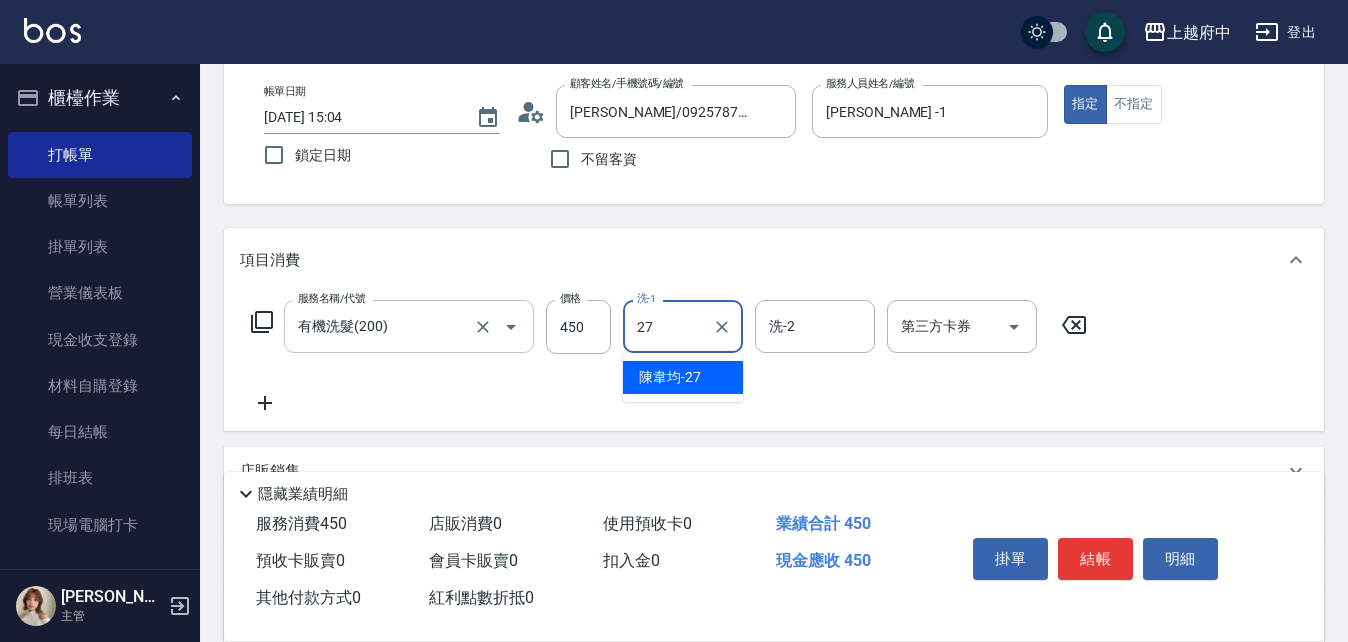 type on "陳韋均-27" 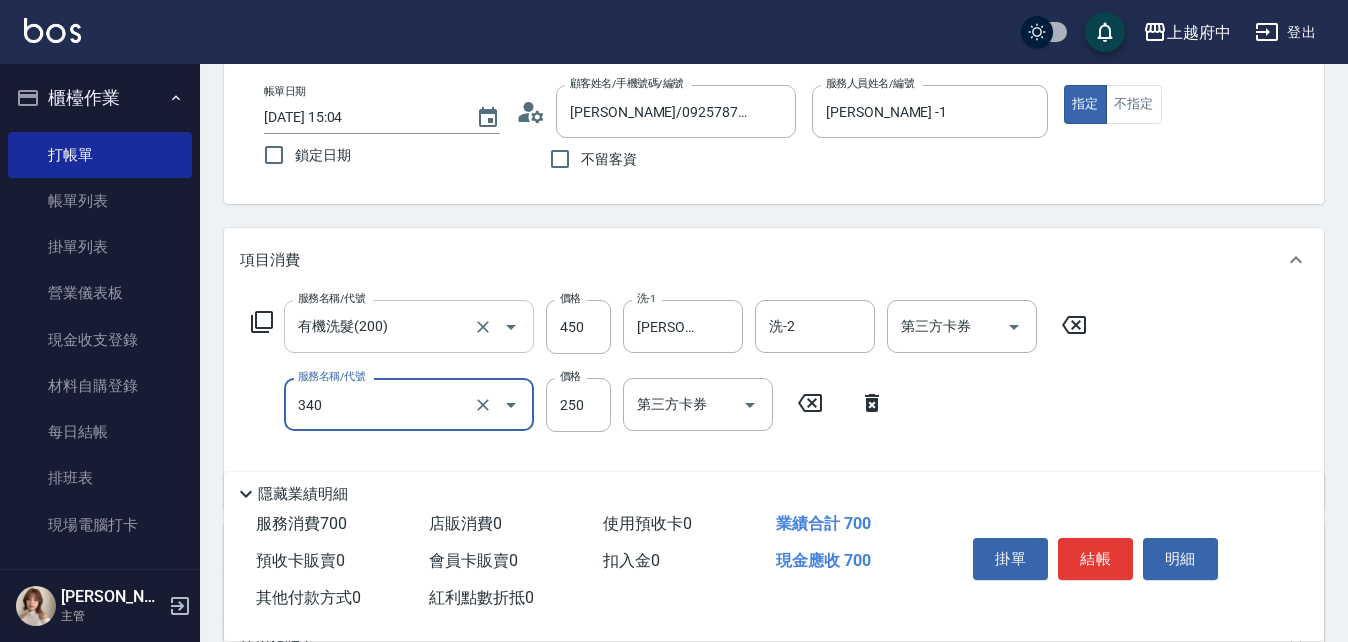 type on "剪髮(340)" 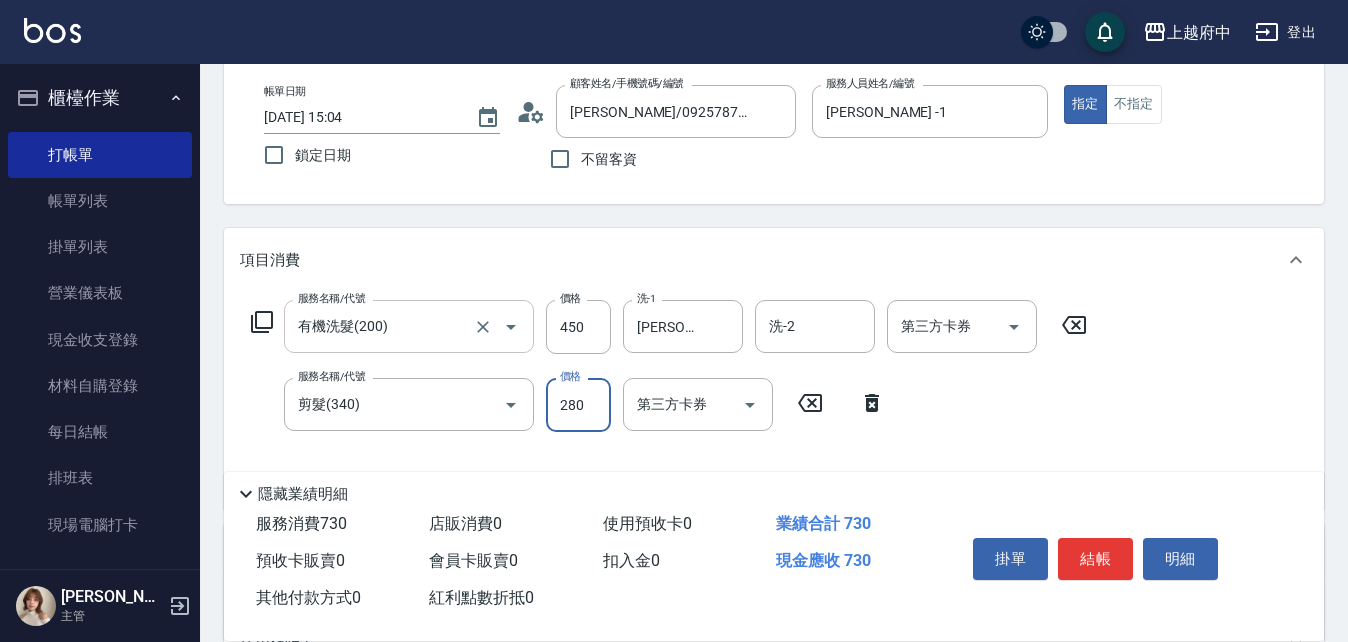 type on "280" 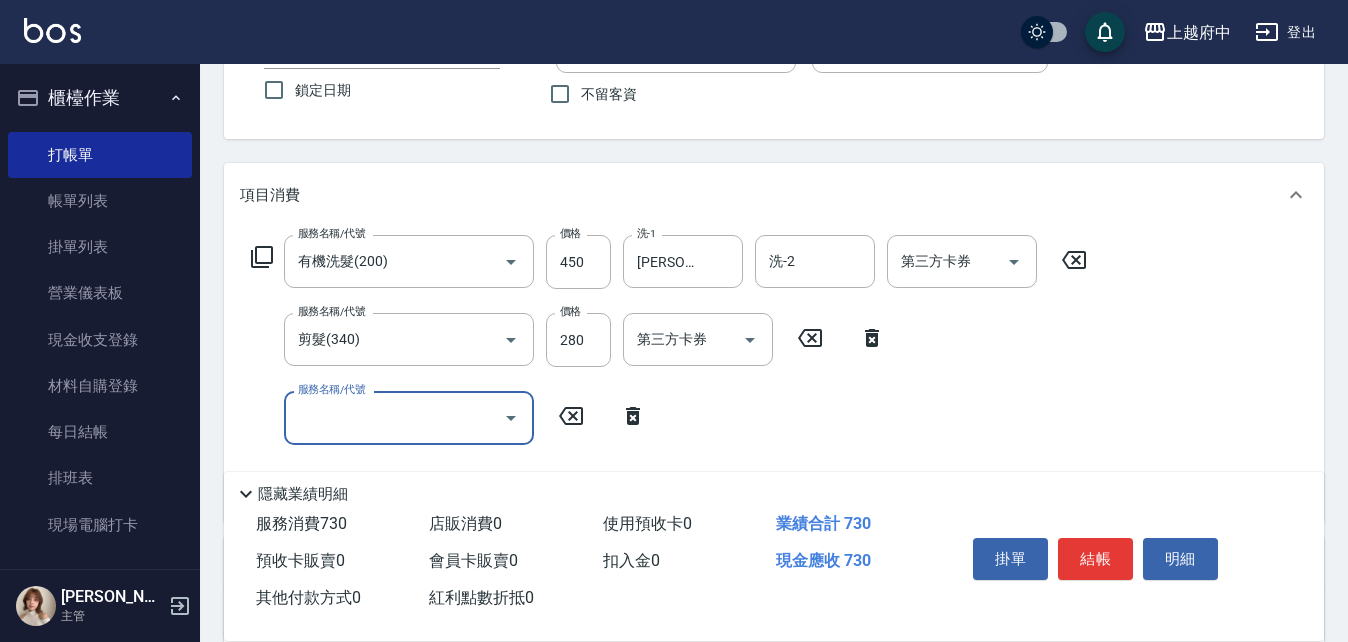 scroll, scrollTop: 200, scrollLeft: 0, axis: vertical 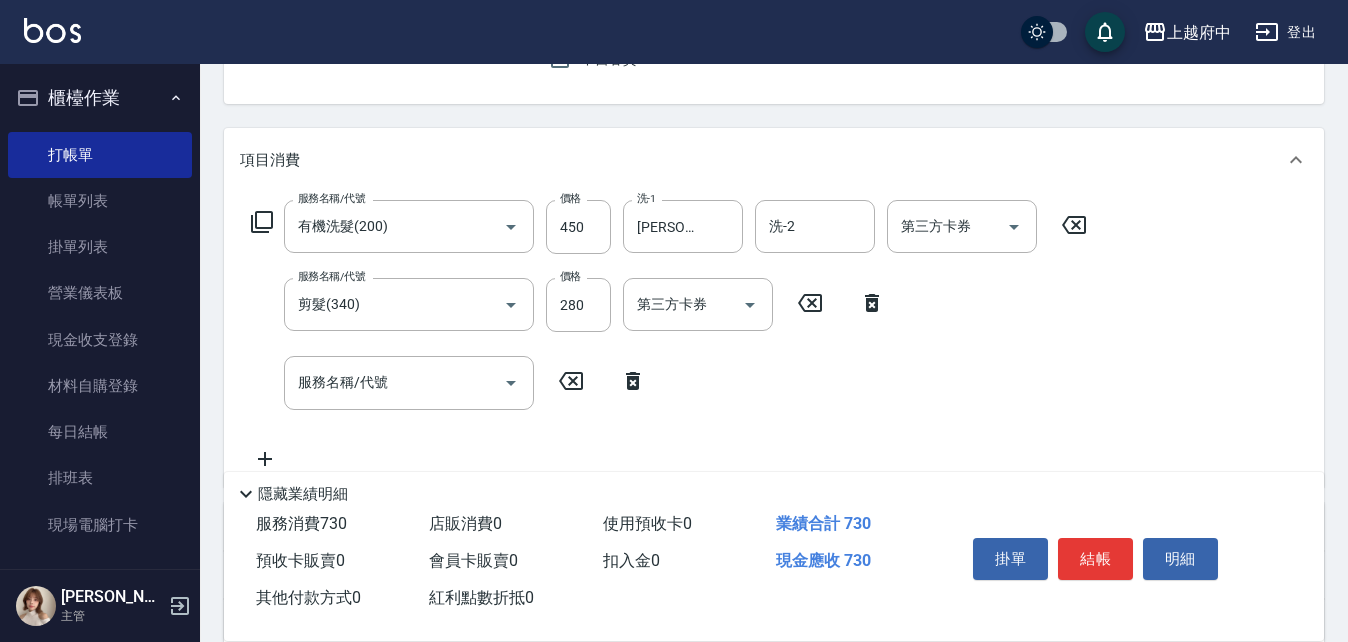 click 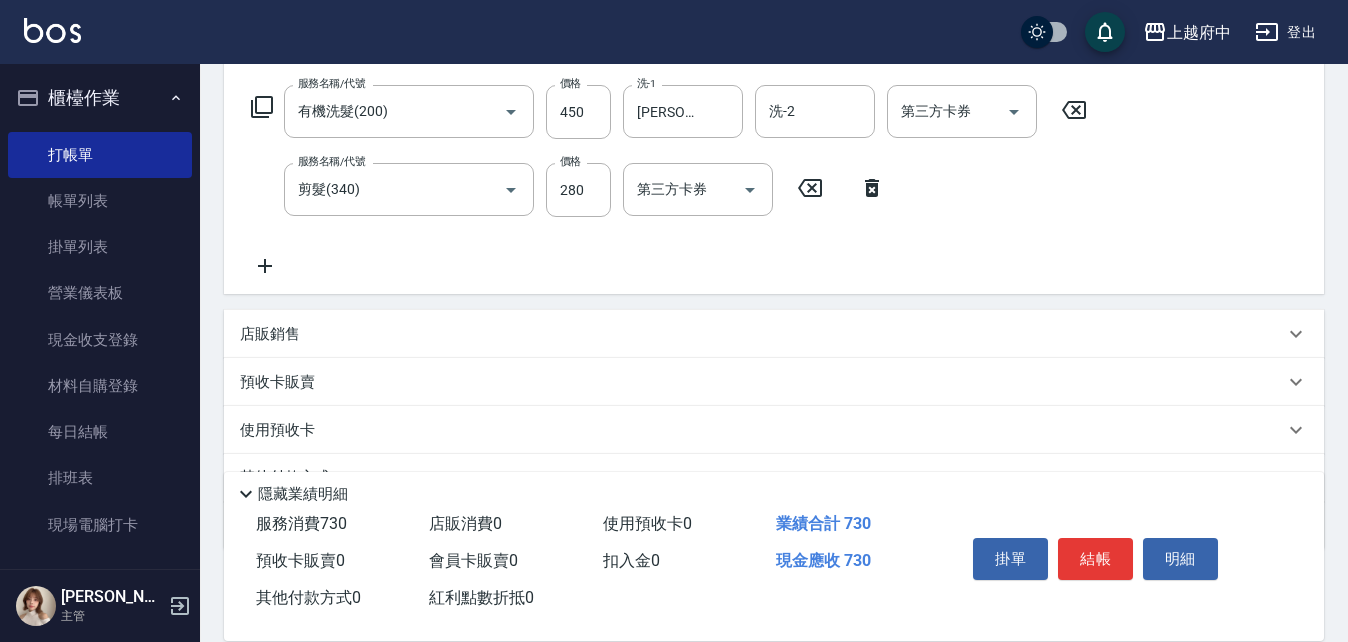 scroll, scrollTop: 415, scrollLeft: 0, axis: vertical 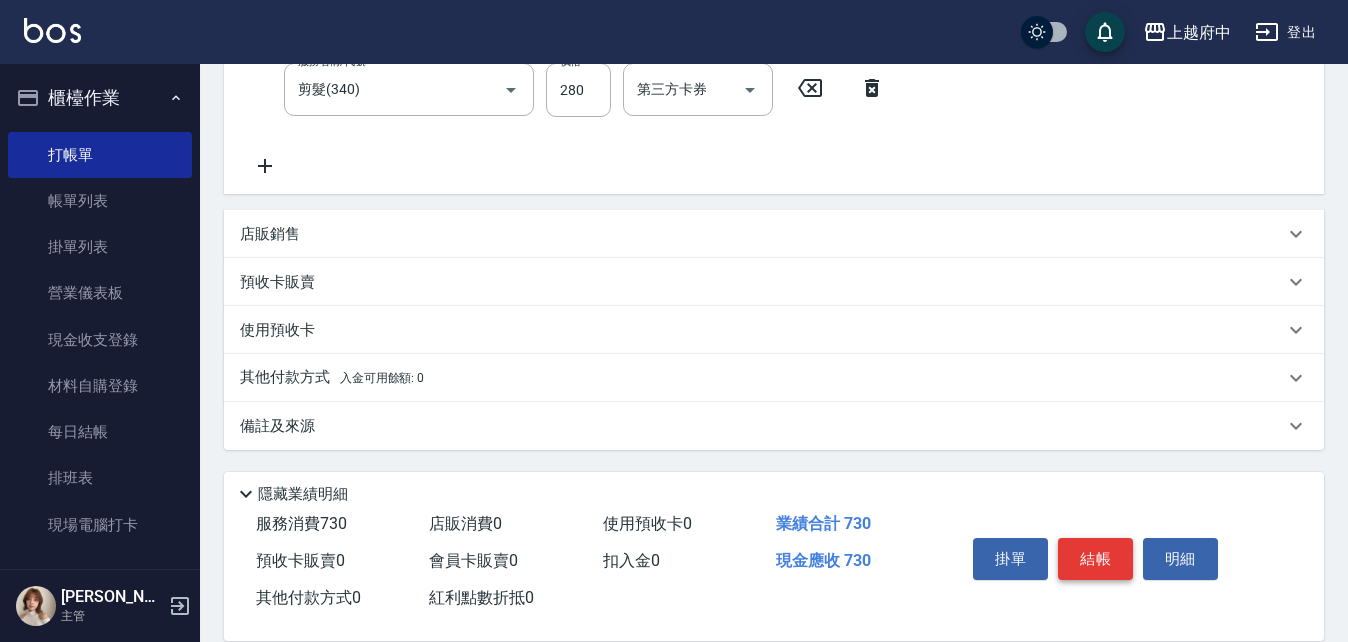 click on "結帳" at bounding box center (1095, 559) 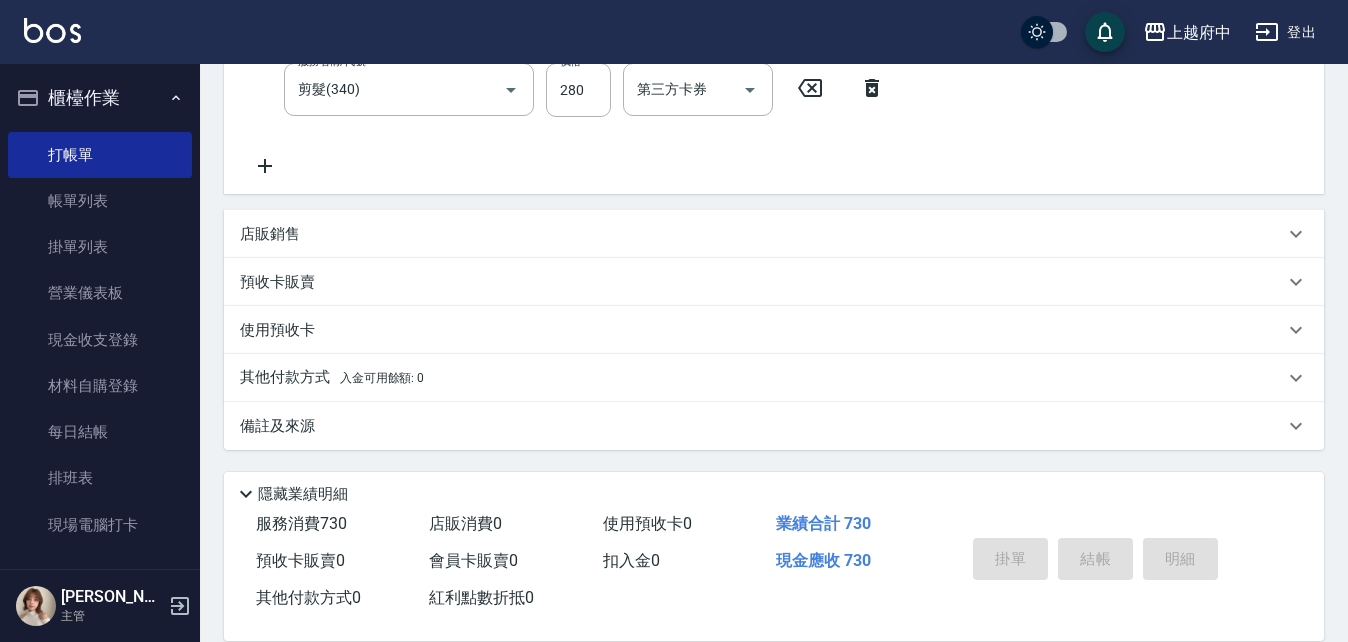 type on "2025/07/11 15:07" 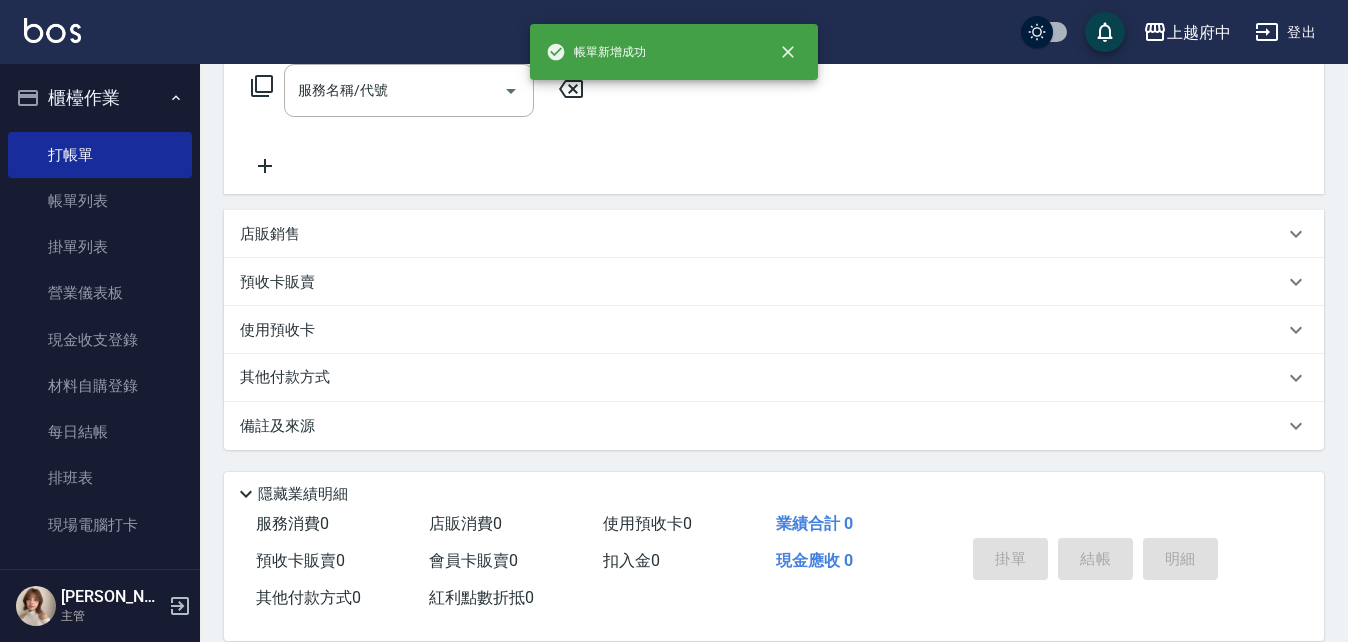 scroll, scrollTop: 0, scrollLeft: 0, axis: both 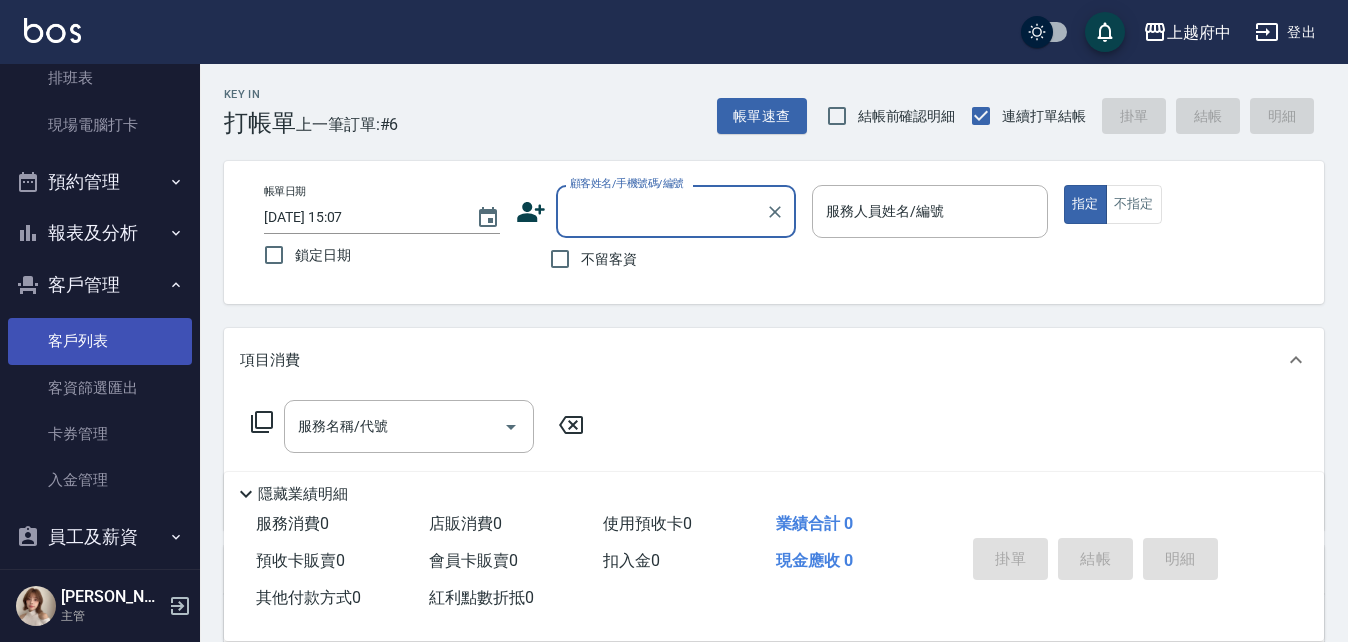 click on "客戶列表" at bounding box center [100, 341] 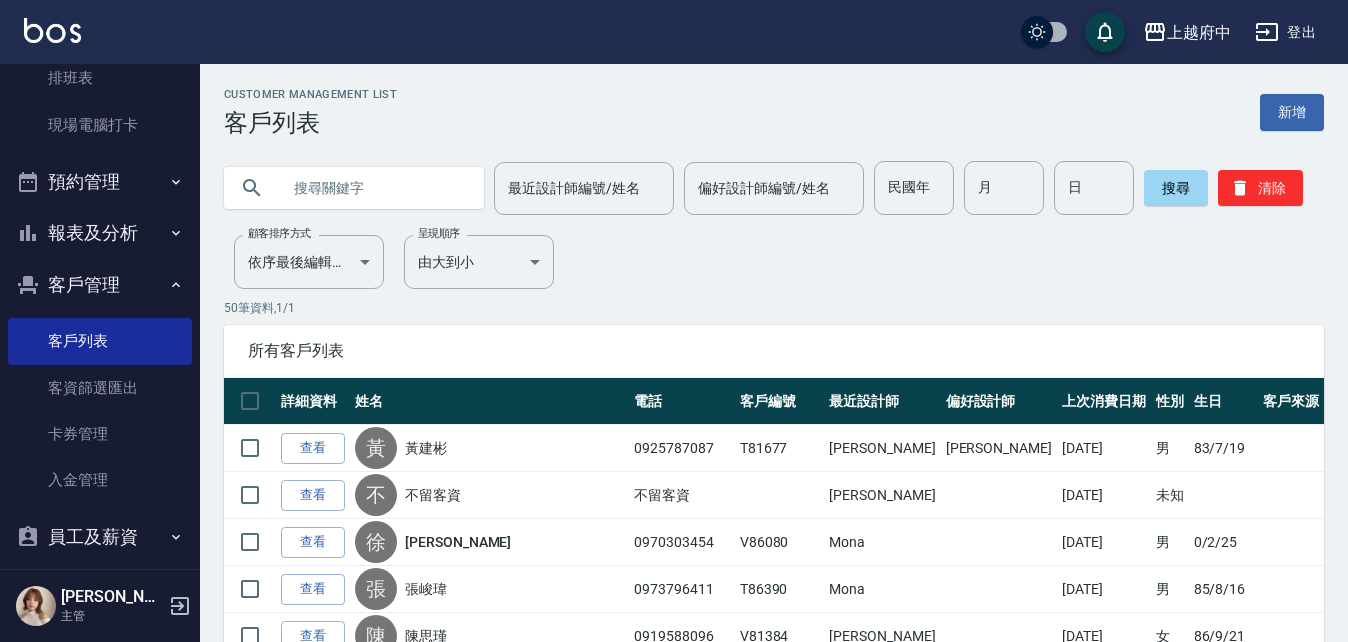 click at bounding box center (374, 188) 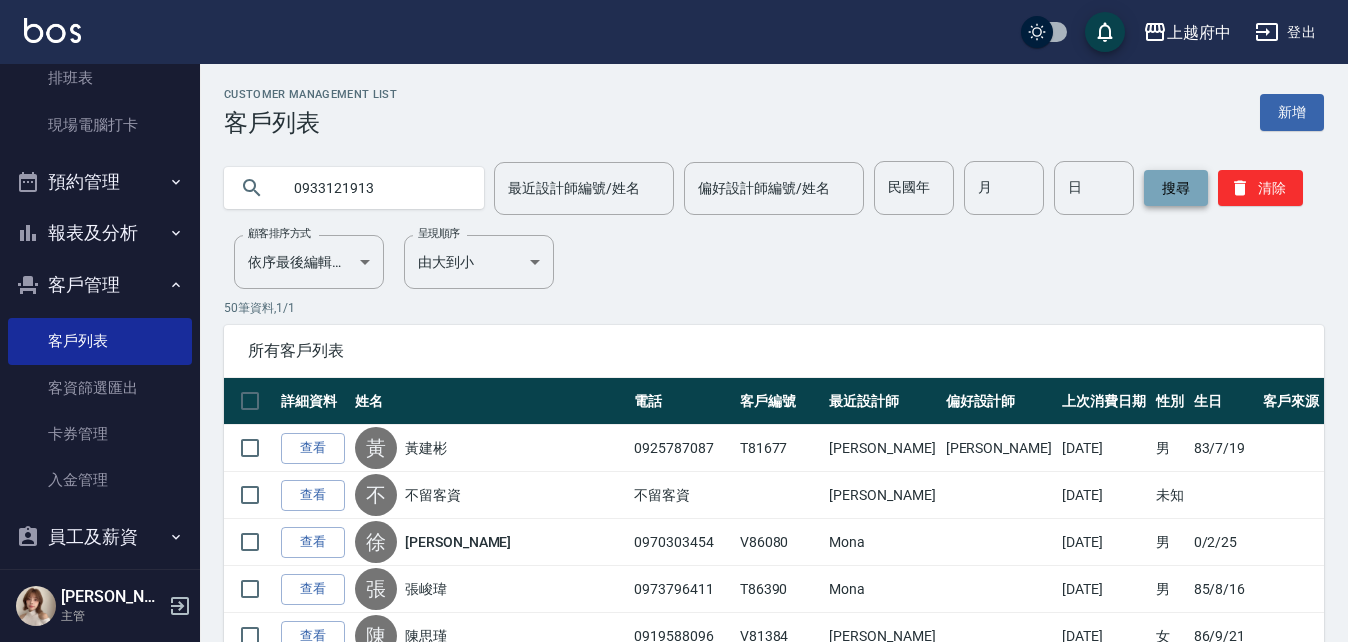 type on "0933121913" 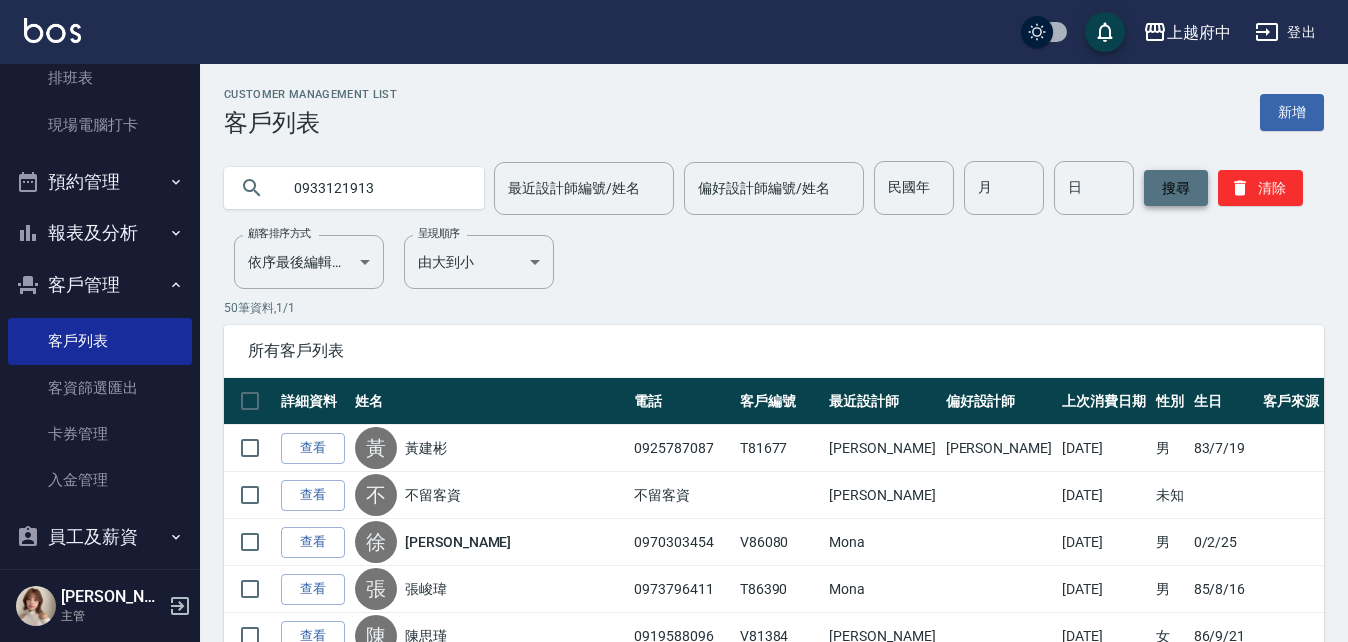 click on "搜尋" at bounding box center [1176, 188] 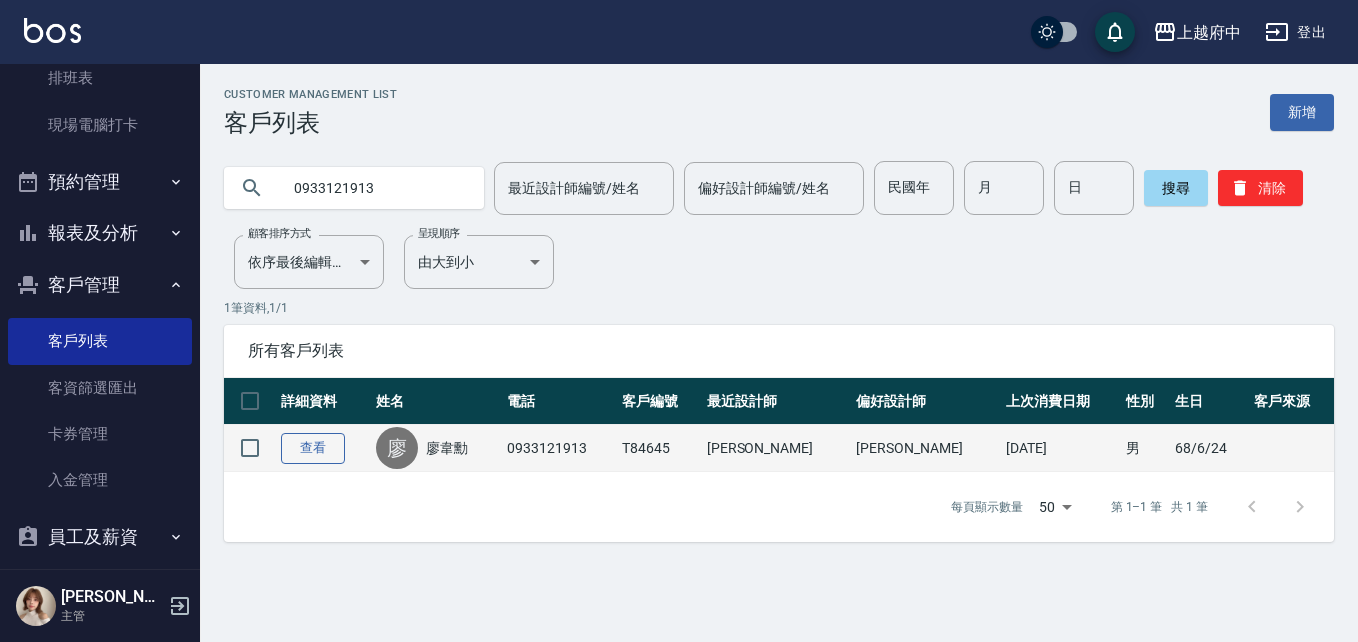 click on "查看" at bounding box center (313, 448) 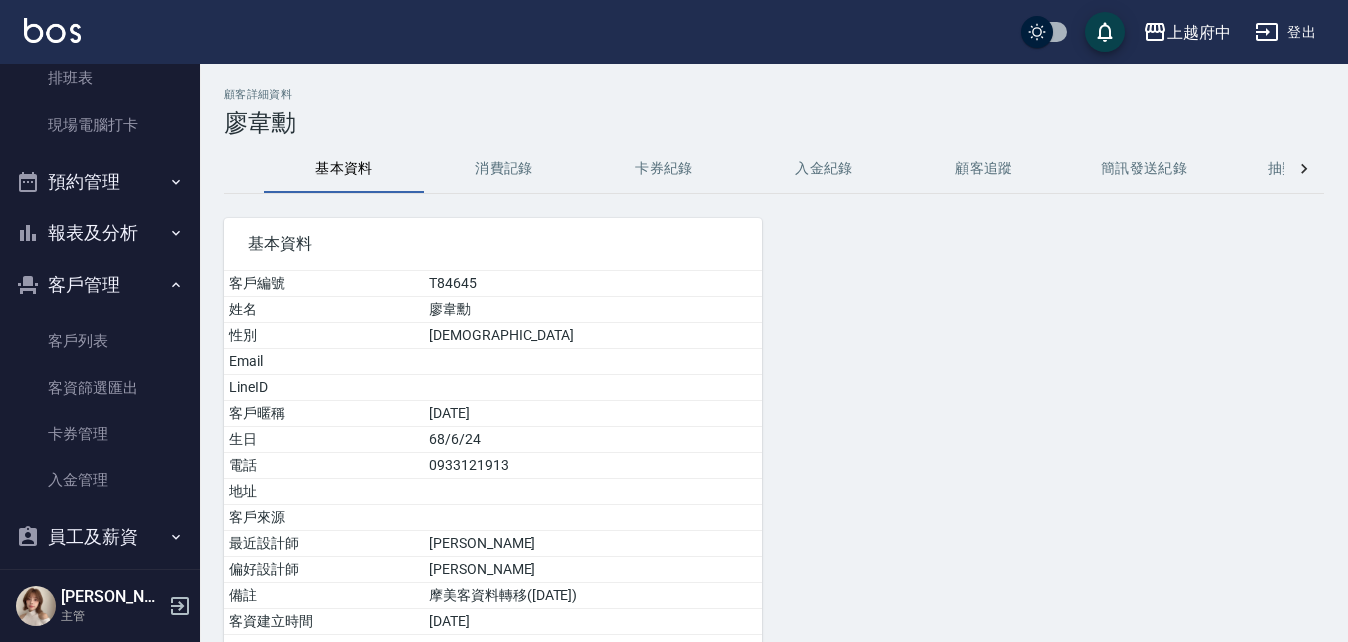 scroll, scrollTop: 0, scrollLeft: 0, axis: both 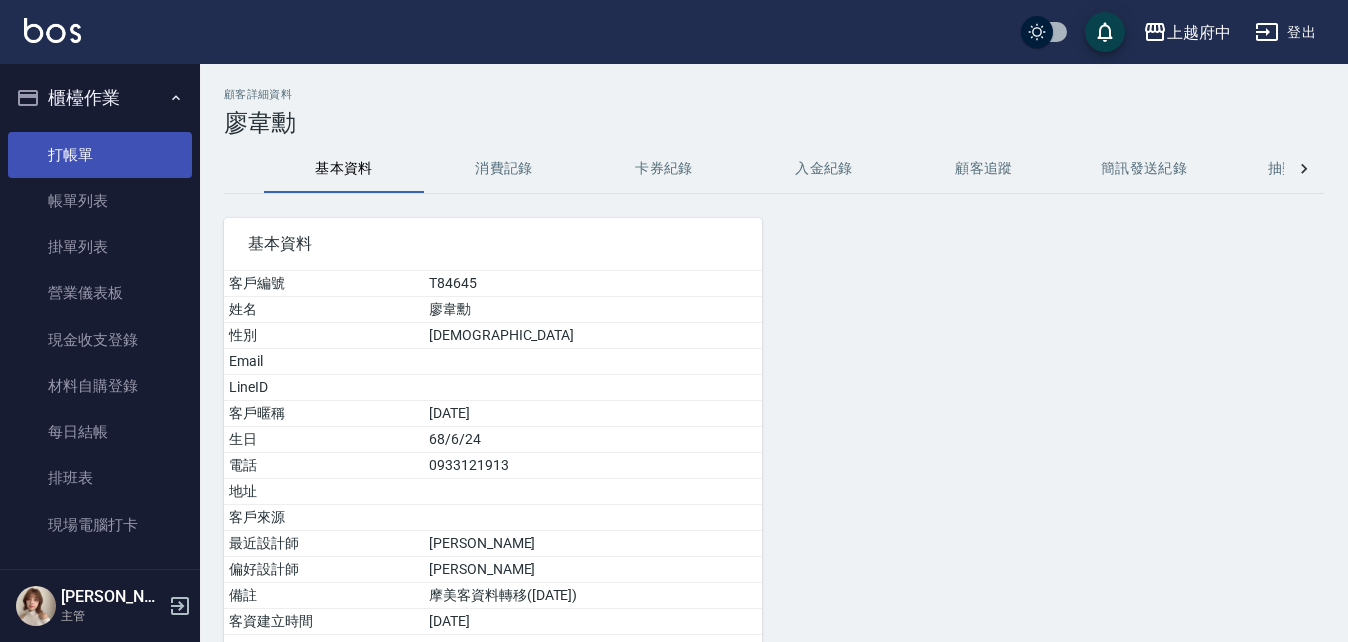 click on "打帳單" at bounding box center (100, 155) 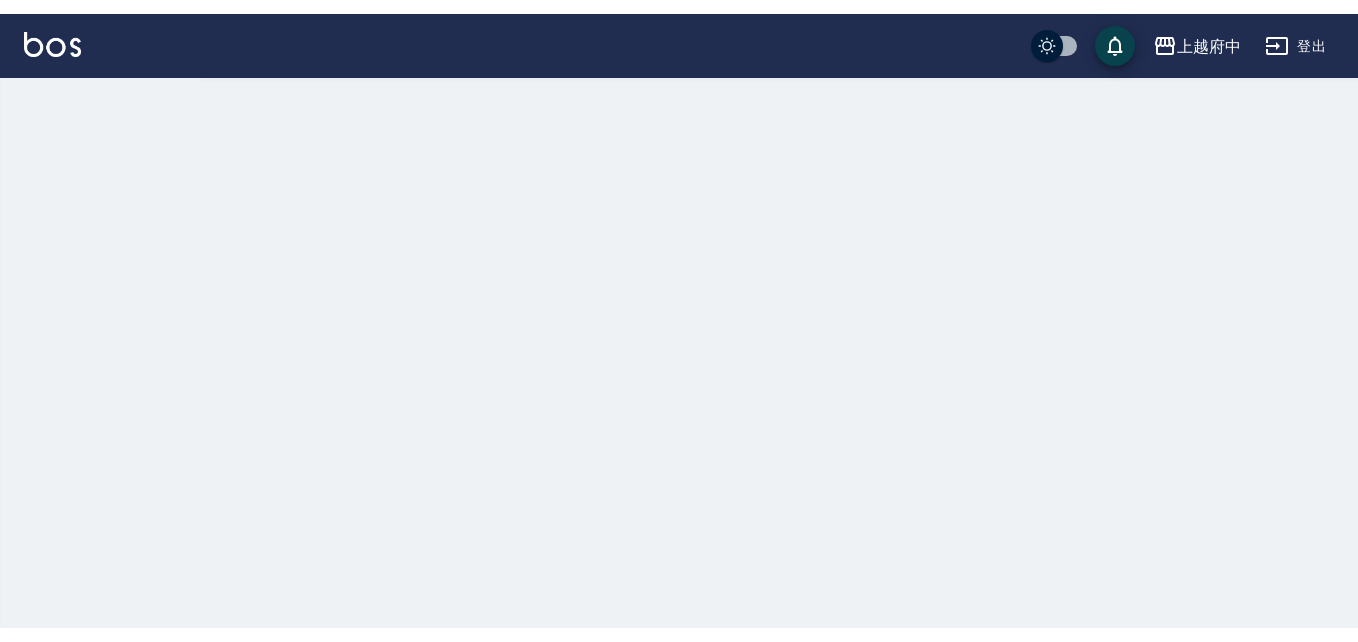 scroll, scrollTop: 0, scrollLeft: 0, axis: both 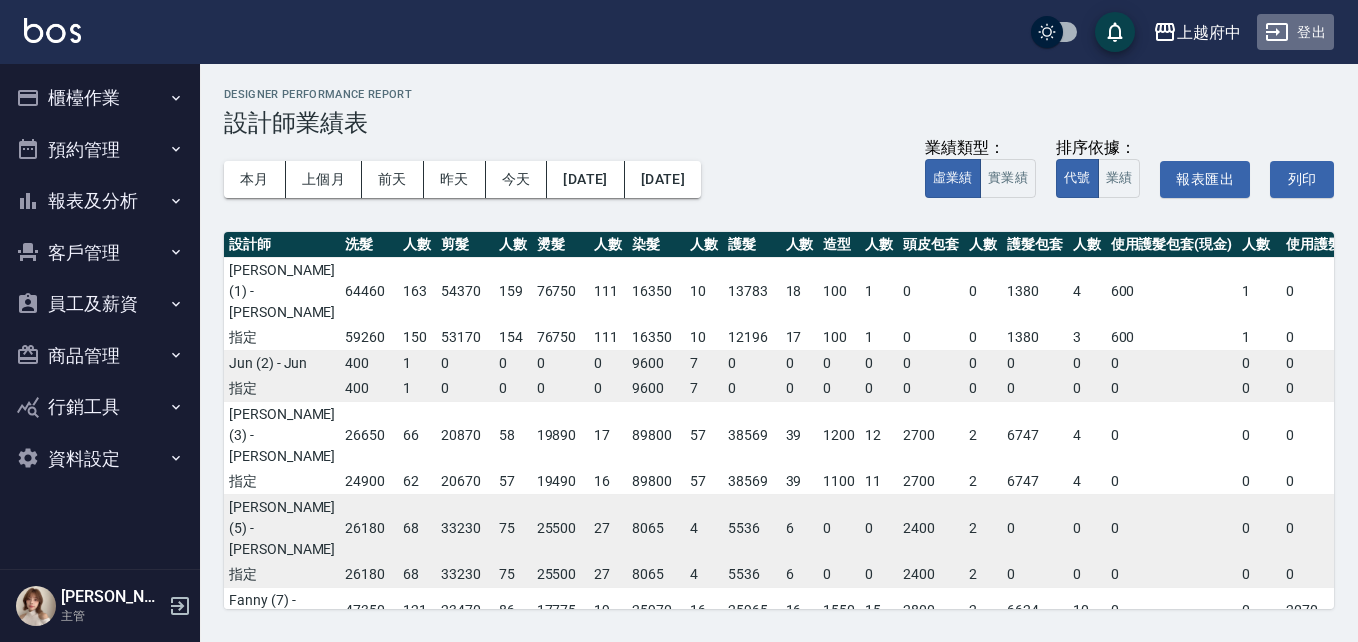 click 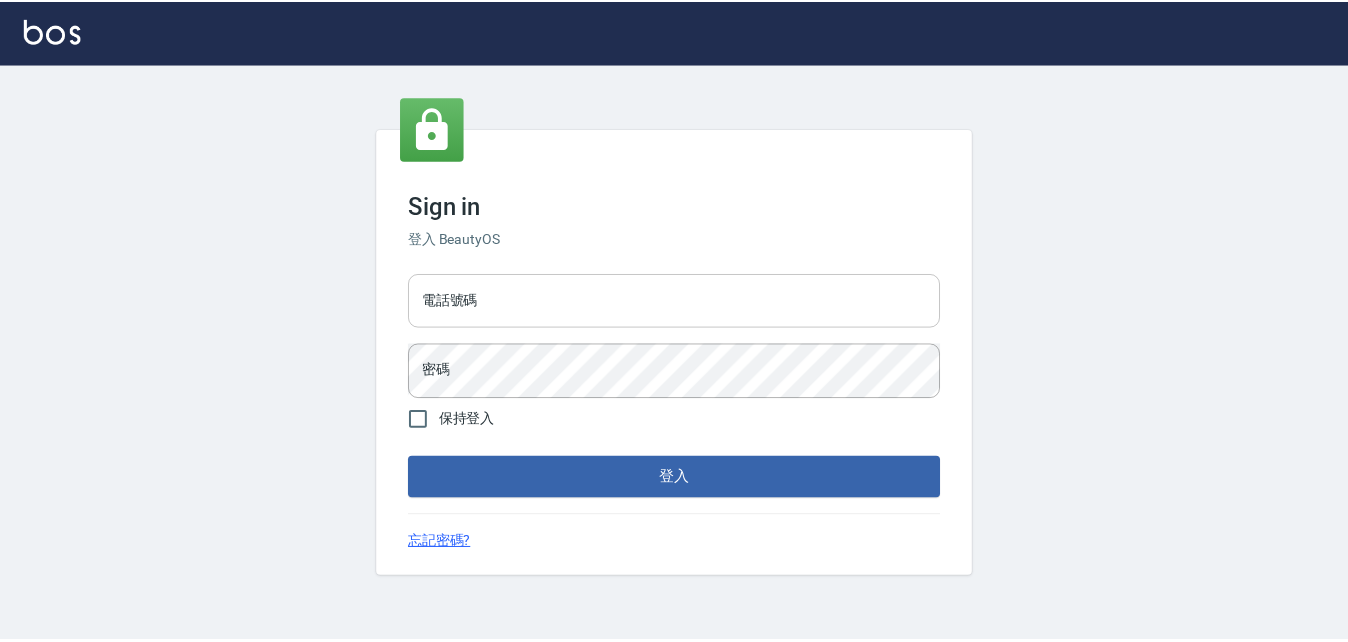 scroll, scrollTop: 0, scrollLeft: 0, axis: both 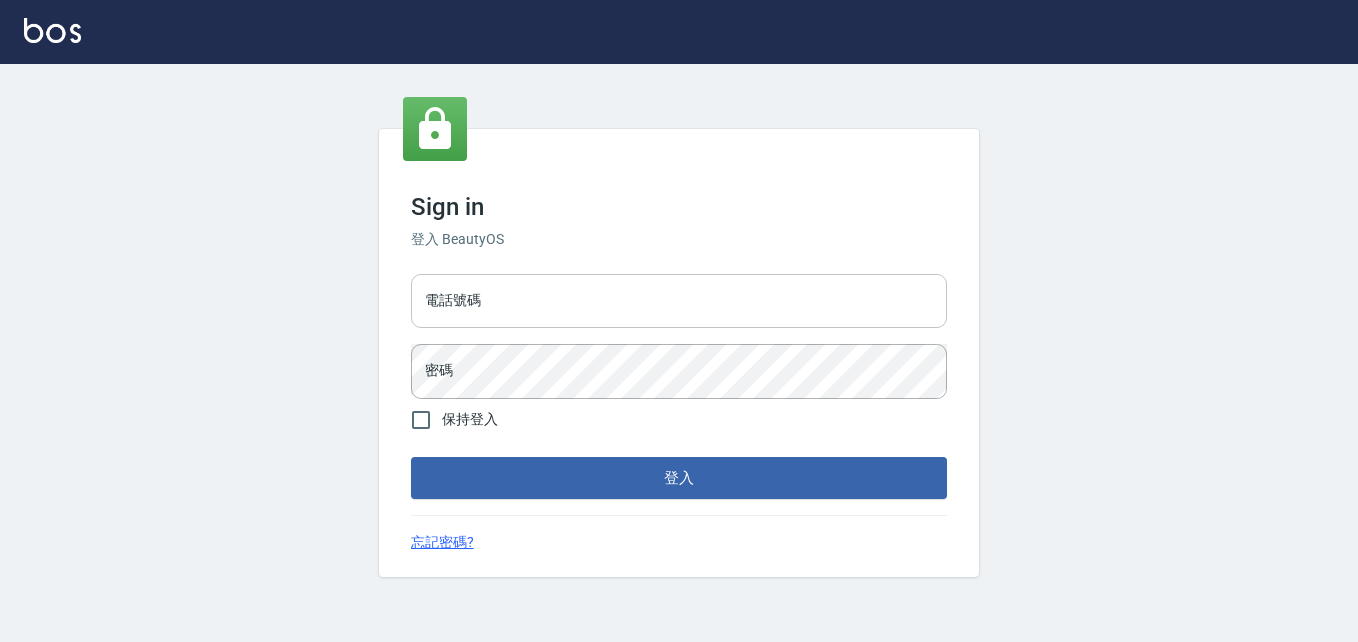 type on "0911903627" 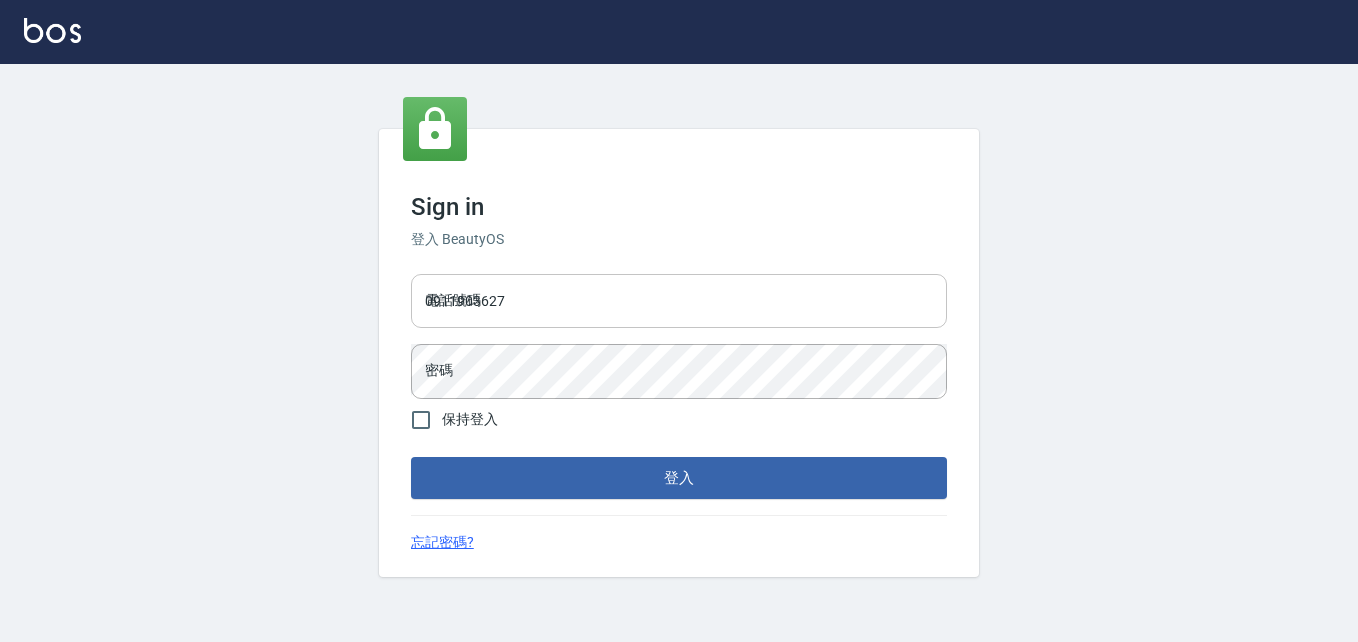 click on "0911903627" at bounding box center [679, 301] 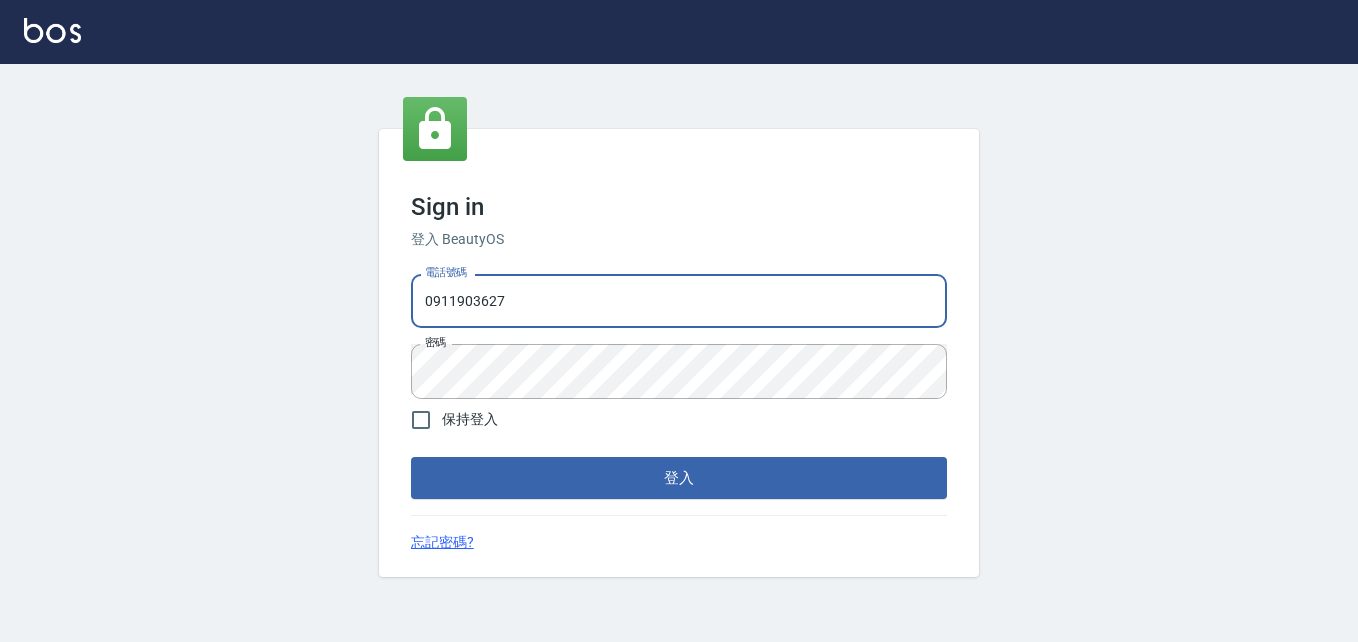 click on "0911903627" at bounding box center [679, 301] 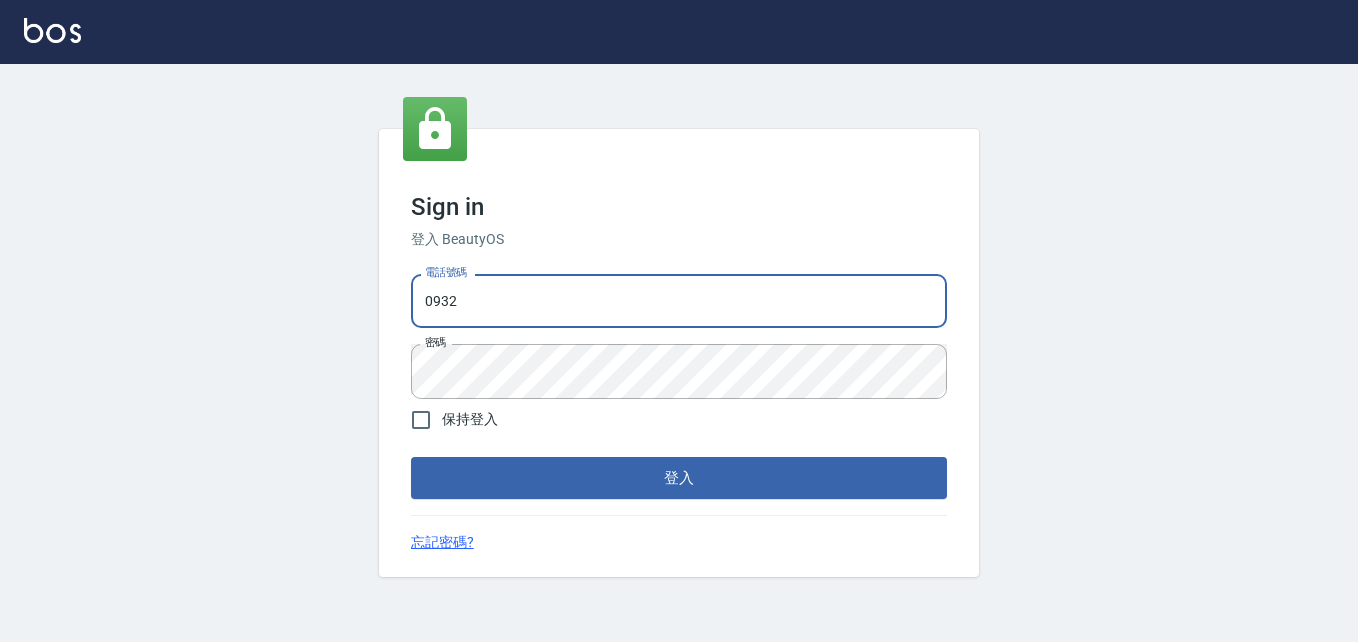 type on "0932050354" 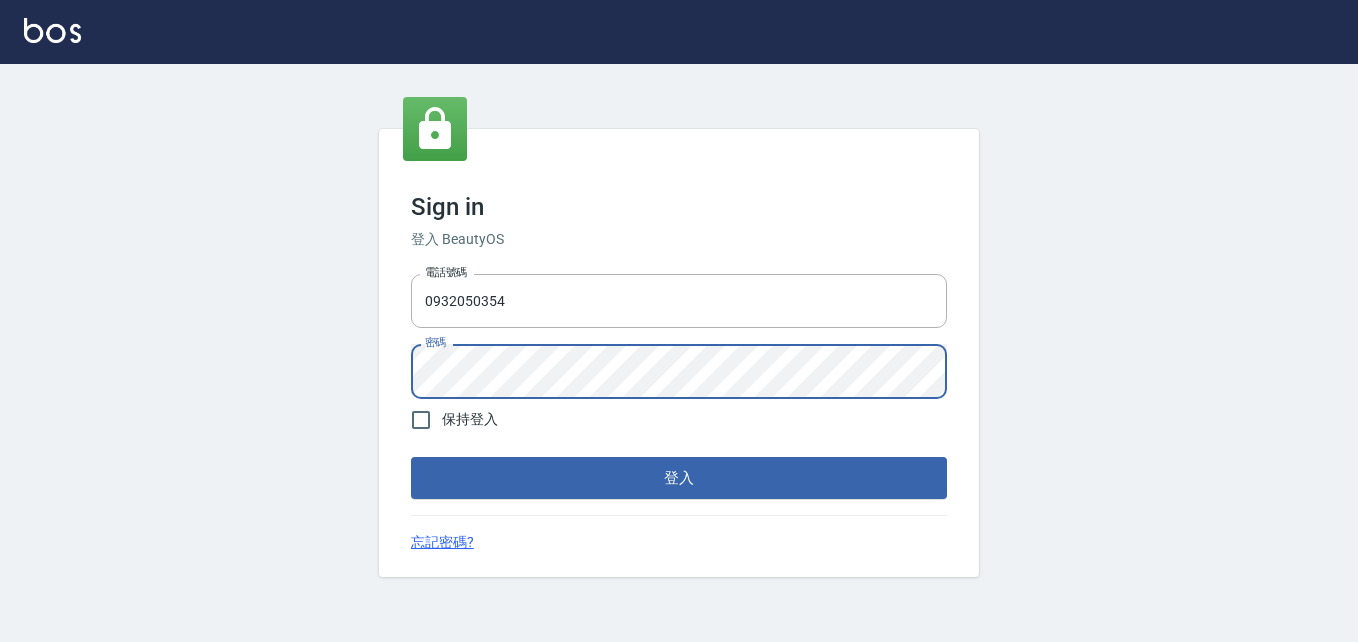 click on "Sign in 登入 BeautyOS 電話號碼 0932050354 電話號碼 密碼 密碼 保持登入 登入 忘記密碼?" at bounding box center [679, 353] 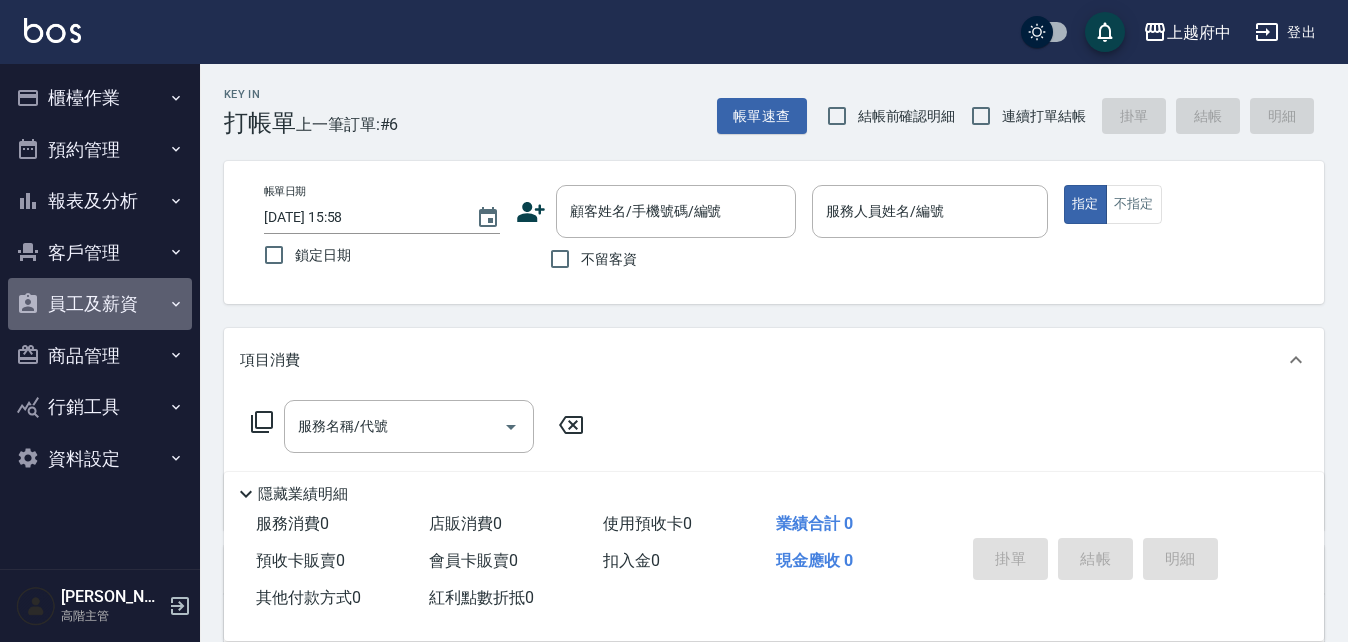 click on "員工及薪資" at bounding box center [100, 304] 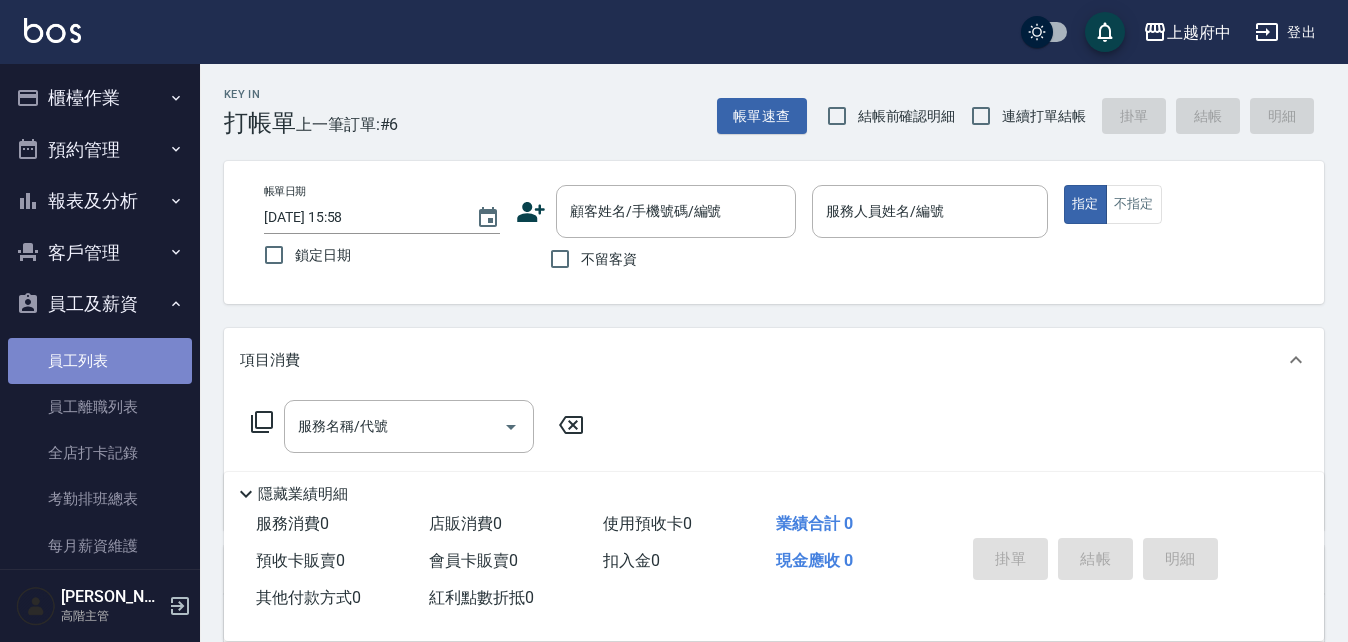 click on "員工列表" at bounding box center [100, 361] 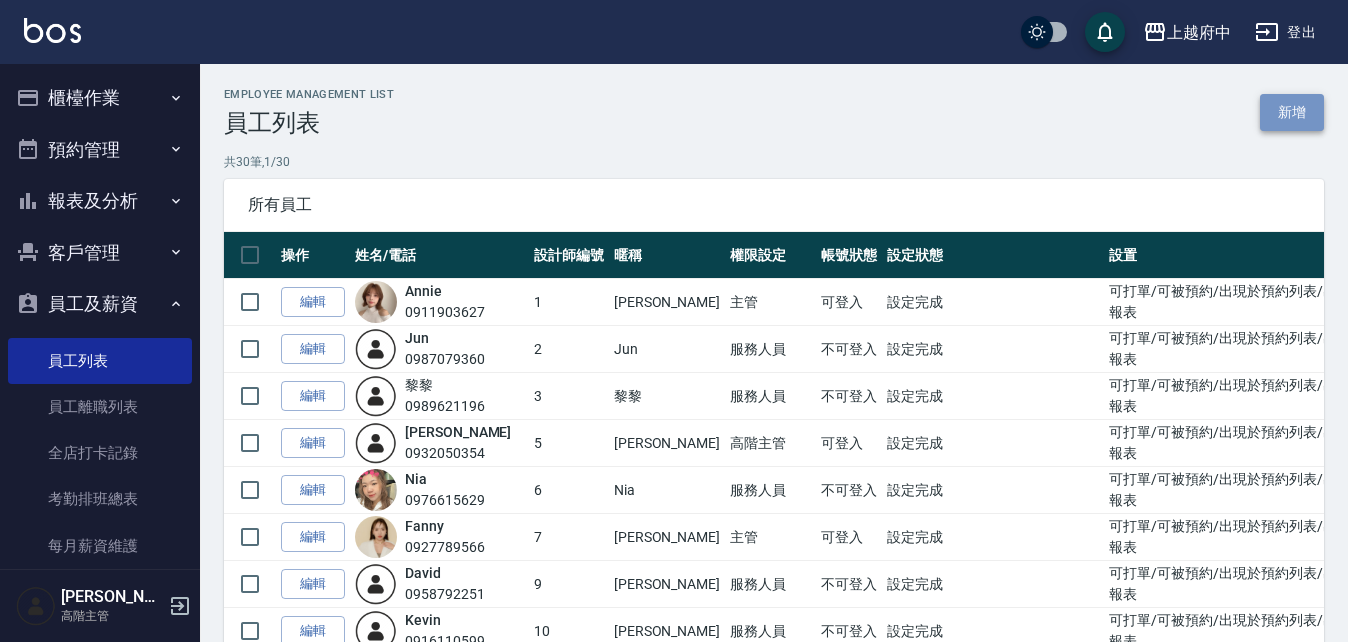 click on "新增" at bounding box center (1292, 112) 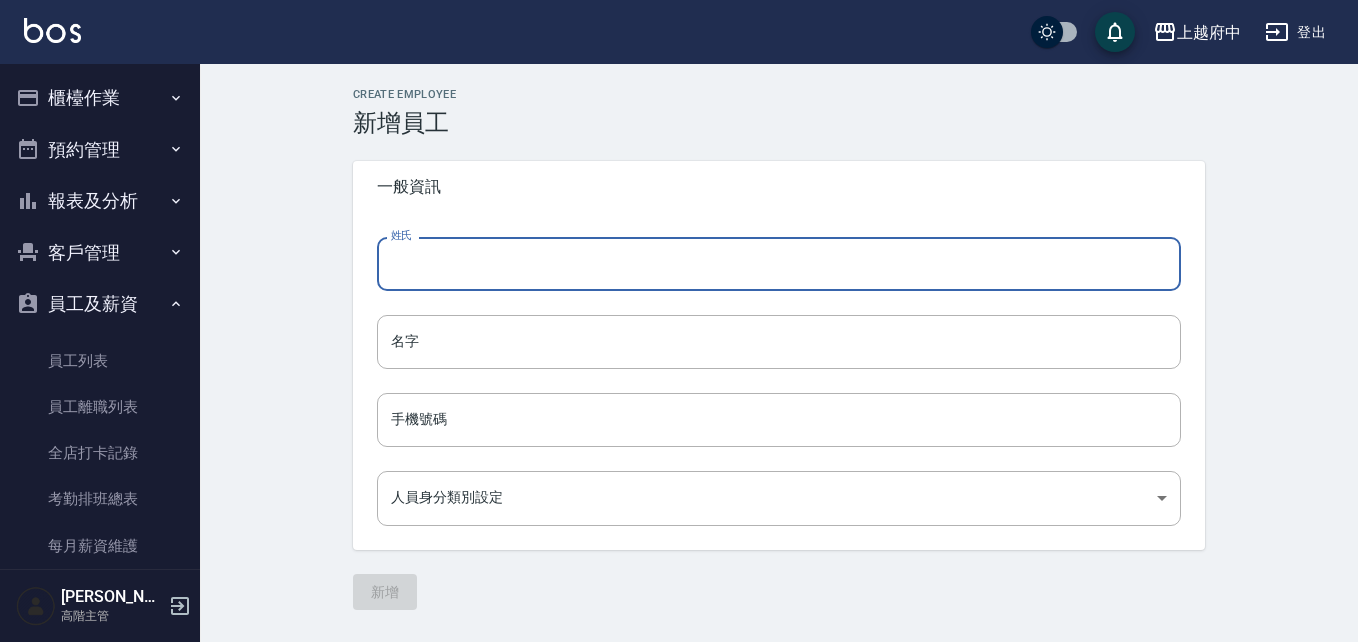 click on "姓氏" at bounding box center [779, 264] 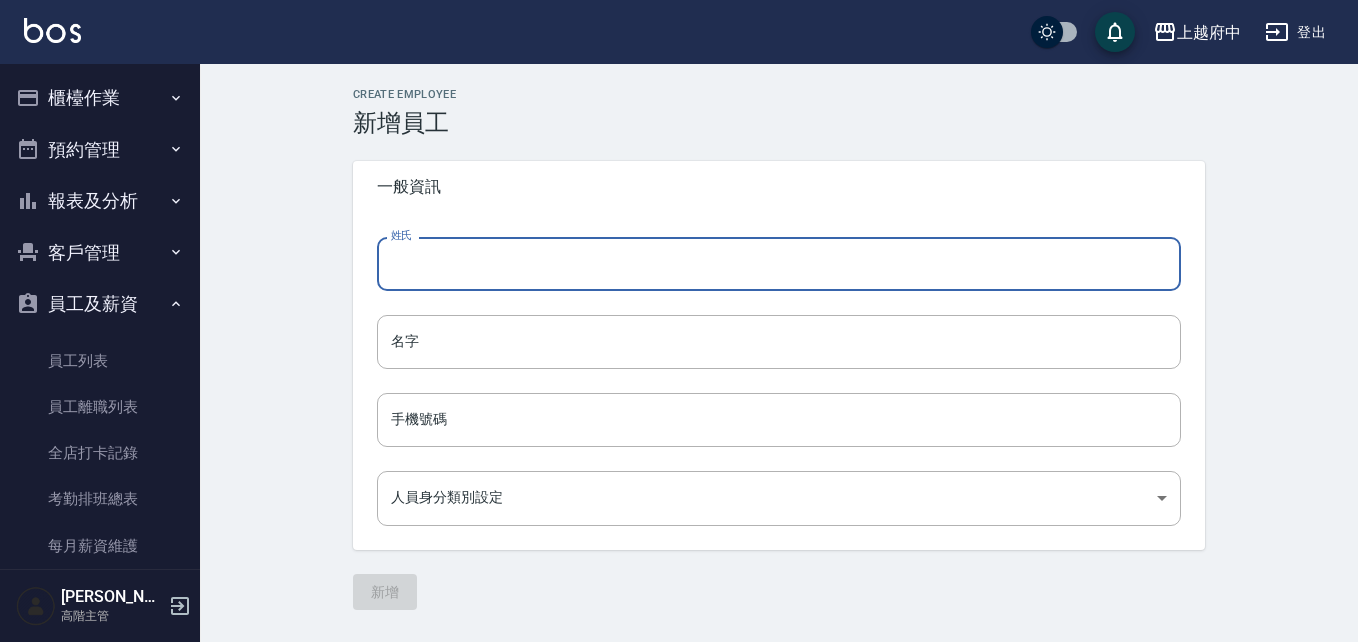 type on "D" 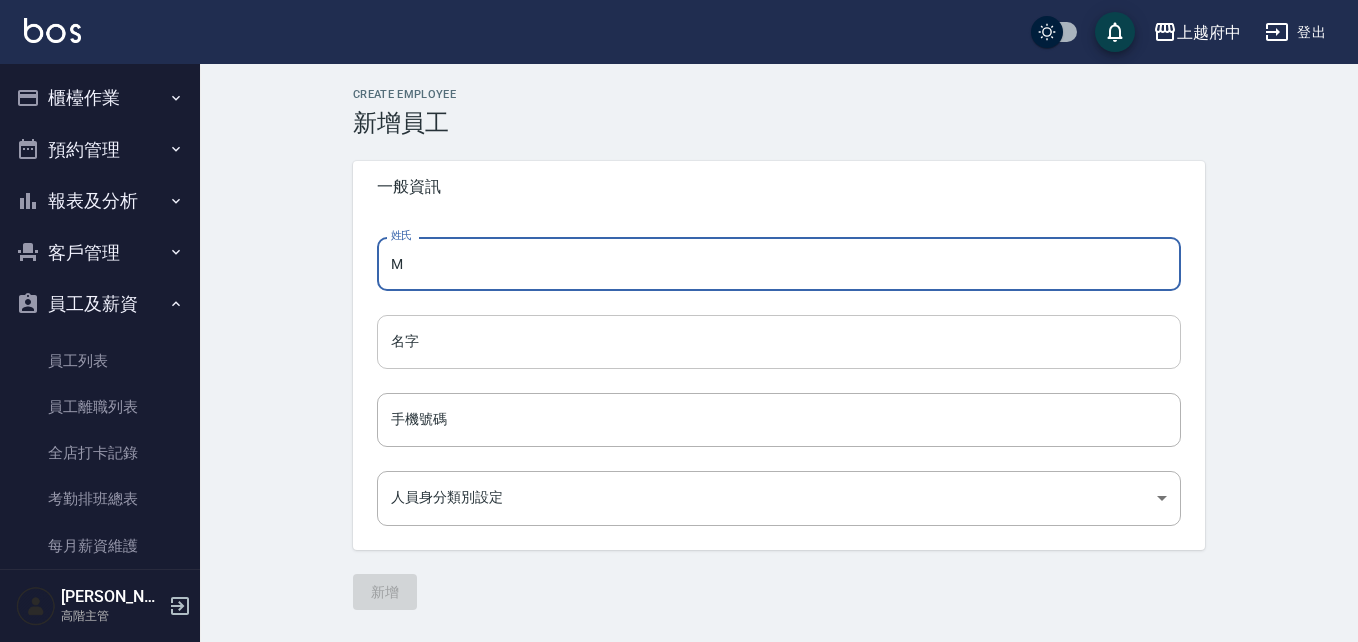 type on "M" 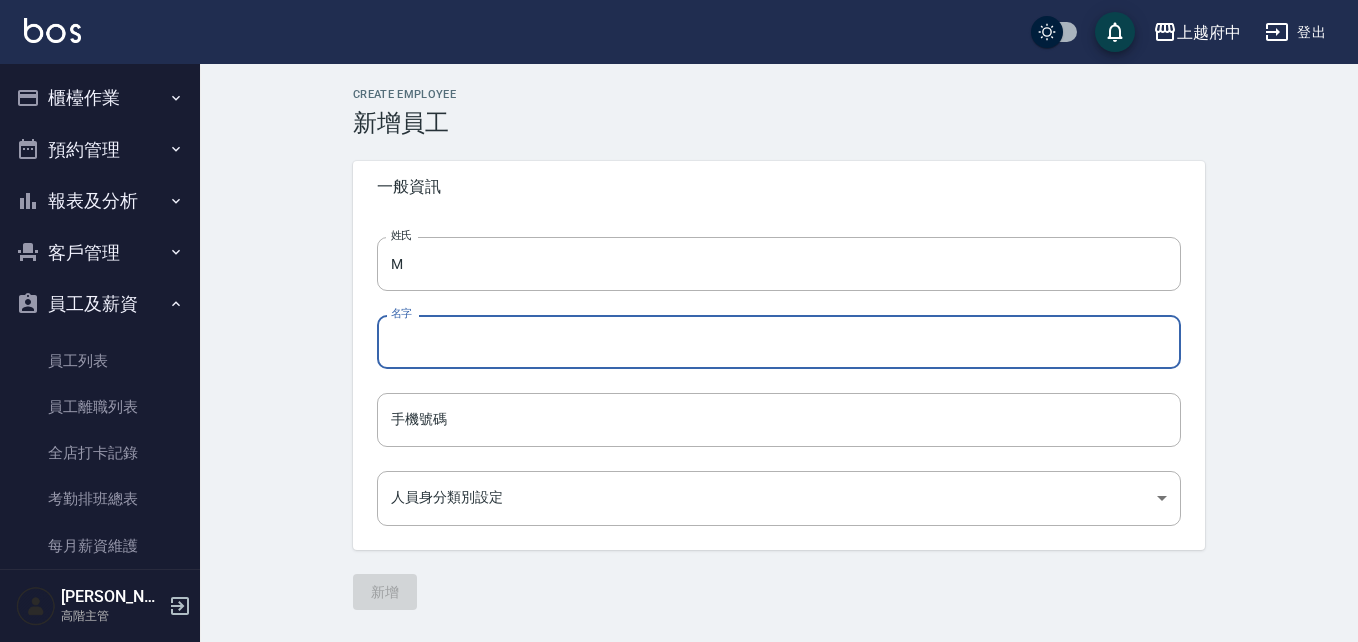 click on "名字" at bounding box center [779, 342] 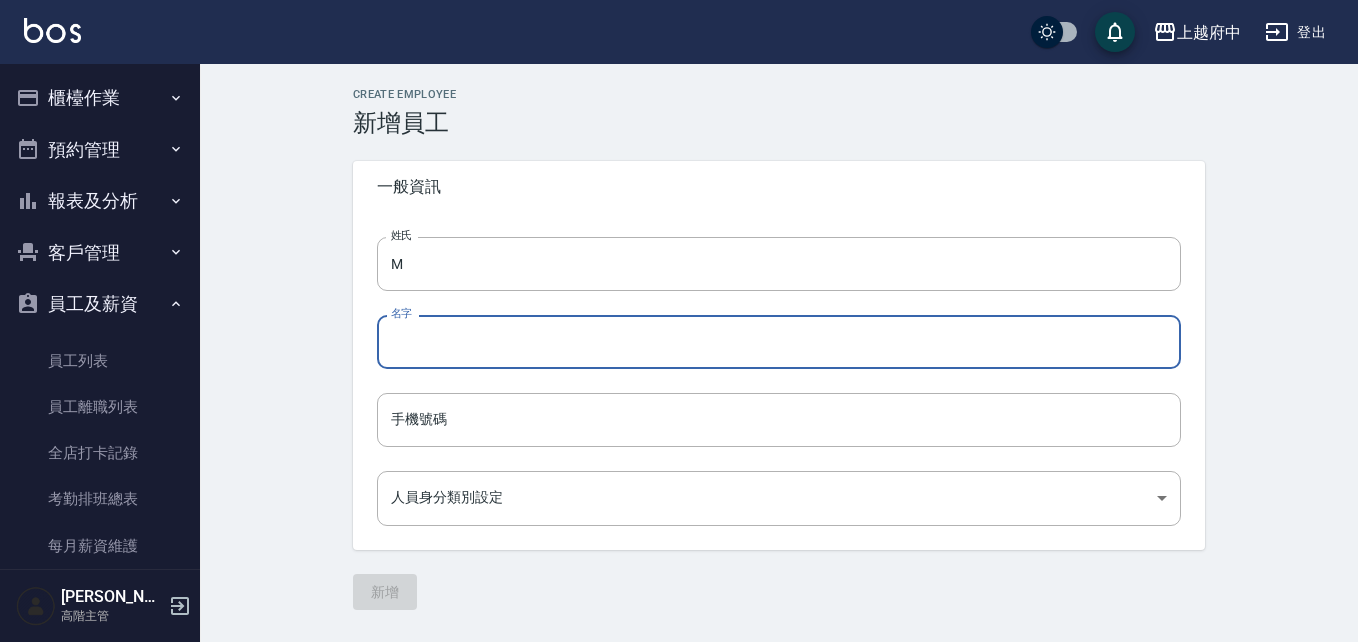 type on "ㄟ" 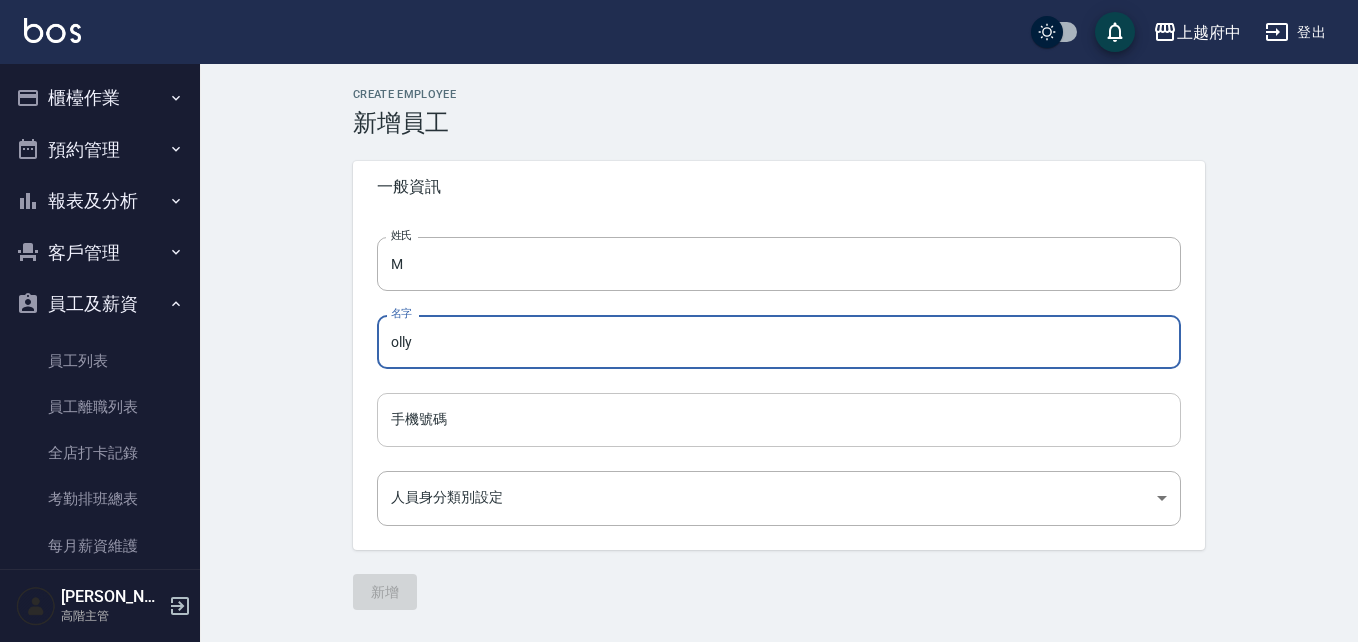 type on "olly" 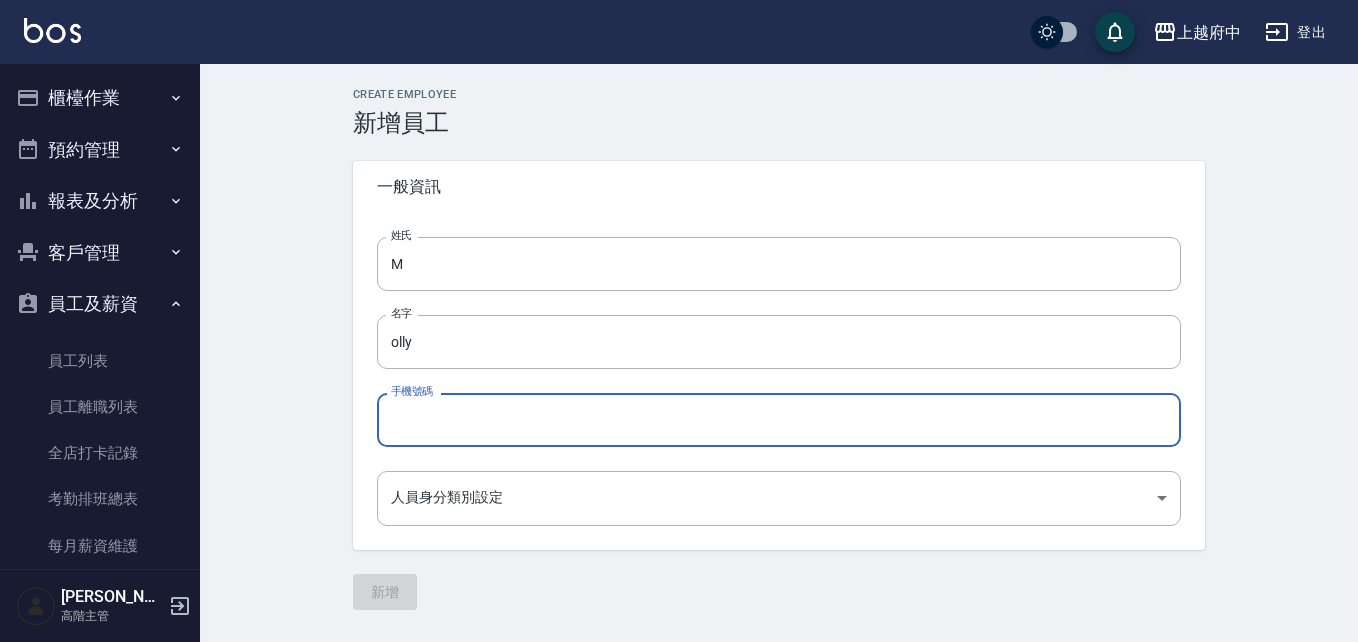 click on "手機號碼" at bounding box center [779, 420] 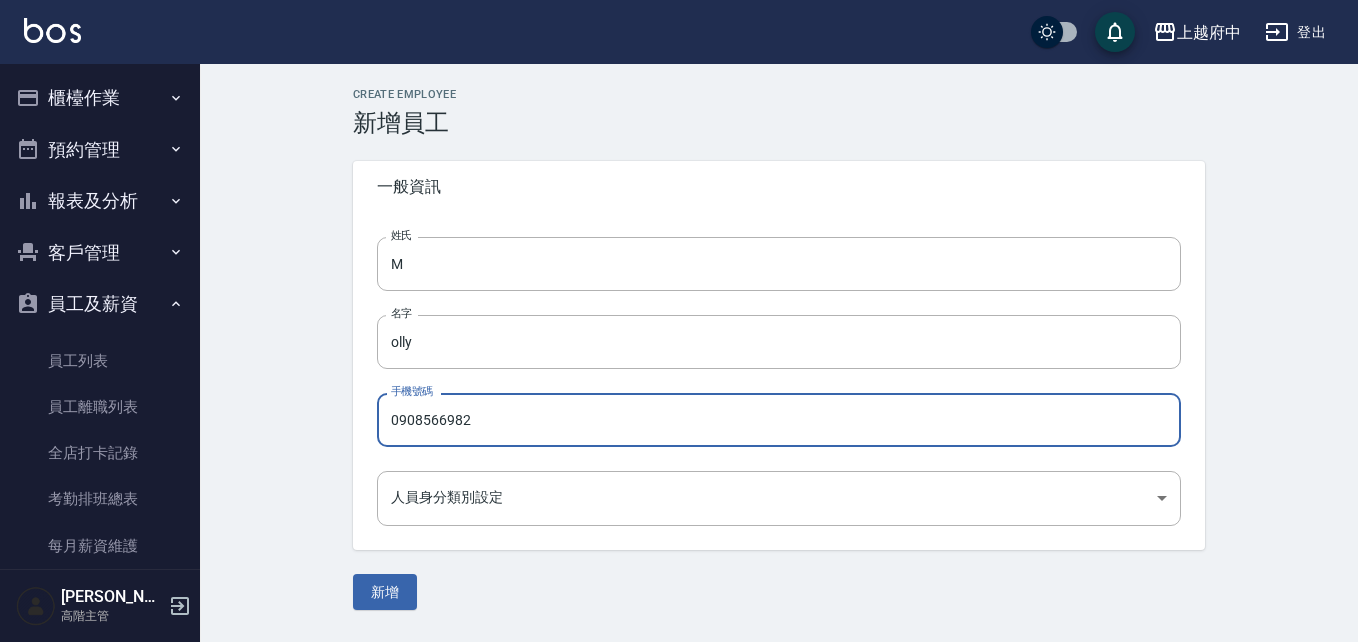 type on "0908566982" 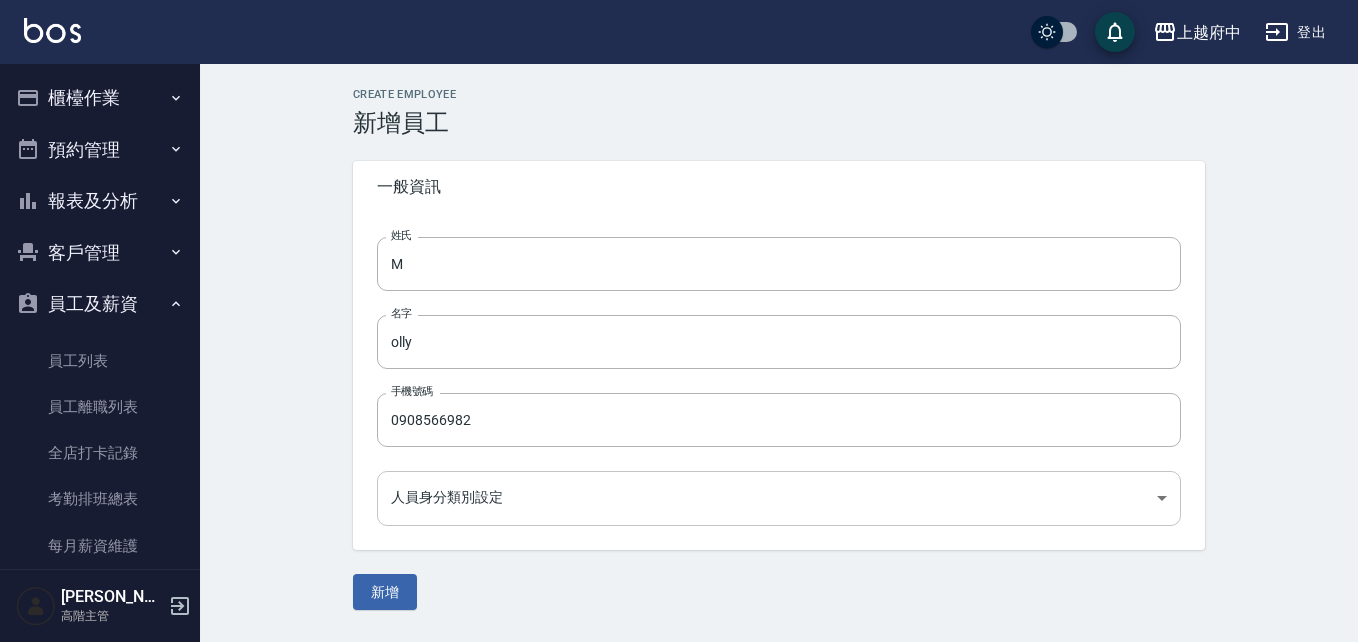 click on "上越府中 登出 櫃檯作業 打帳單 帳單列表 掛單列表 座位開單 營業儀表板 現金收支登錄 高階收支登錄 材料自購登錄 每日結帳 排班表 現場電腦打卡 掃碼打卡 預約管理 預約管理 單日預約紀錄 單週預約紀錄 報表及分析 報表目錄 消費分析儀表板 店家區間累計表 店家日報表 店家排行榜 互助日報表 互助月報表 互助排行榜 互助點數明細 互助業績報表 全店業績分析表 每日業績分析表 營業統計分析表 營業項目月分析表 設計師業績表 設計師日報表 設計師業績分析表 設計師業績月報表 設計師抽成報表 設計師排行榜 商品銷售排行榜 商品消耗明細 商品進銷貨報表 商品庫存表 商品庫存盤點表 會員卡銷售報表 服務扣項明細表 單一服務項目查詢 店販抽成明細 店販分類抽成明細 顧客入金餘額表 顧客卡券餘額表 每日非現金明細 每日收支明細 收支分類明細表 收支匯款表 M" at bounding box center (679, 321) 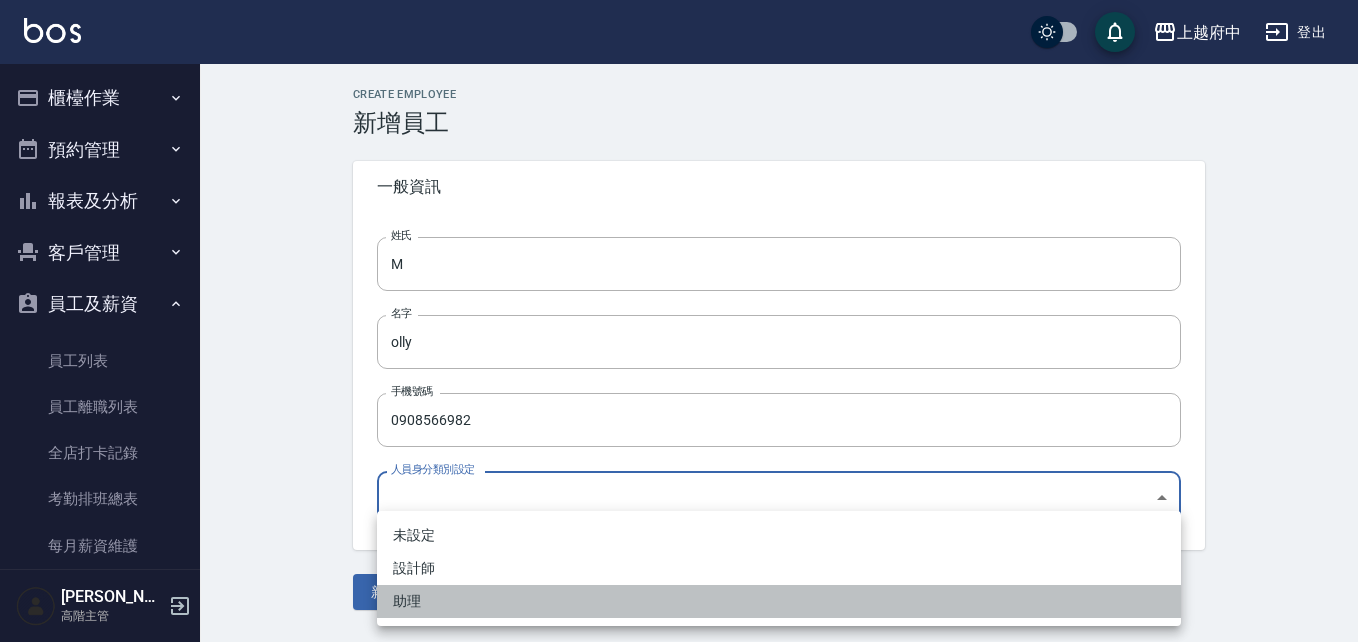 click on "助理" at bounding box center [779, 601] 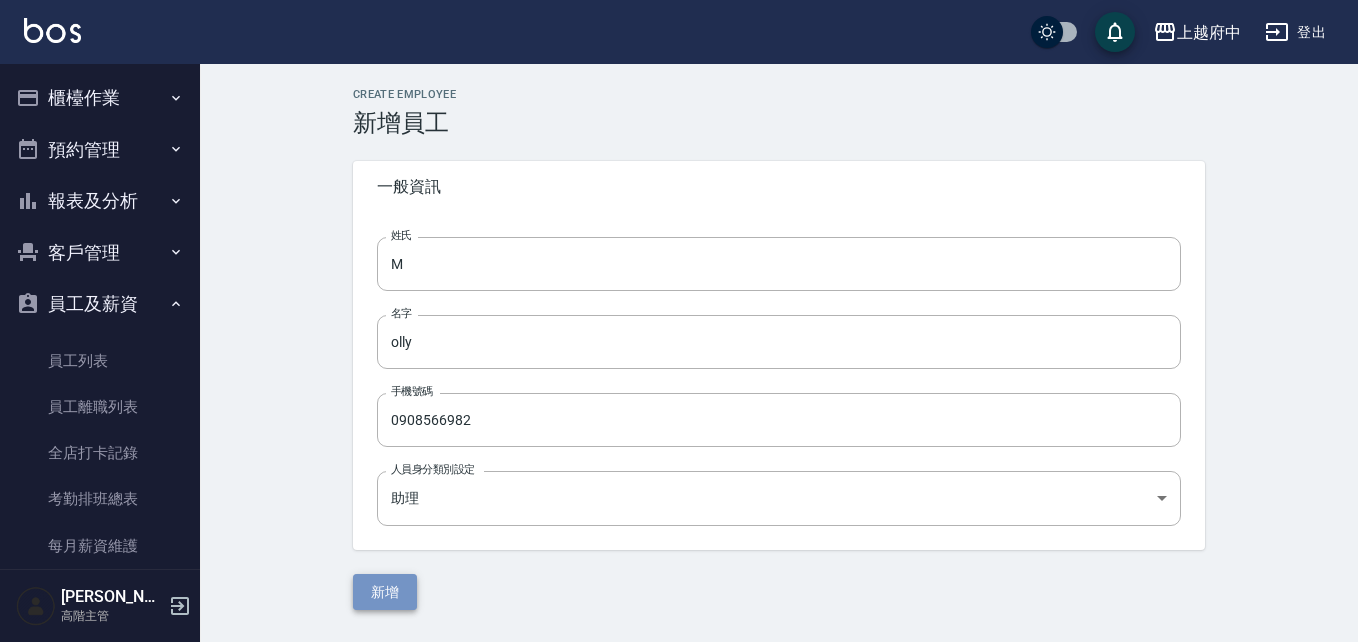 click on "新增" at bounding box center (385, 592) 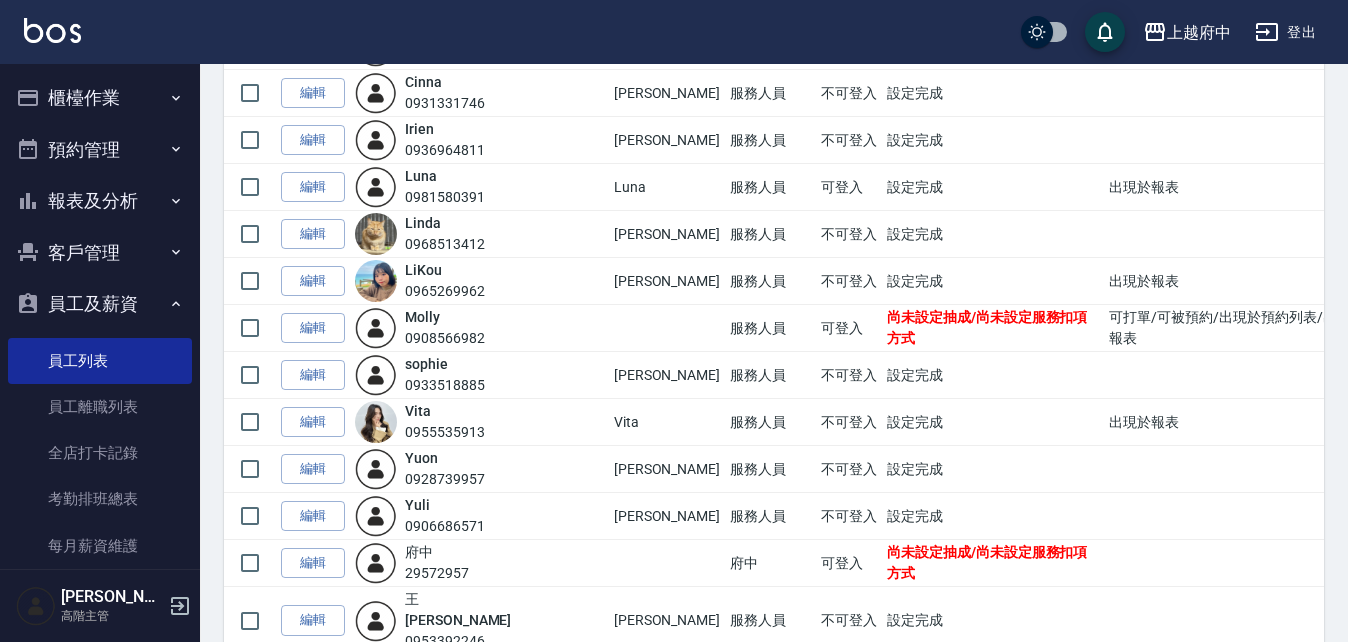 scroll, scrollTop: 1072, scrollLeft: 0, axis: vertical 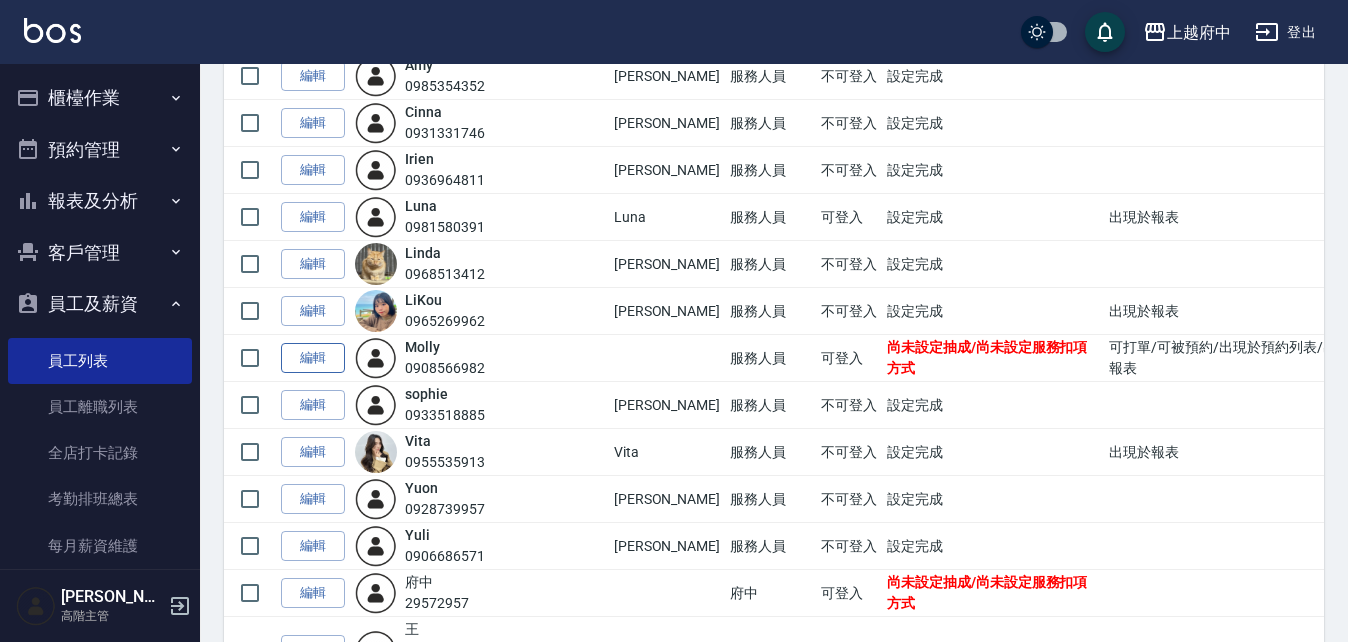 click on "編輯" at bounding box center [313, 358] 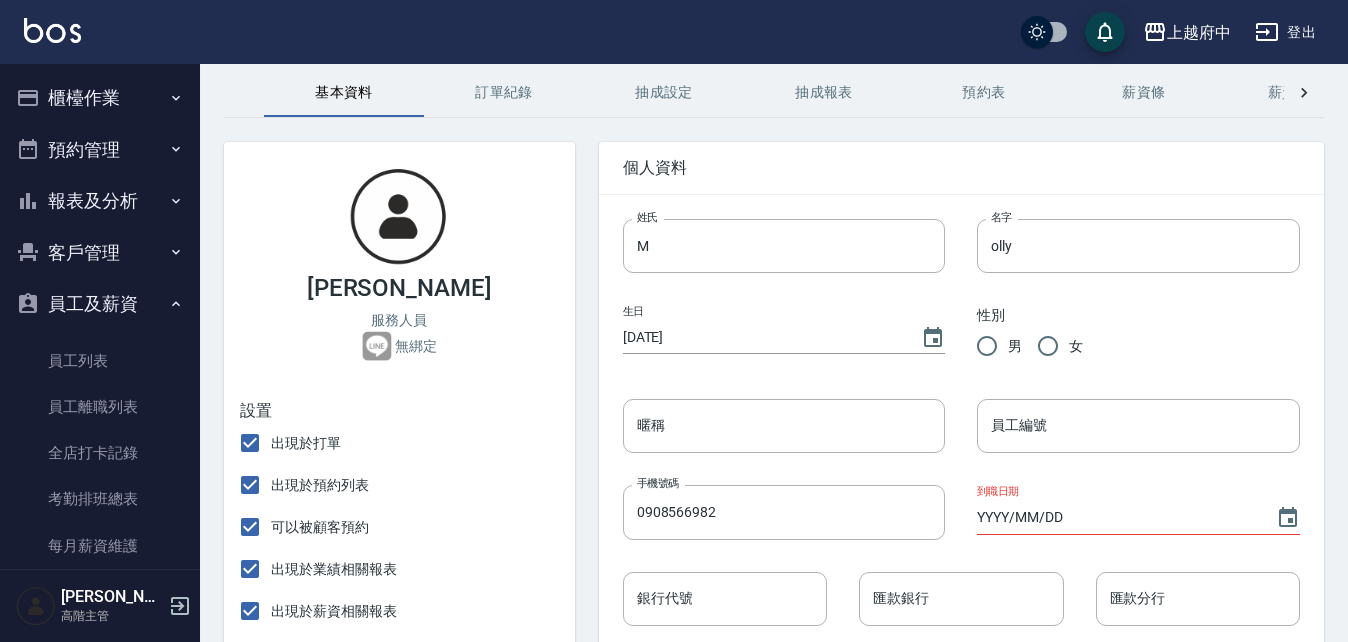 scroll, scrollTop: 200, scrollLeft: 0, axis: vertical 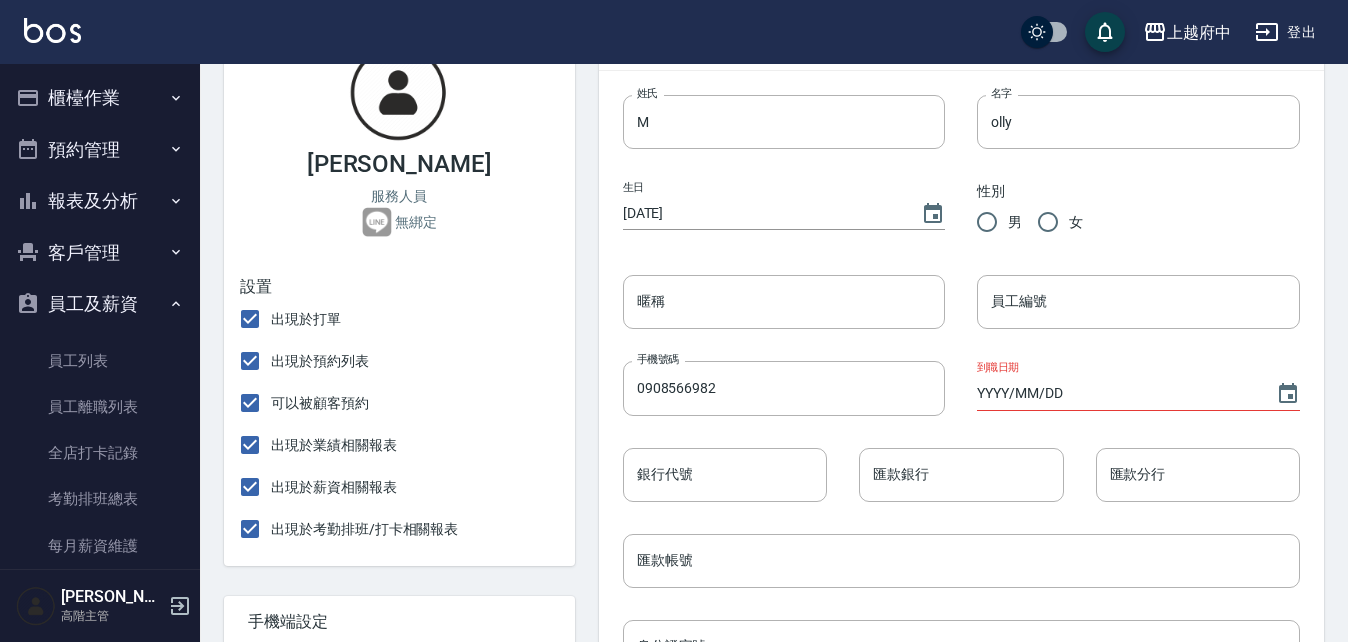 click on "女" at bounding box center [1048, 222] 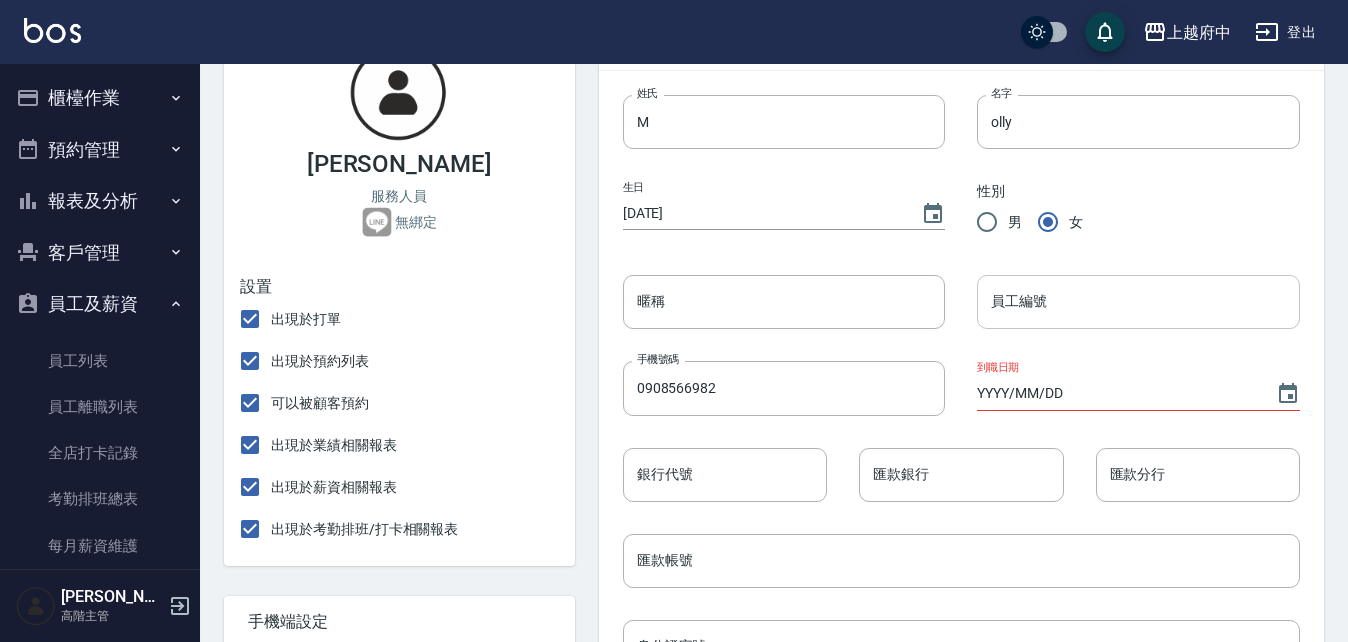 click on "員工編號" at bounding box center [1138, 302] 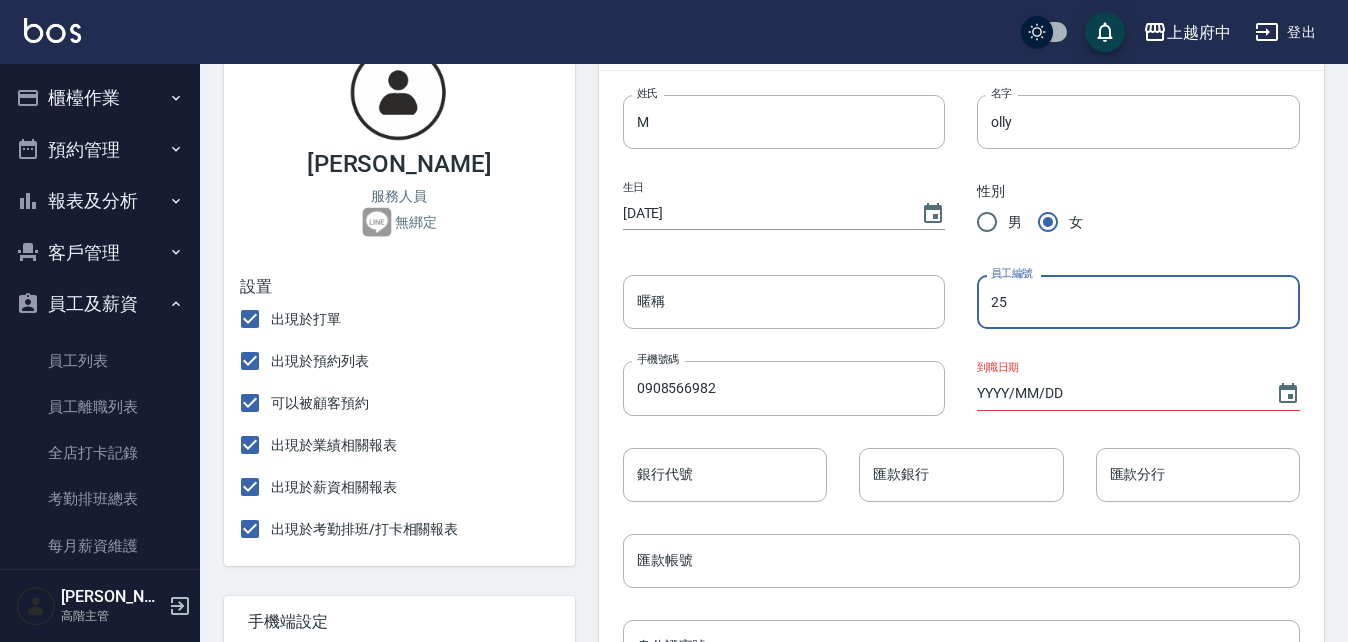 type on "25" 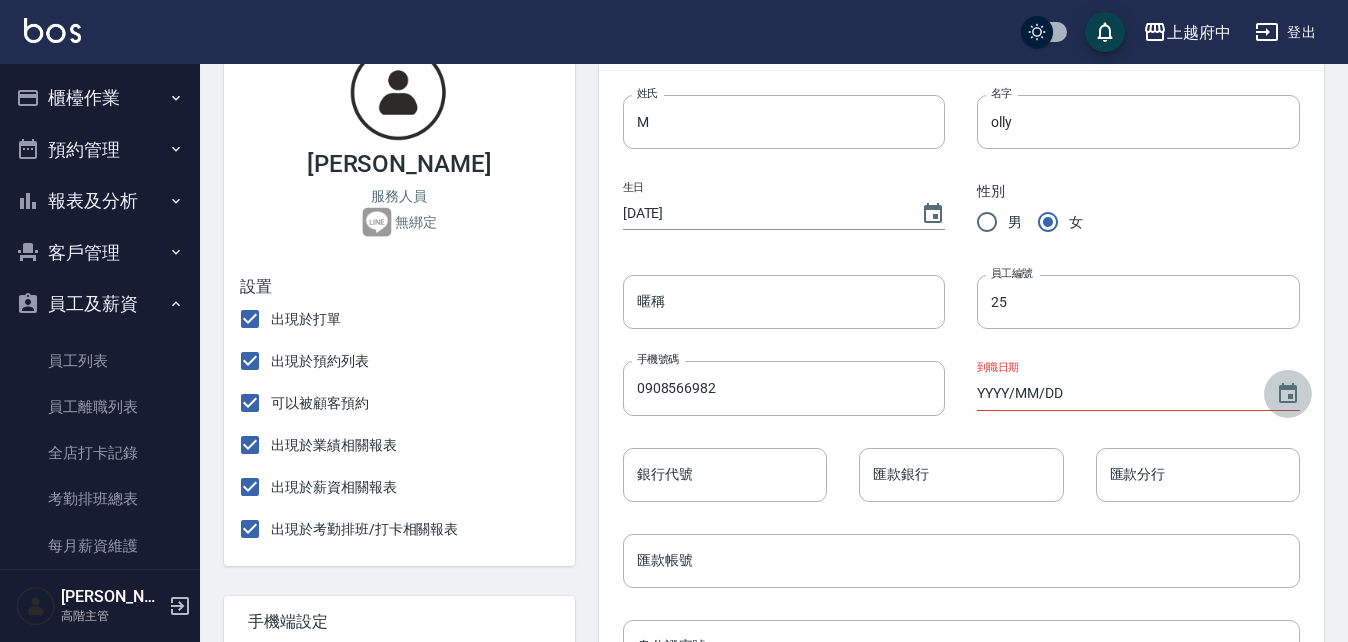 click 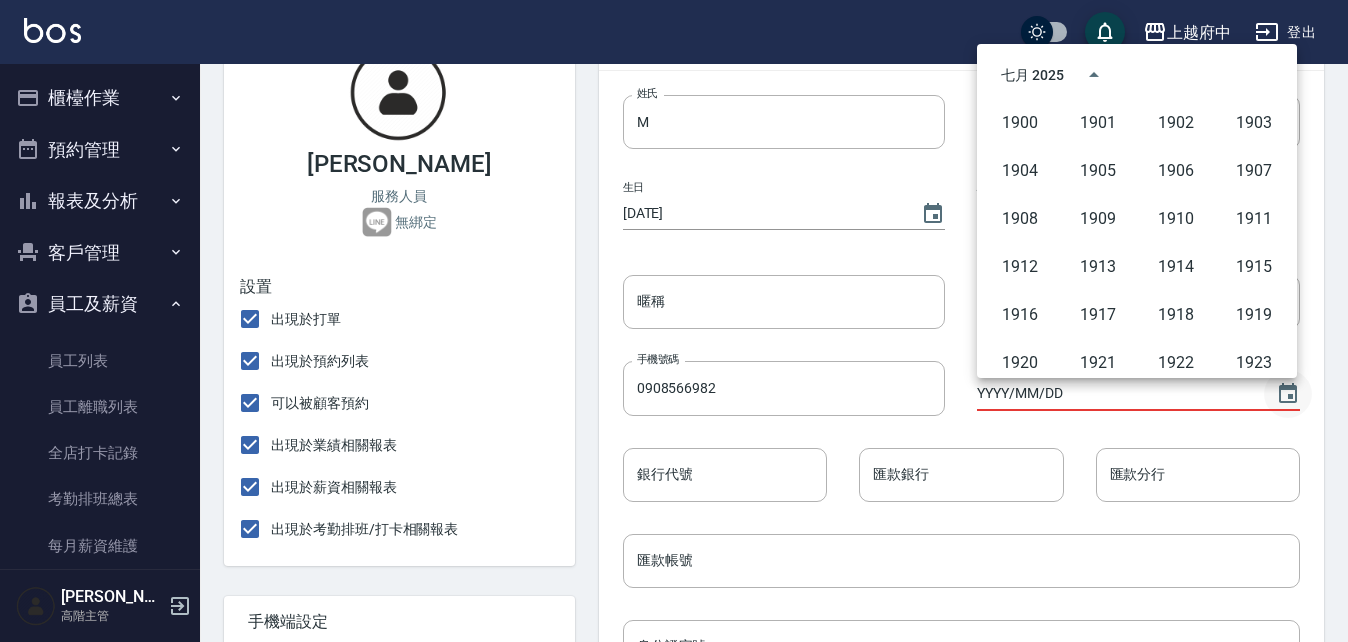 scroll, scrollTop: 1372, scrollLeft: 0, axis: vertical 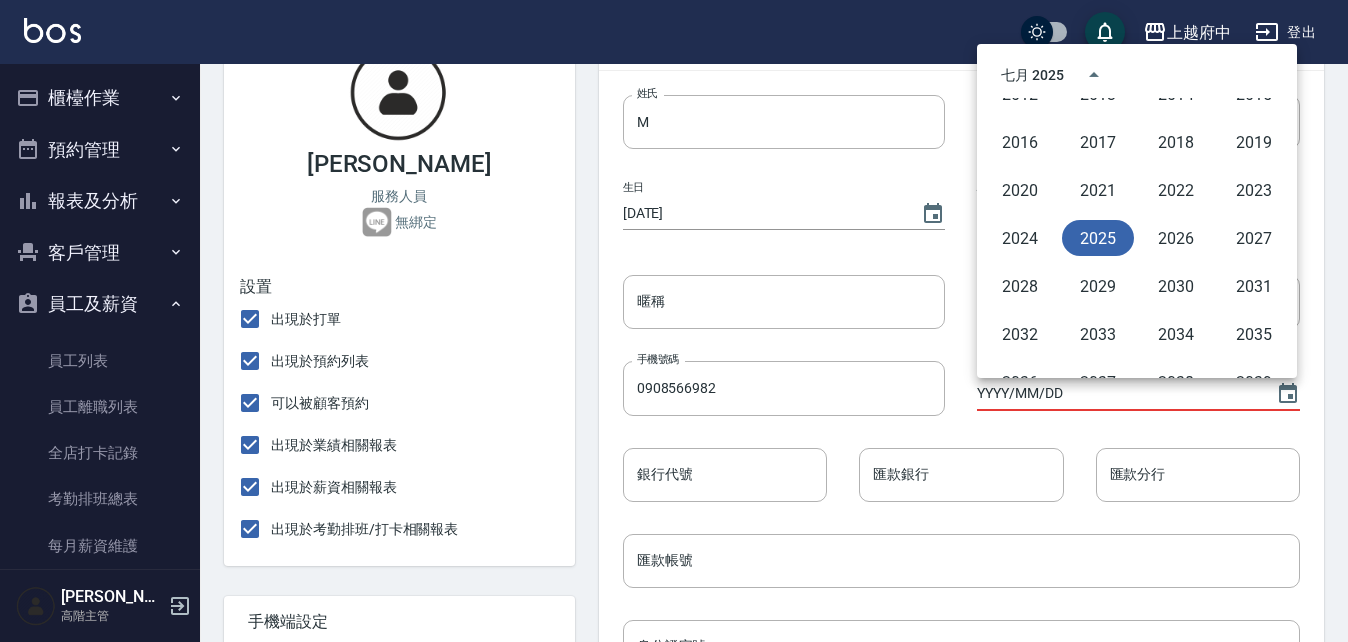 click on "2025" at bounding box center (1098, 238) 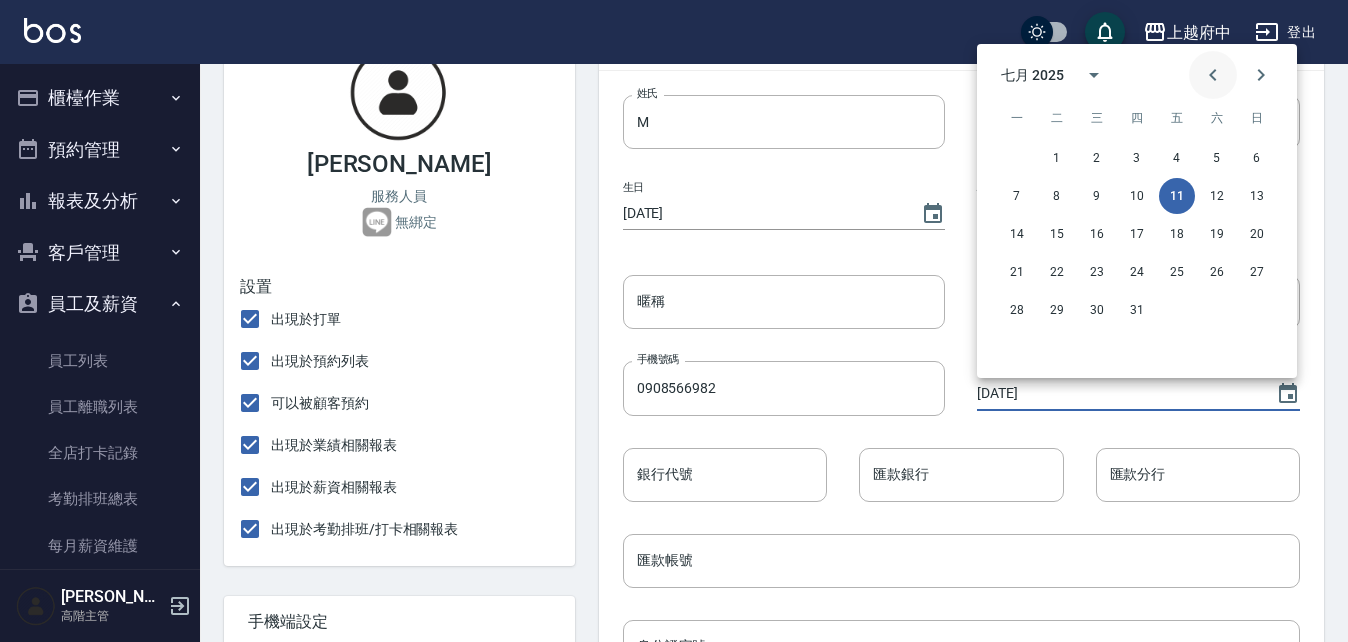 click 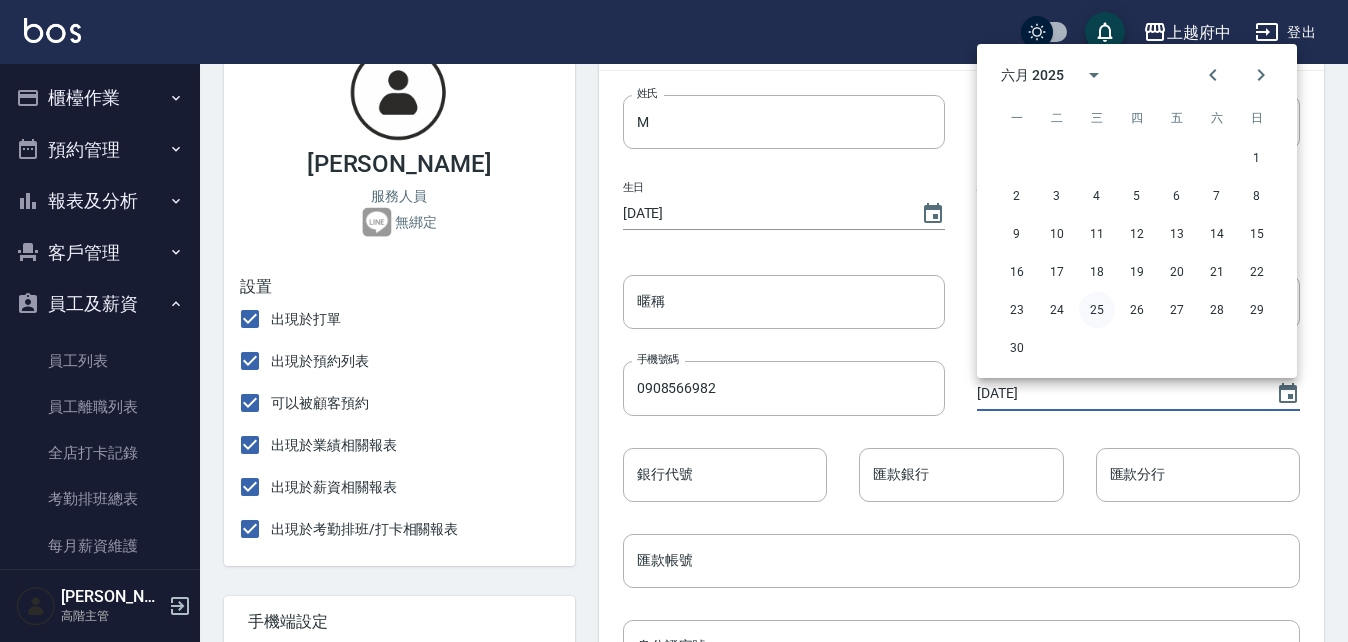 click on "25" at bounding box center [1097, 310] 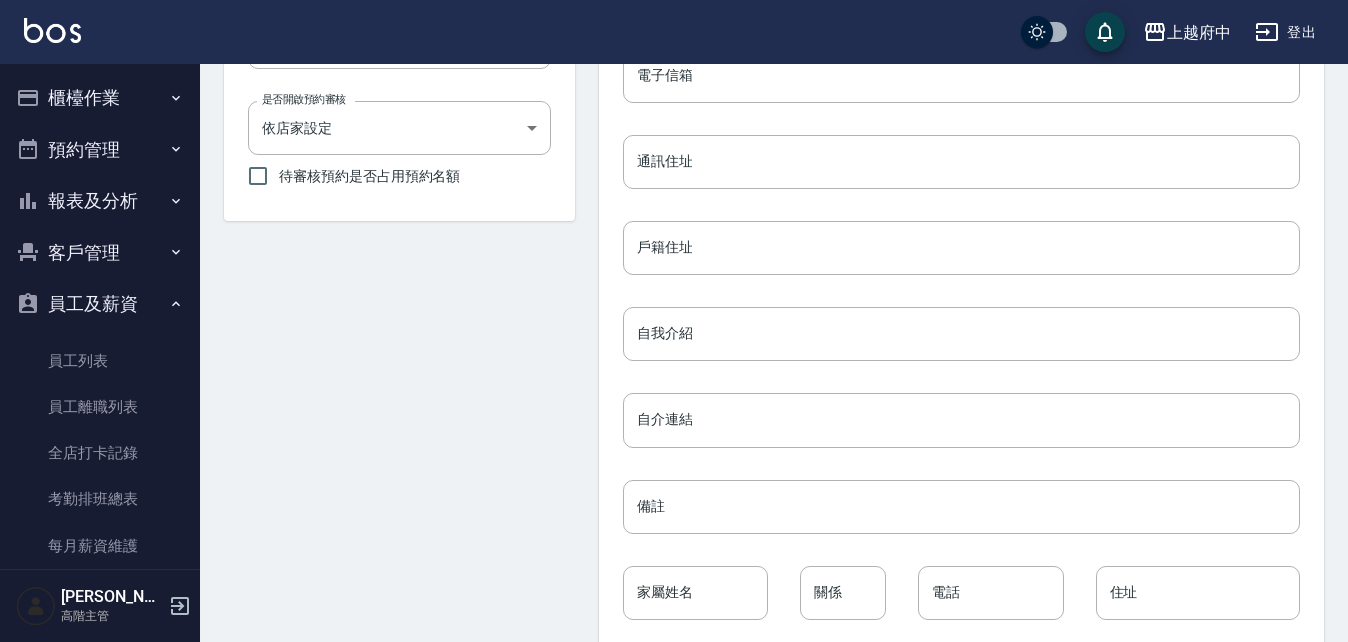 scroll, scrollTop: 953, scrollLeft: 0, axis: vertical 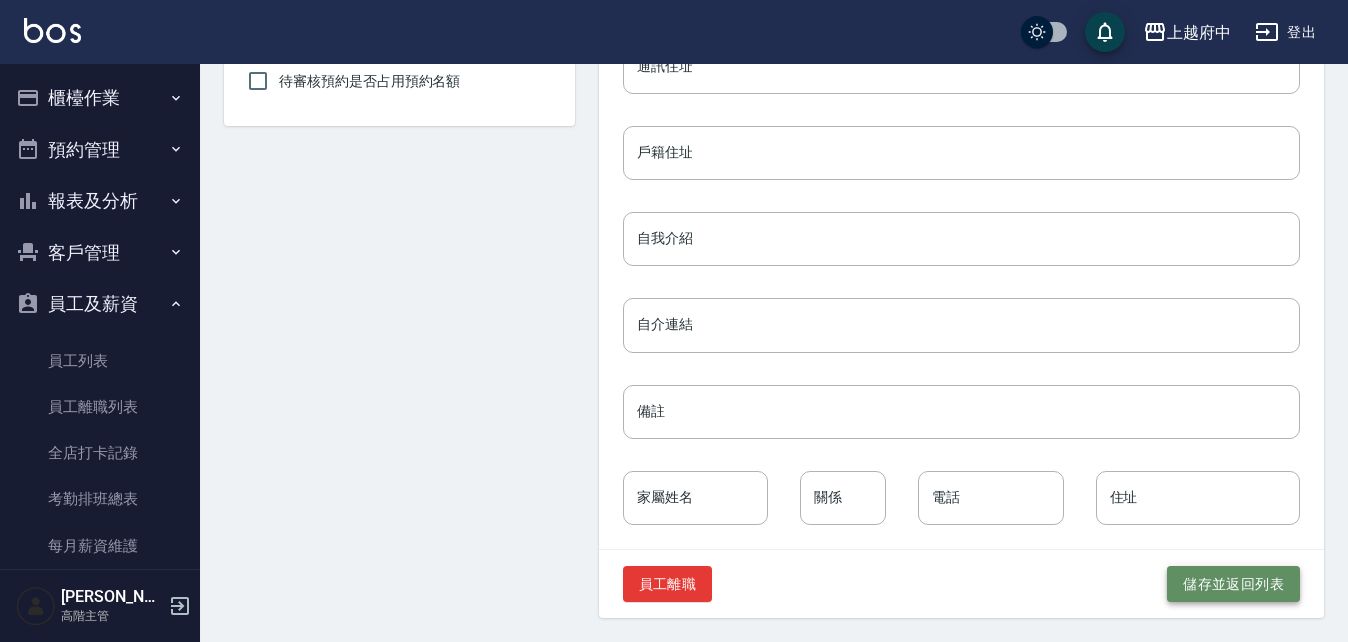 click on "儲存並返回列表" at bounding box center (1233, 584) 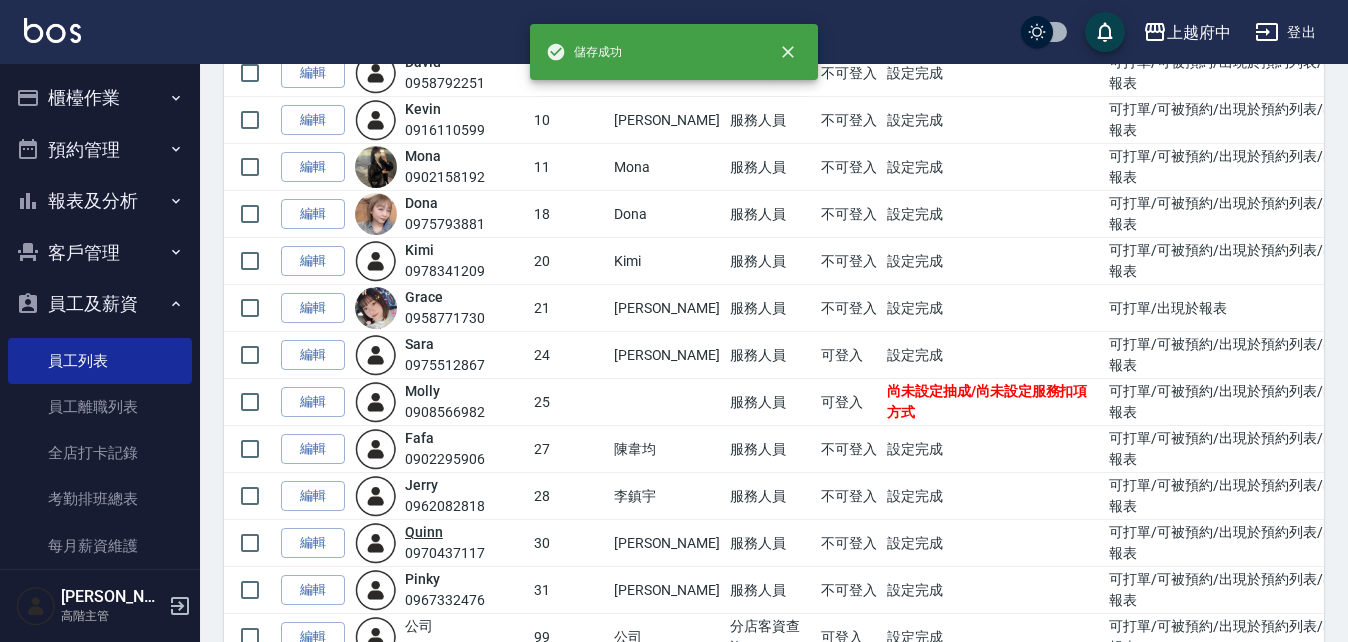 scroll, scrollTop: 600, scrollLeft: 0, axis: vertical 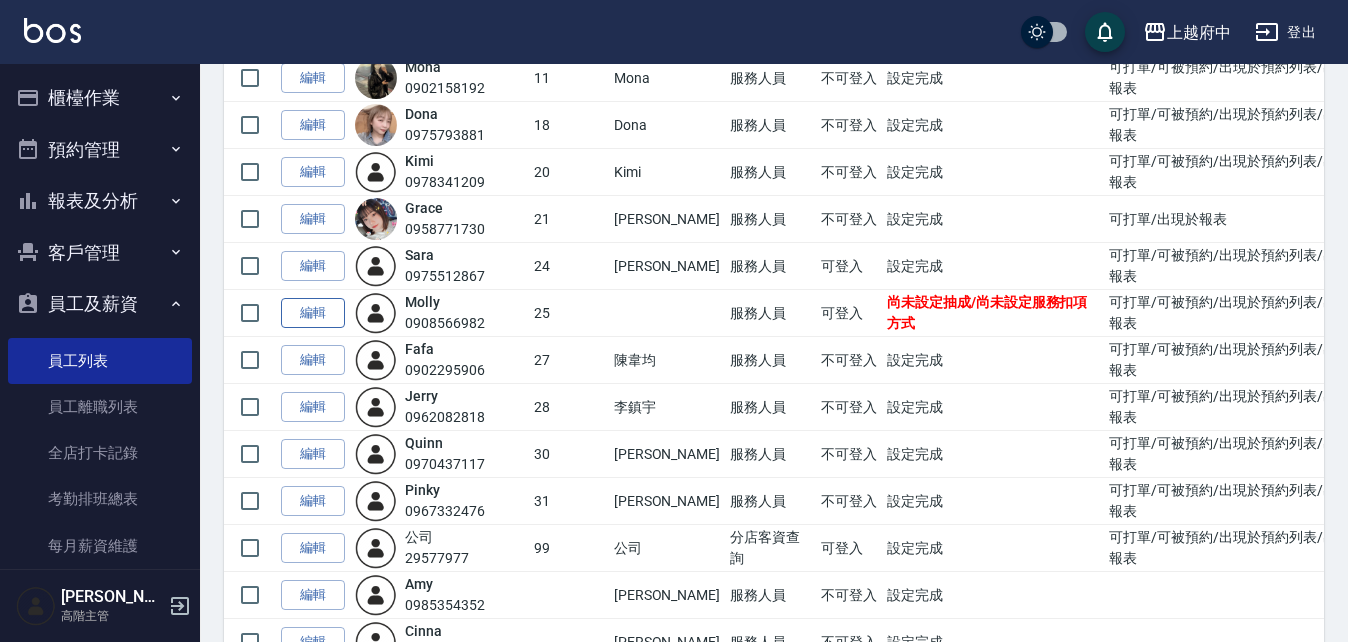 click on "編輯" at bounding box center [313, 313] 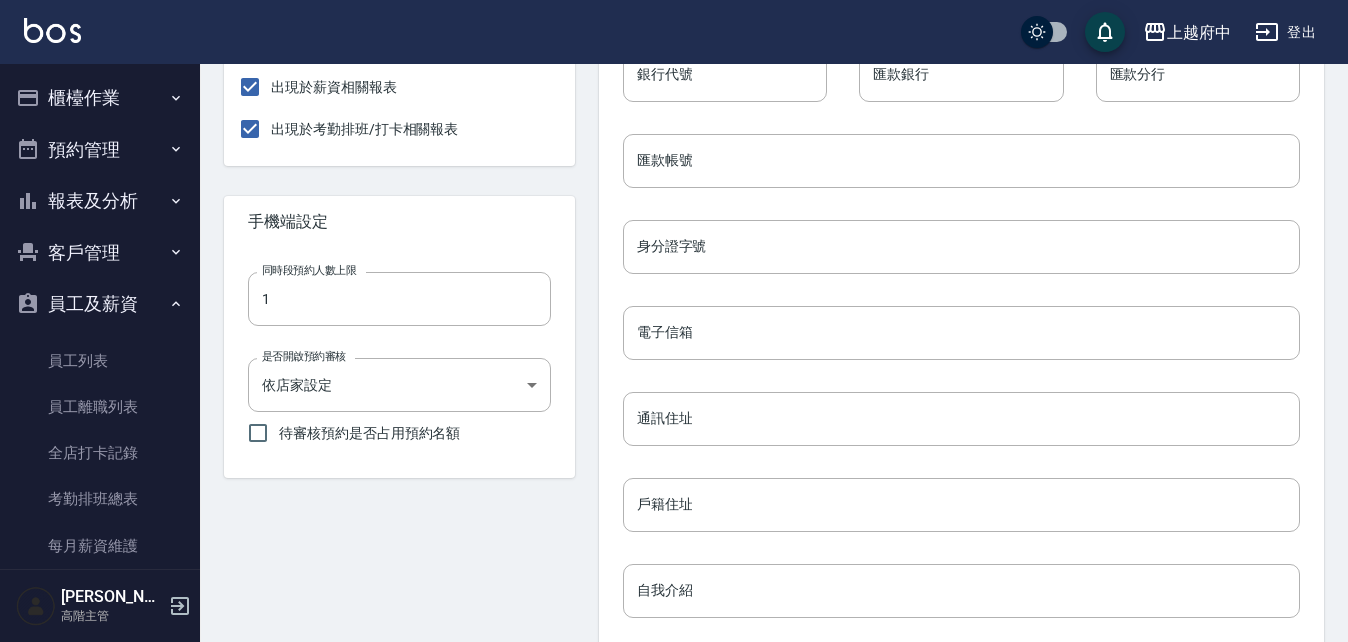 scroll, scrollTop: 0, scrollLeft: 0, axis: both 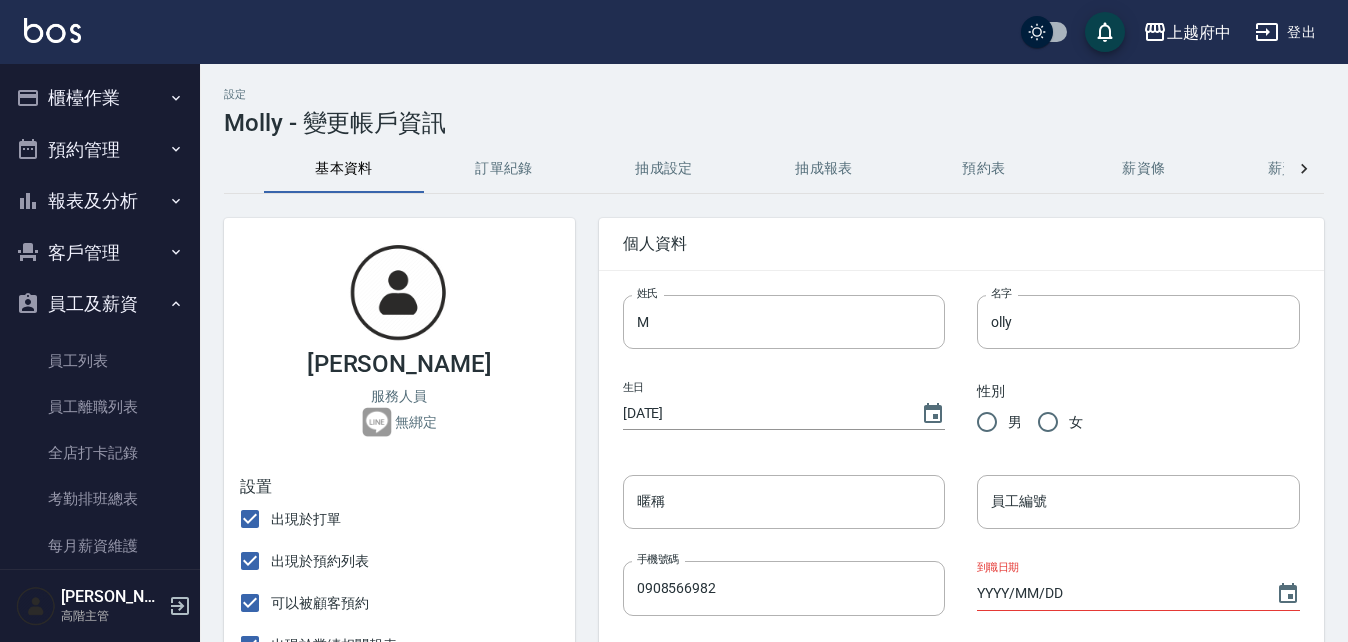 radio on "true" 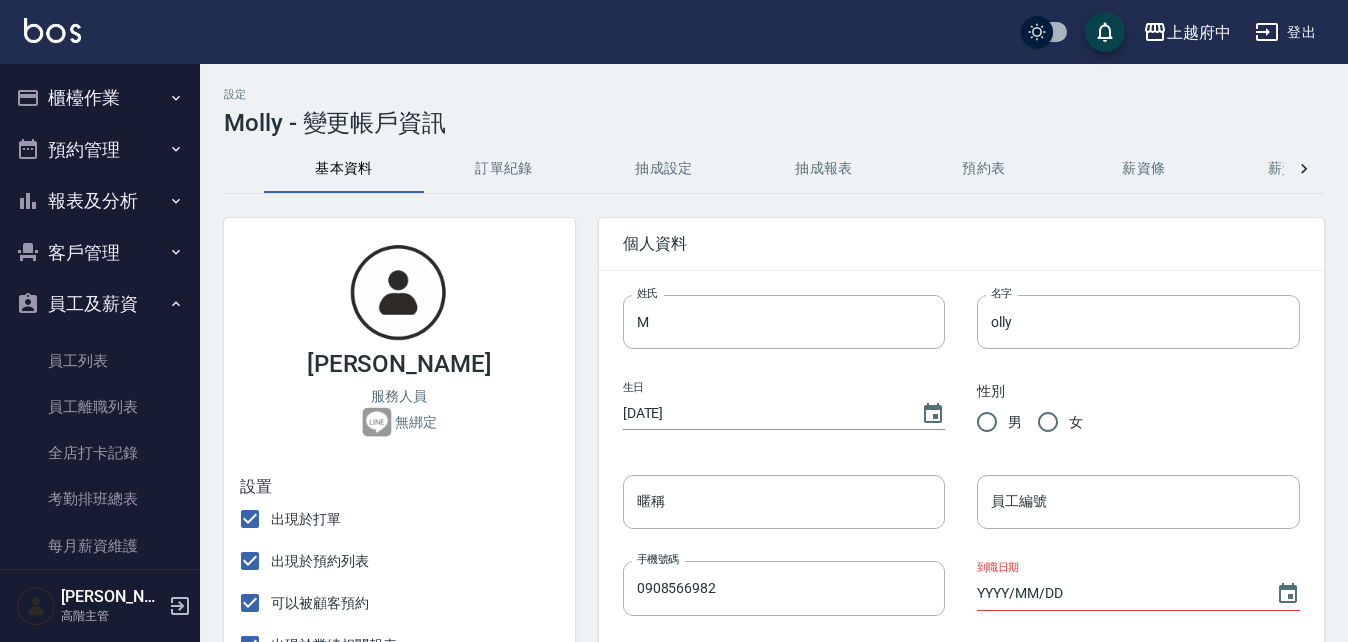 type on "25" 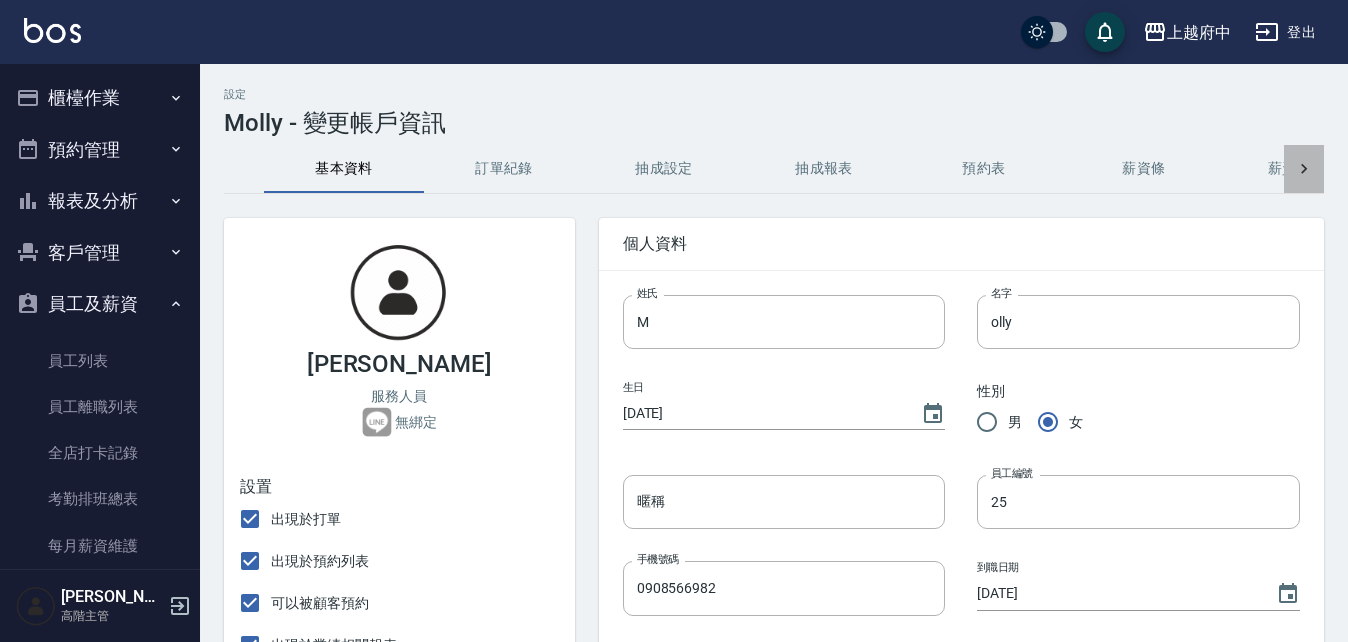 click 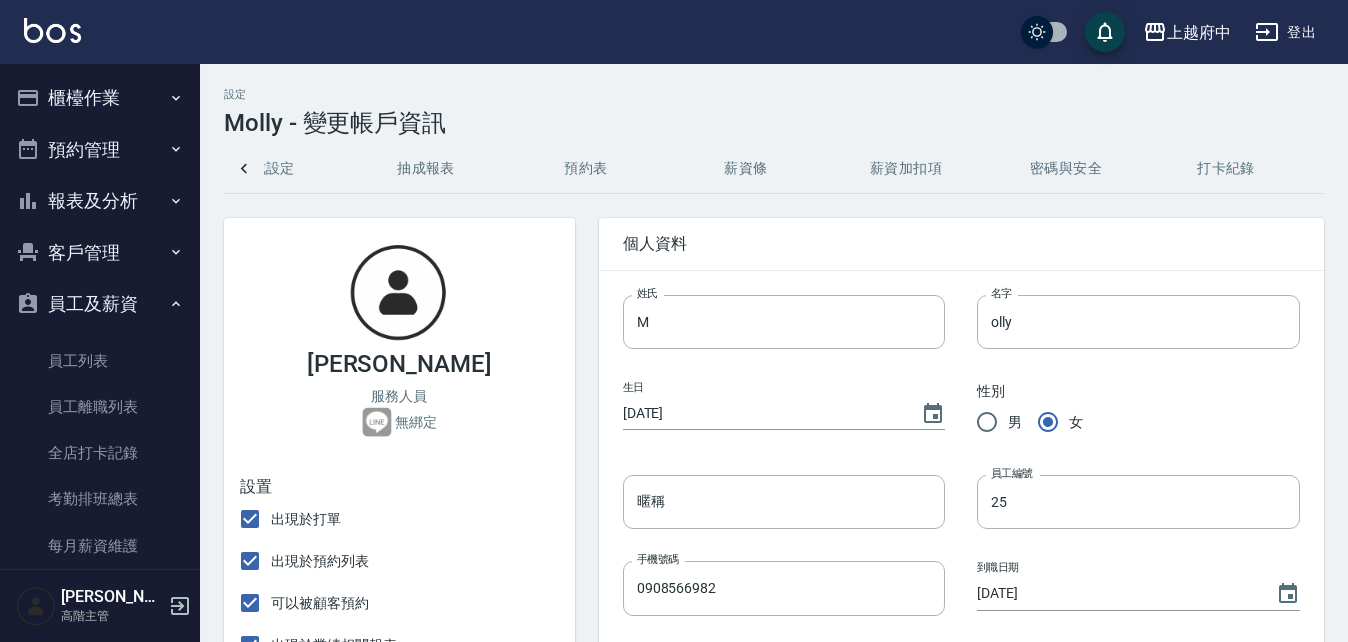 scroll, scrollTop: 0, scrollLeft: 420, axis: horizontal 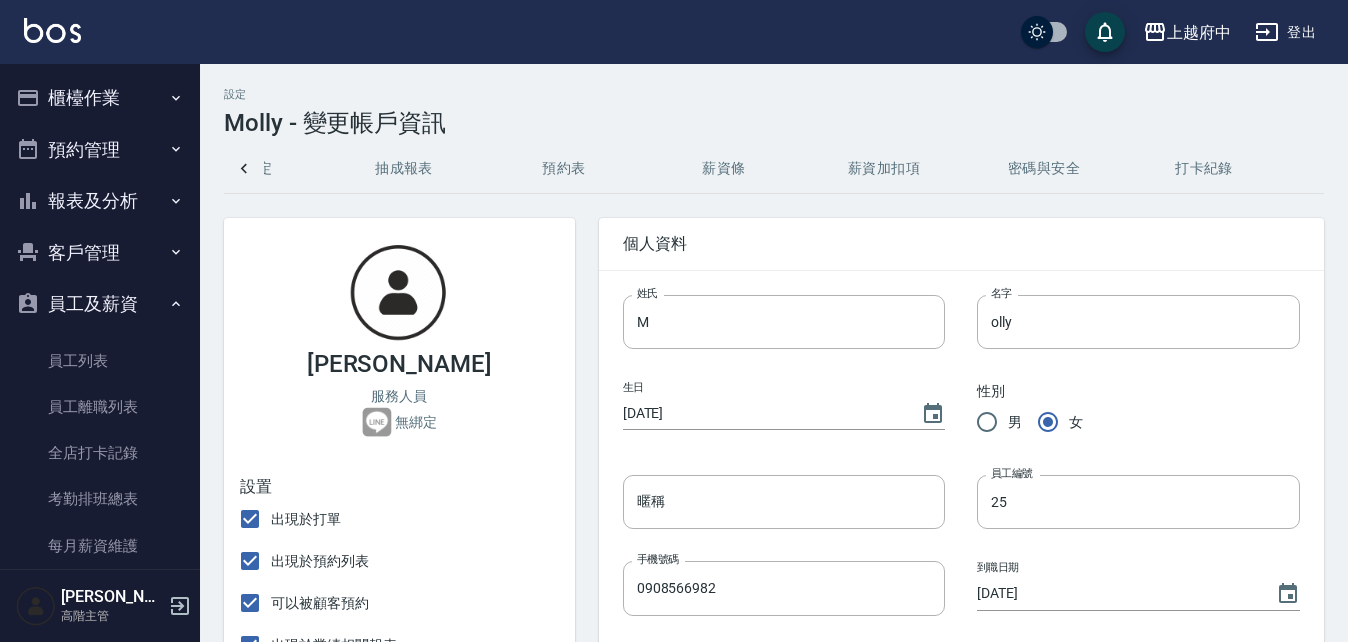 click on "密碼與安全" at bounding box center (1044, 169) 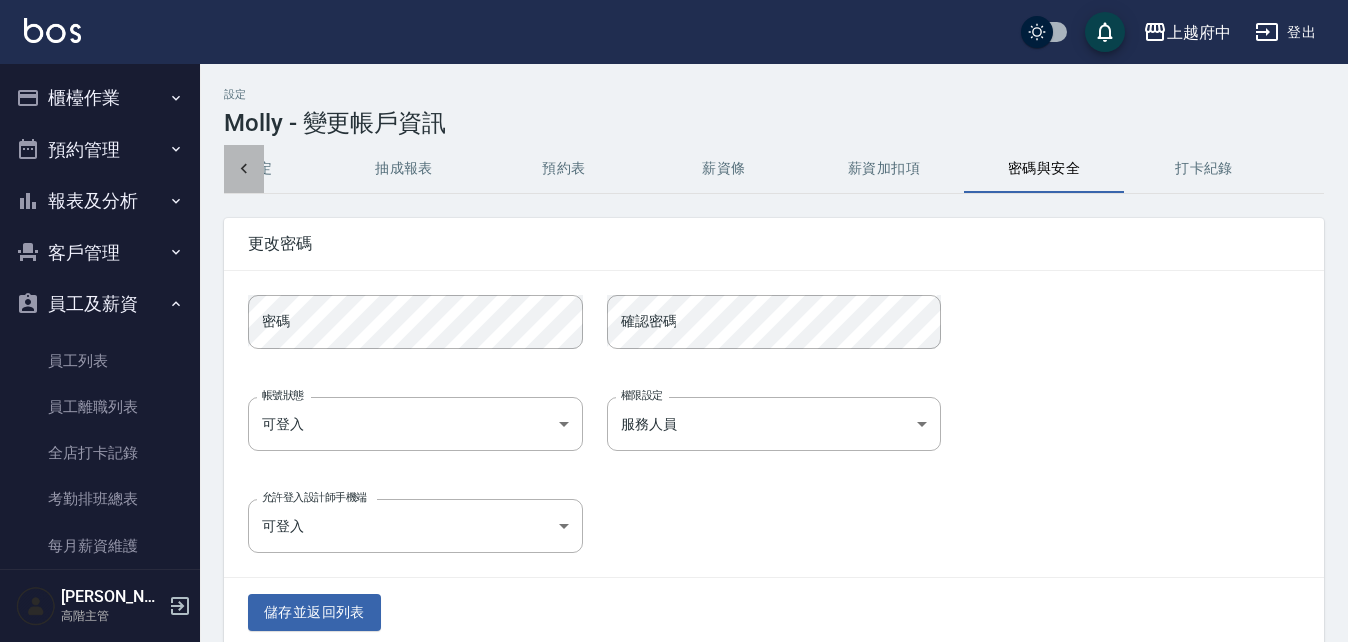 click 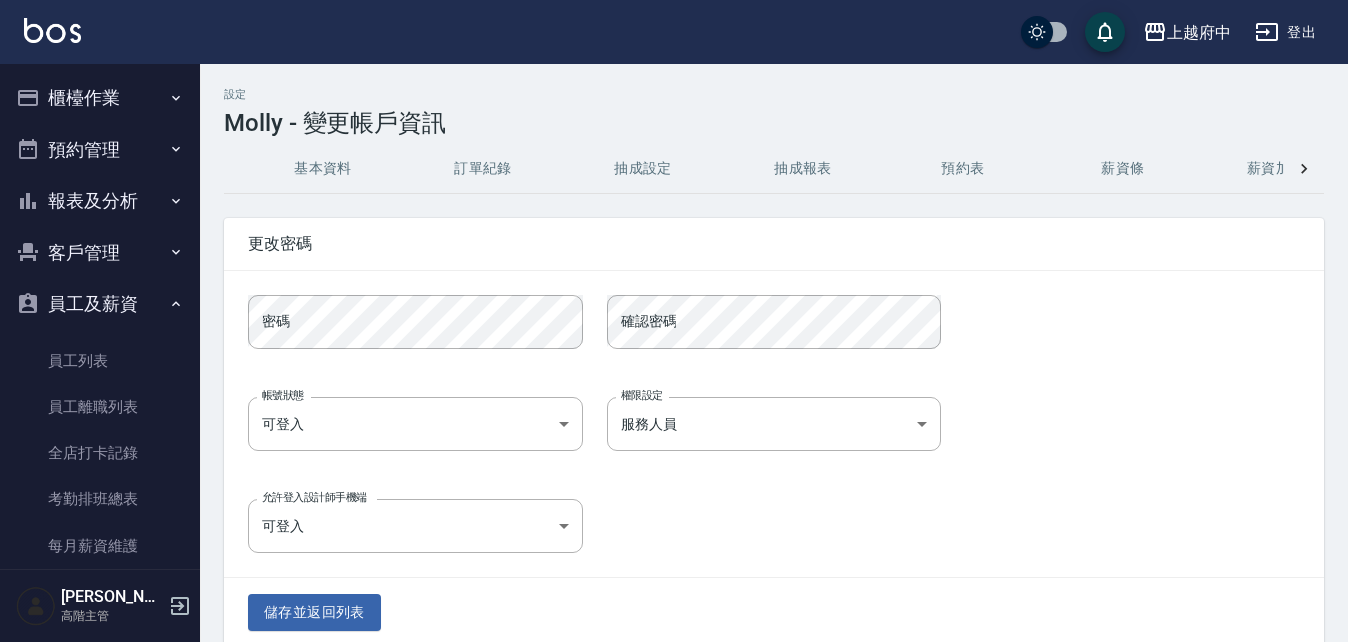 scroll, scrollTop: 0, scrollLeft: 0, axis: both 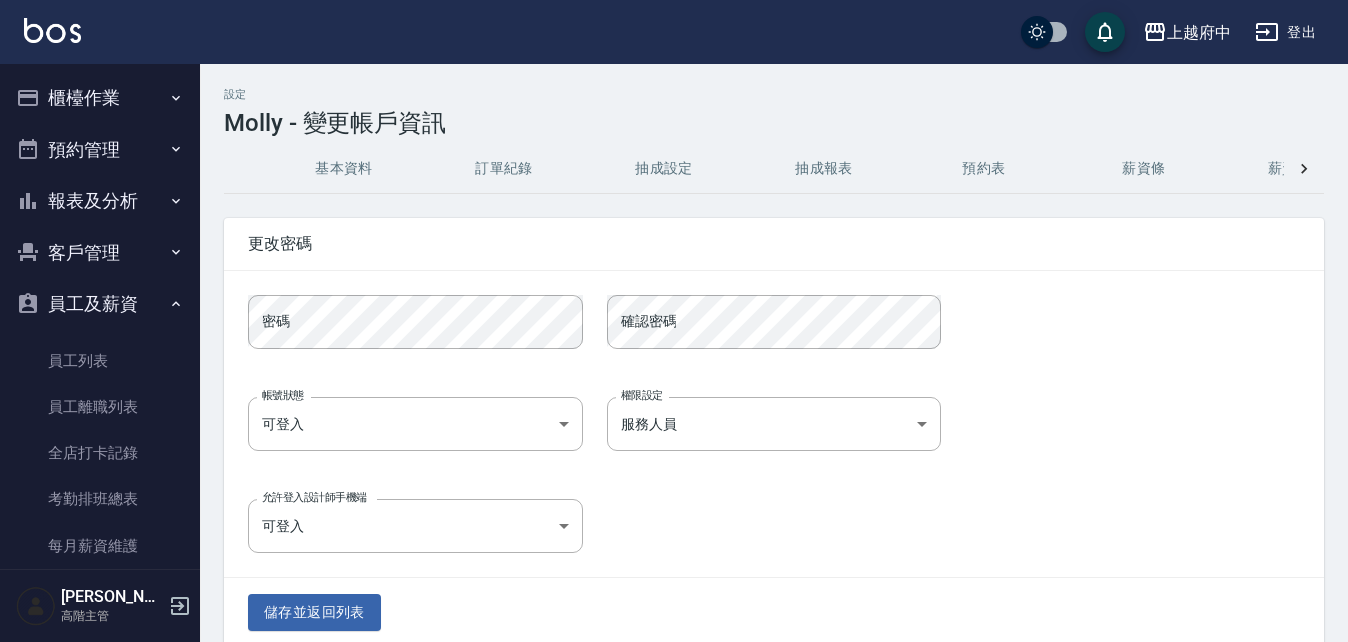 click on "抽成設定" at bounding box center (664, 169) 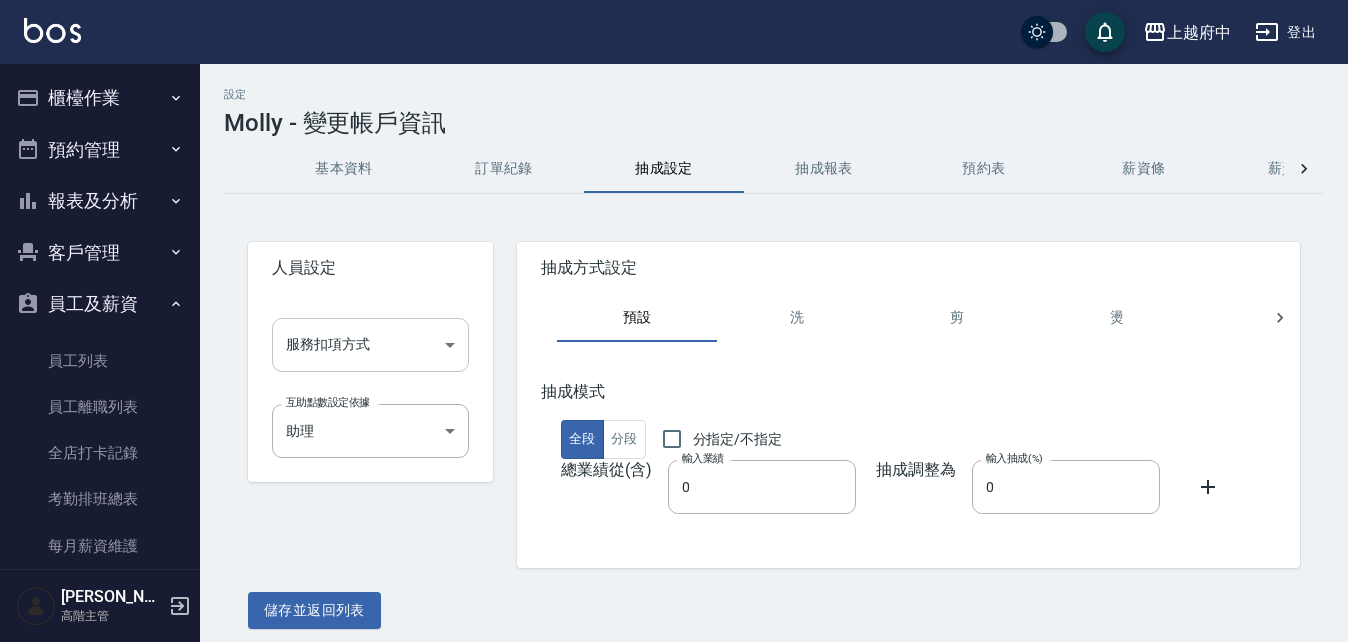 click on "上越府中 登出 櫃檯作業 打帳單 帳單列表 掛單列表 座位開單 營業儀表板 現金收支登錄 高階收支登錄 材料自購登錄 每日結帳 排班表 現場電腦打卡 掃碼打卡 預約管理 預約管理 單日預約紀錄 單週預約紀錄 報表及分析 報表目錄 消費分析儀表板 店家區間累計表 店家日報表 店家排行榜 互助日報表 互助月報表 互助排行榜 互助點數明細 互助業績報表 全店業績分析表 每日業績分析表 營業統計分析表 營業項目月分析表 設計師業績表 設計師日報表 設計師業績分析表 設計師業績月報表 設計師抽成報表 設計師排行榜 商品銷售排行榜 商品消耗明細 商品進銷貨報表 商品庫存表 商品庫存盤點表 會員卡銷售報表 服務扣項明細表 單一服務項目查詢 店販抽成明細 店販分類抽成明細 顧客入金餘額表 顧客卡券餘額表 每日非現金明細 每日收支明細 收支分類明細表 收支匯款表 0" at bounding box center [674, 326] 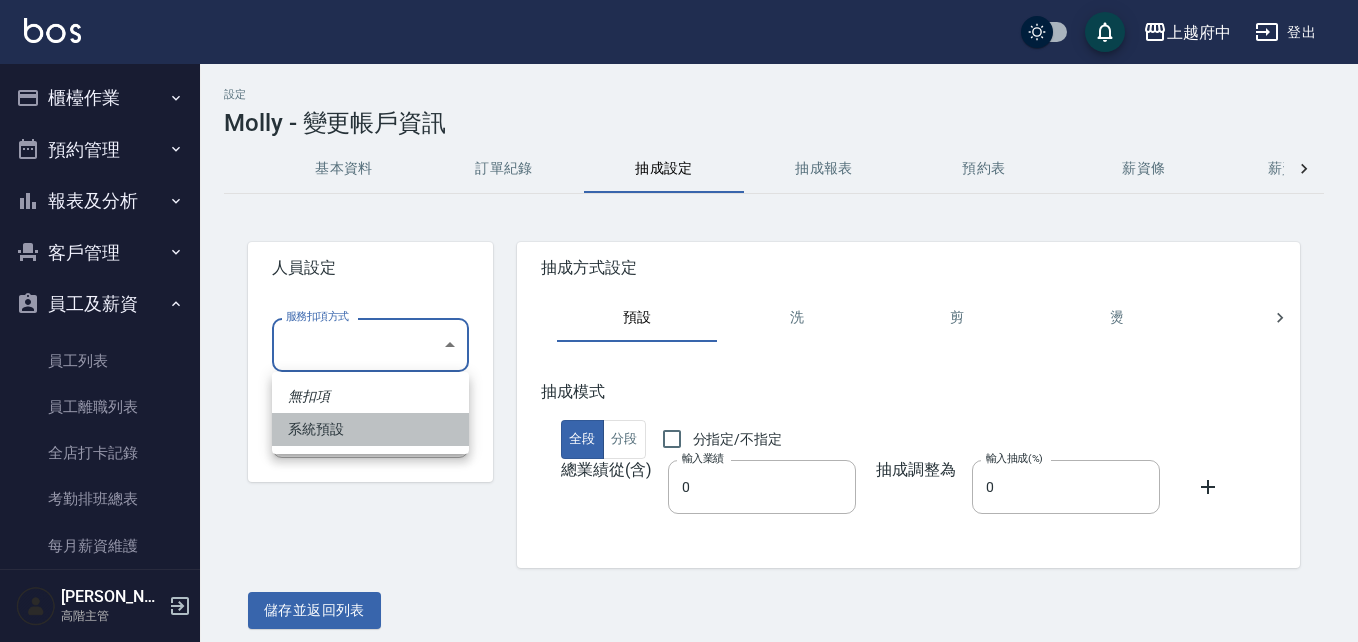 click on "系統預設" at bounding box center [370, 429] 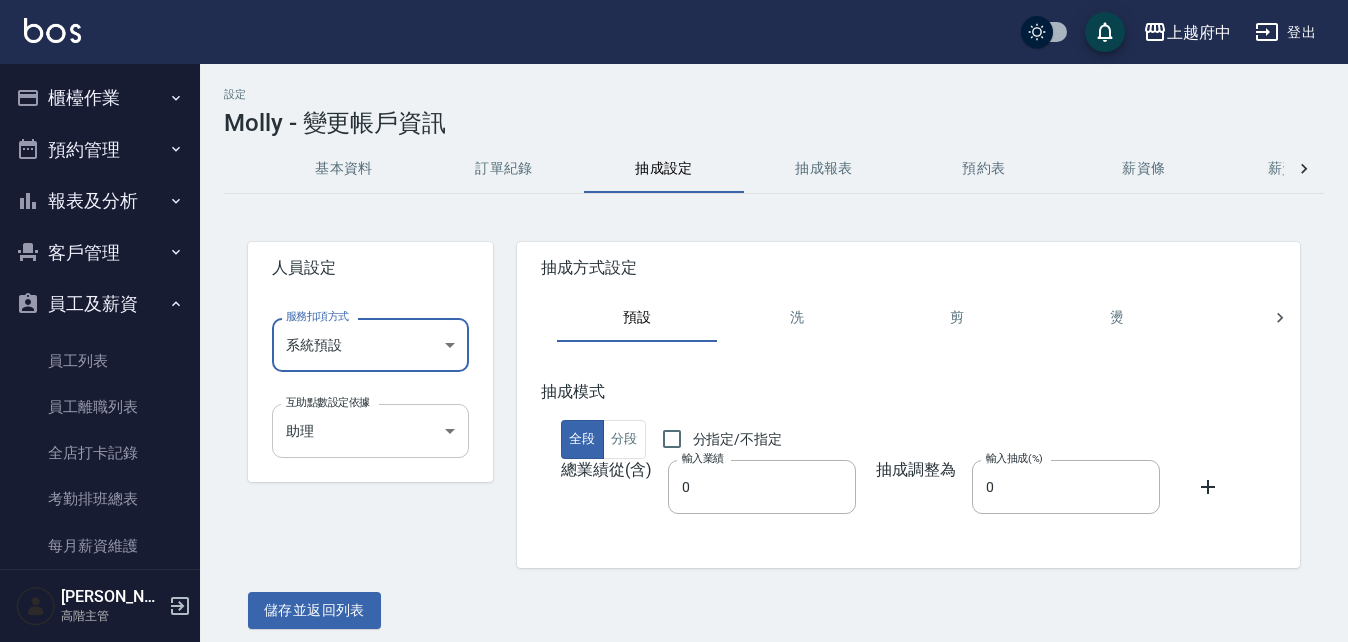 click on "上越府中 登出 櫃檯作業 打帳單 帳單列表 掛單列表 座位開單 營業儀表板 現金收支登錄 高階收支登錄 材料自購登錄 每日結帳 排班表 現場電腦打卡 掃碼打卡 預約管理 預約管理 單日預約紀錄 單週預約紀錄 報表及分析 報表目錄 消費分析儀表板 店家區間累計表 店家日報表 店家排行榜 互助日報表 互助月報表 互助排行榜 互助點數明細 互助業績報表 全店業績分析表 每日業績分析表 營業統計分析表 營業項目月分析表 設計師業績表 設計師日報表 設計師業績分析表 設計師業績月報表 設計師抽成報表 設計師排行榜 商品銷售排行榜 商品消耗明細 商品進銷貨報表 商品庫存表 商品庫存盤點表 會員卡銷售報表 服務扣項明細表 單一服務項目查詢 店販抽成明細 店販分類抽成明細 顧客入金餘額表 顧客卡券餘額表 每日非現金明細 每日收支明細 收支分類明細表 收支匯款表 0" at bounding box center [674, 326] 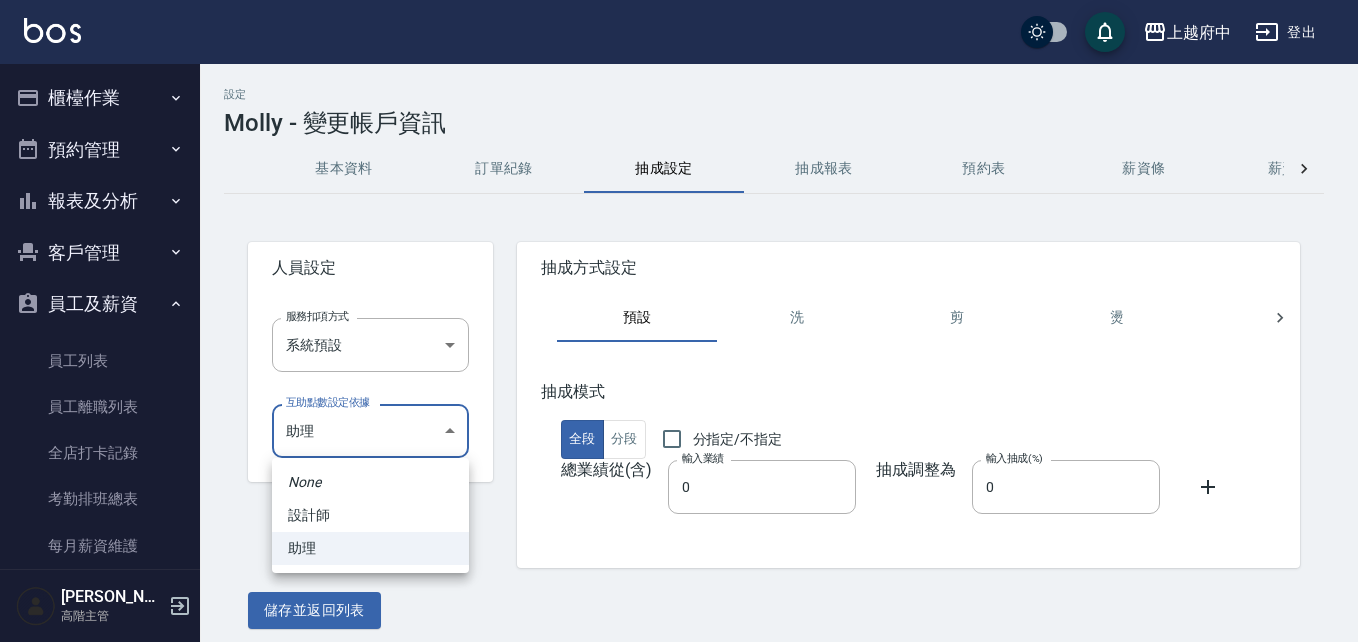 click at bounding box center [679, 321] 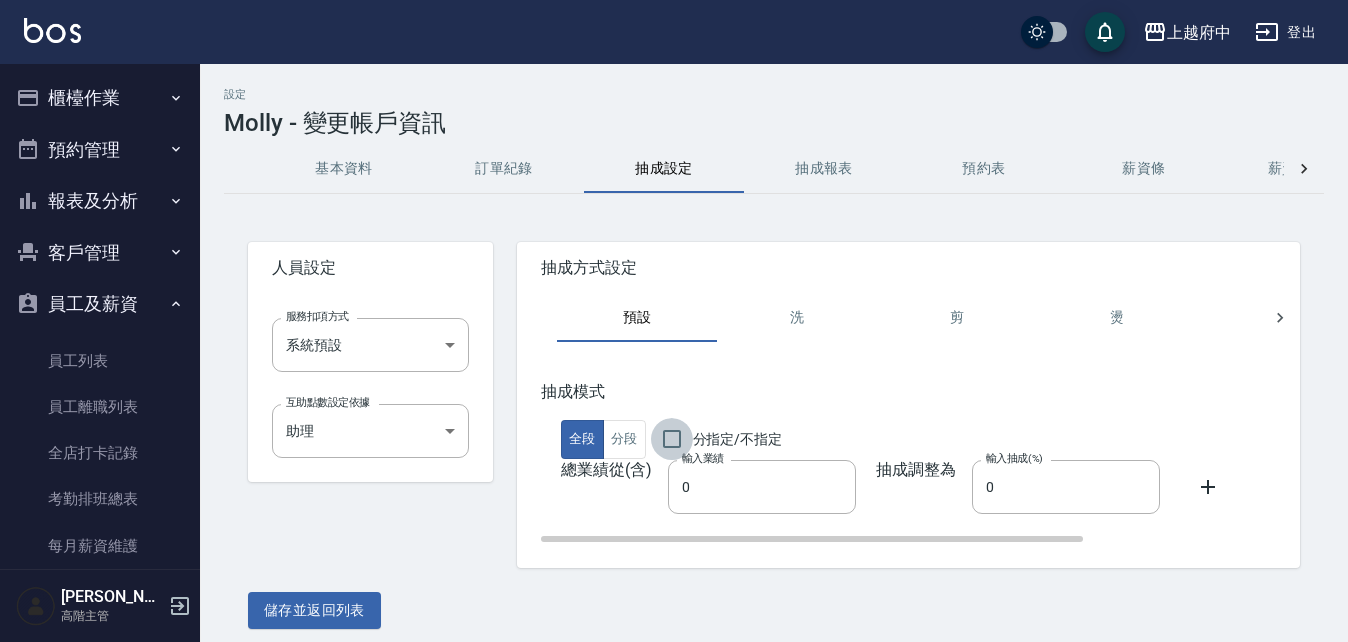 click on "分指定/不指定" at bounding box center (672, 439) 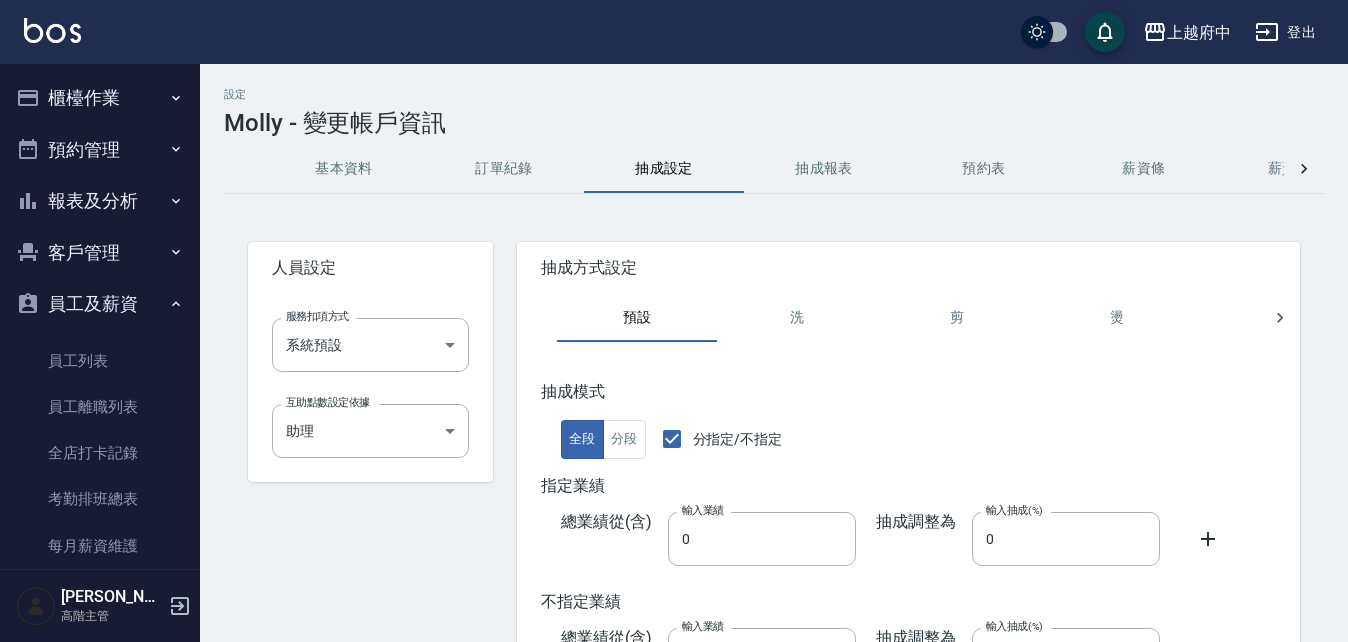 scroll, scrollTop: 179, scrollLeft: 0, axis: vertical 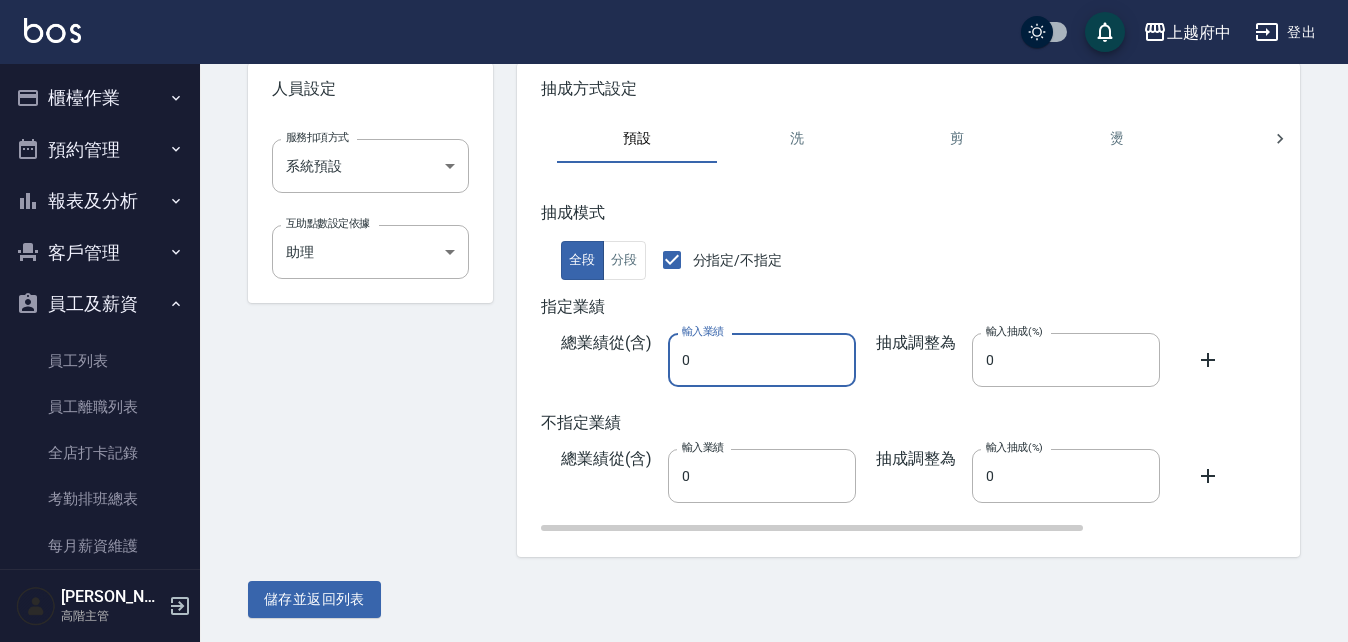 click on "0" at bounding box center [762, 360] 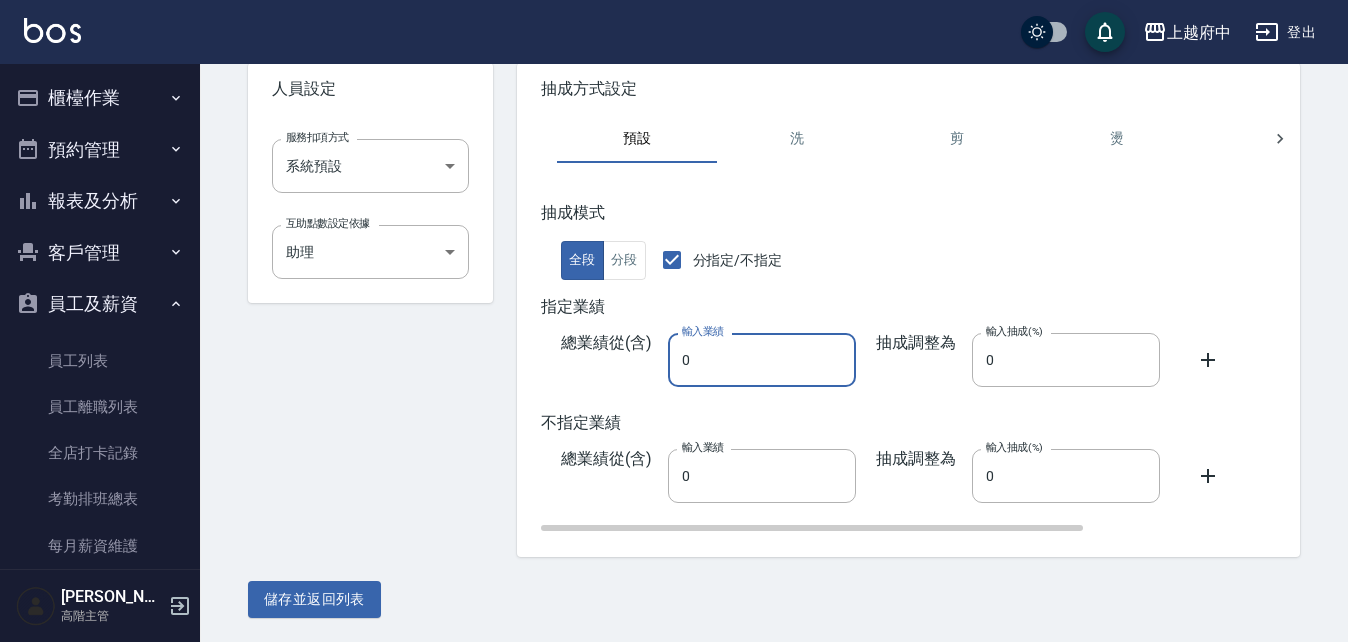 drag, startPoint x: 696, startPoint y: 364, endPoint x: 665, endPoint y: 364, distance: 31 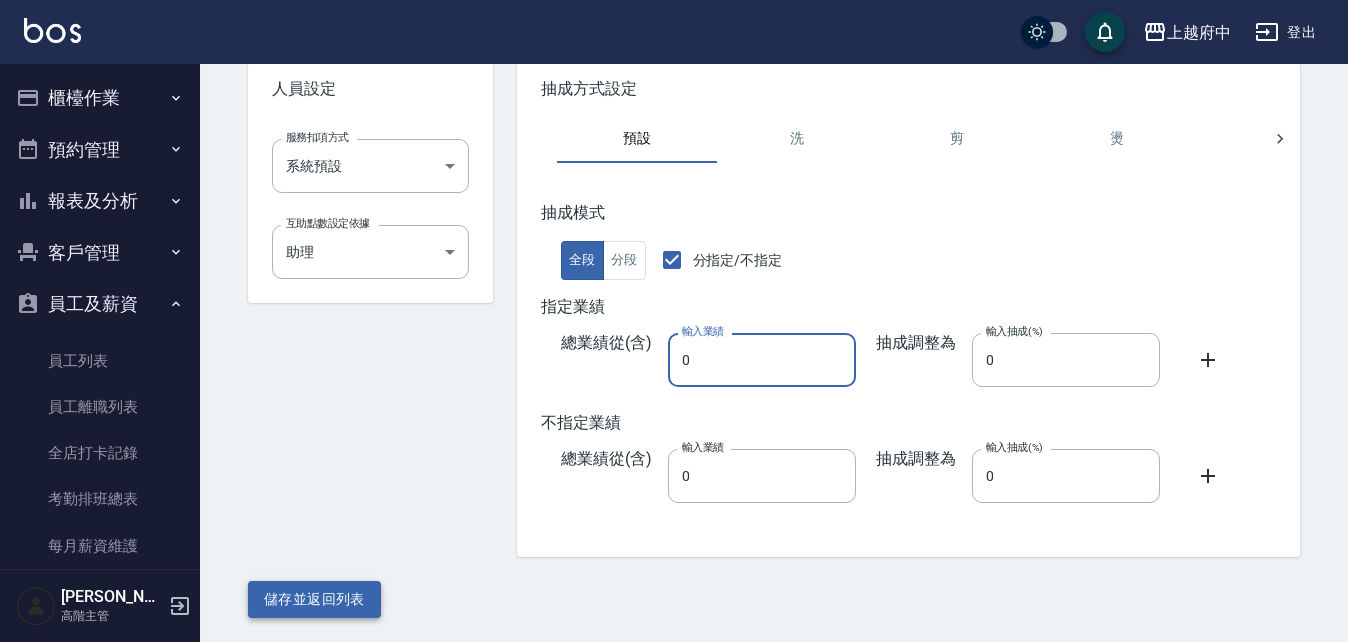 click on "儲存並返回列表" at bounding box center [314, 599] 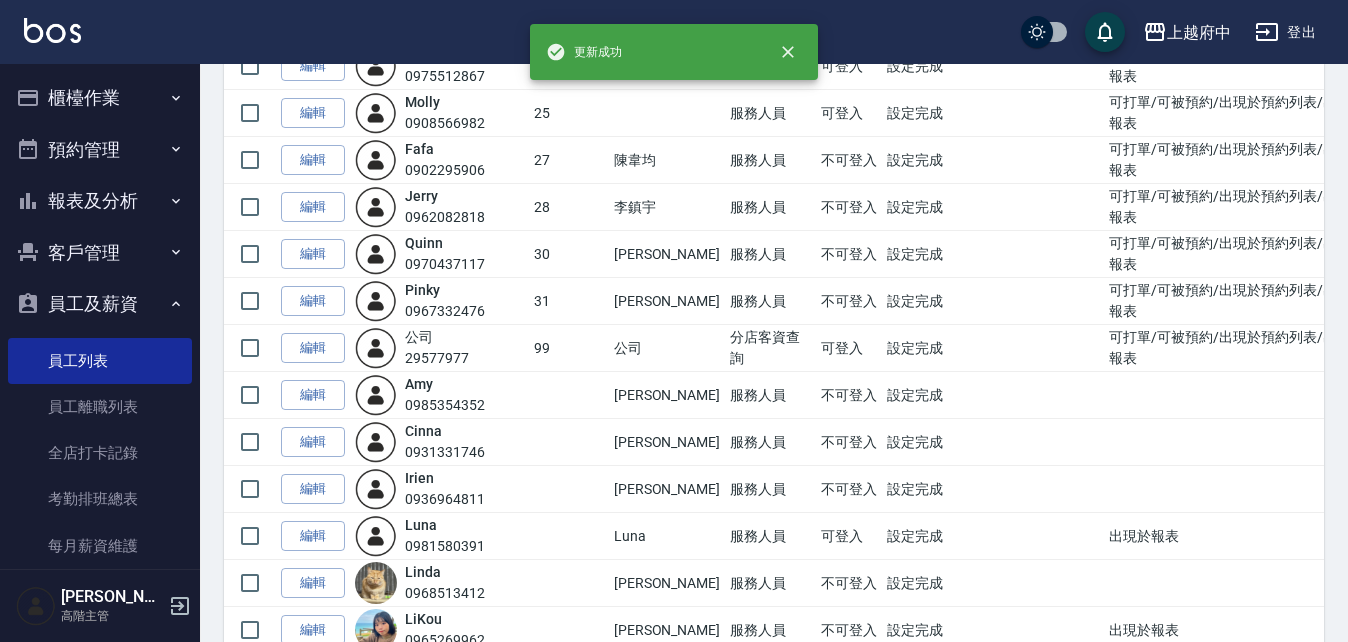 scroll, scrollTop: 600, scrollLeft: 0, axis: vertical 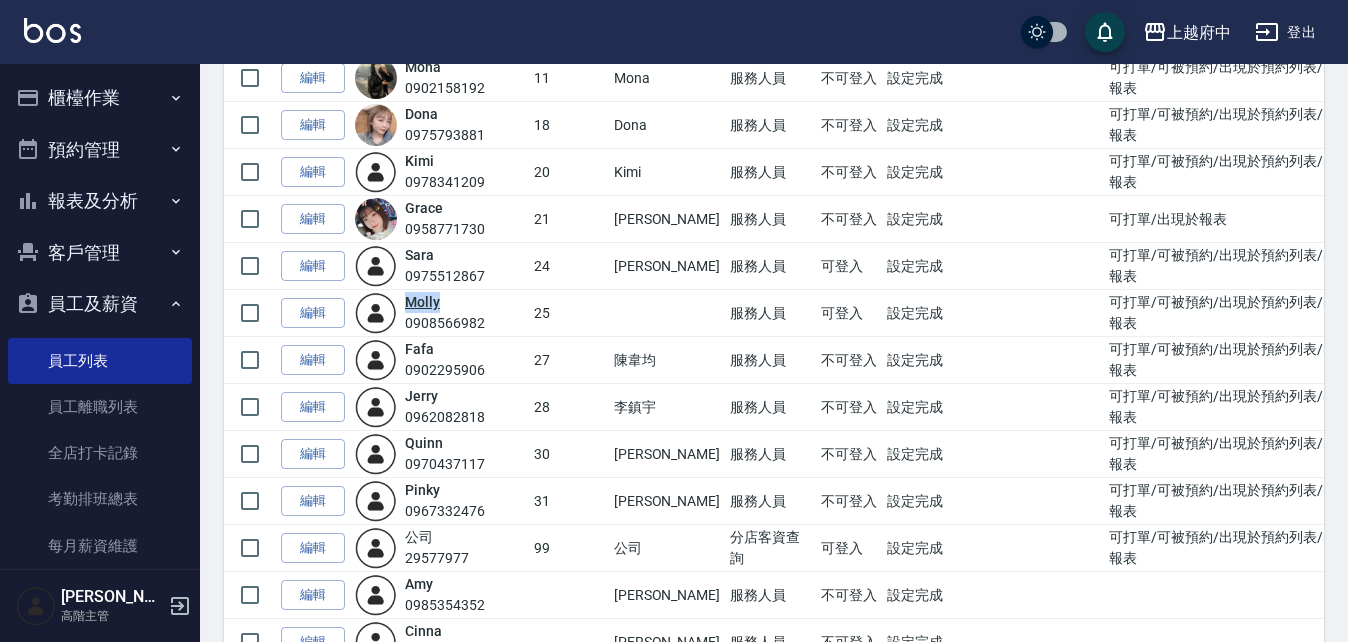 drag, startPoint x: 444, startPoint y: 308, endPoint x: 412, endPoint y: 304, distance: 32.24903 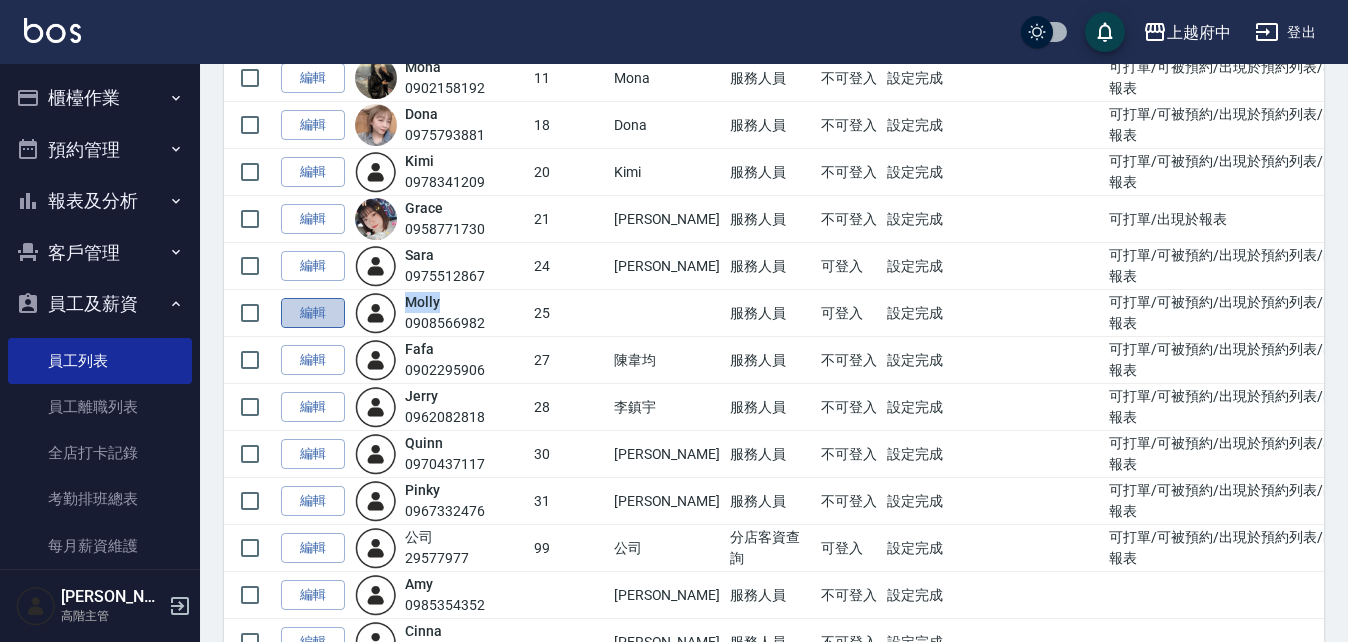 click on "編輯" at bounding box center (313, 313) 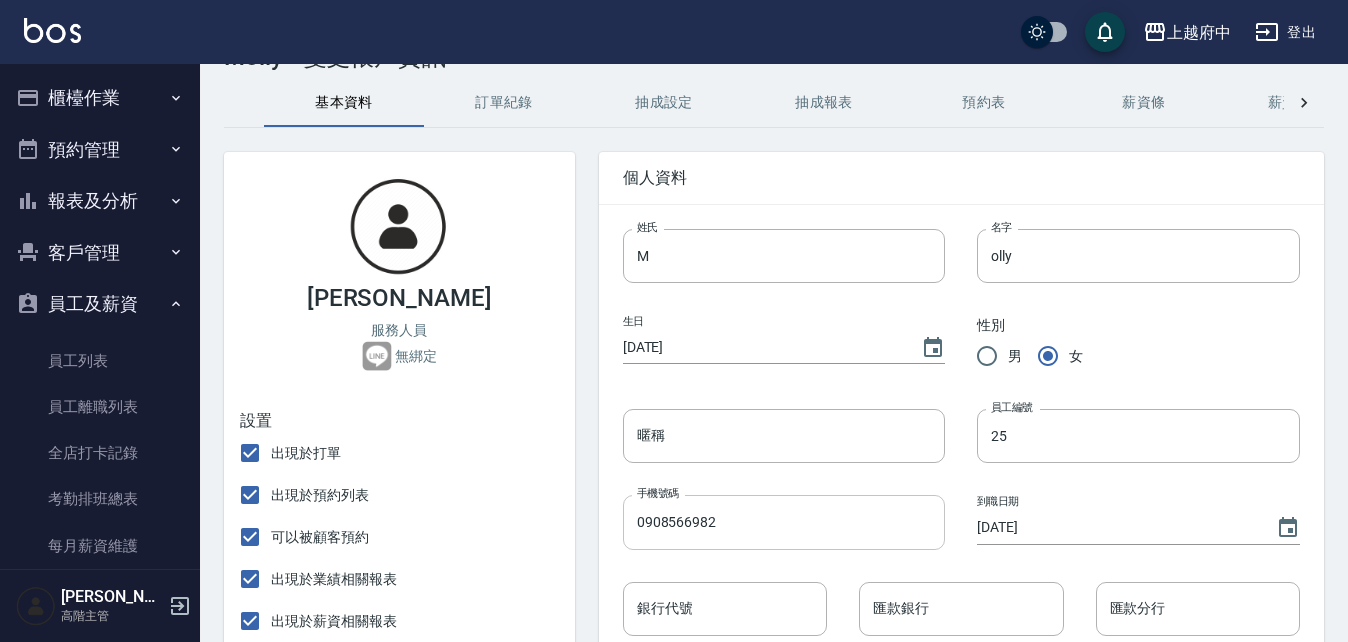scroll, scrollTop: 200, scrollLeft: 0, axis: vertical 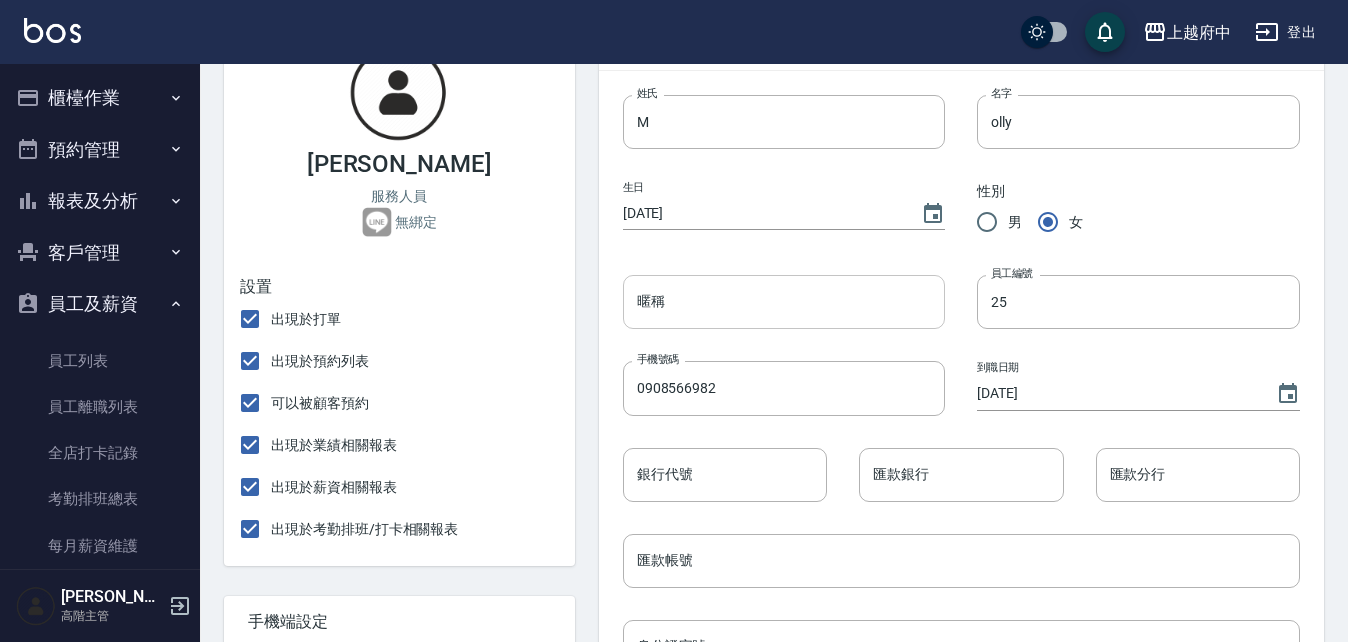 click on "暱稱" at bounding box center (784, 302) 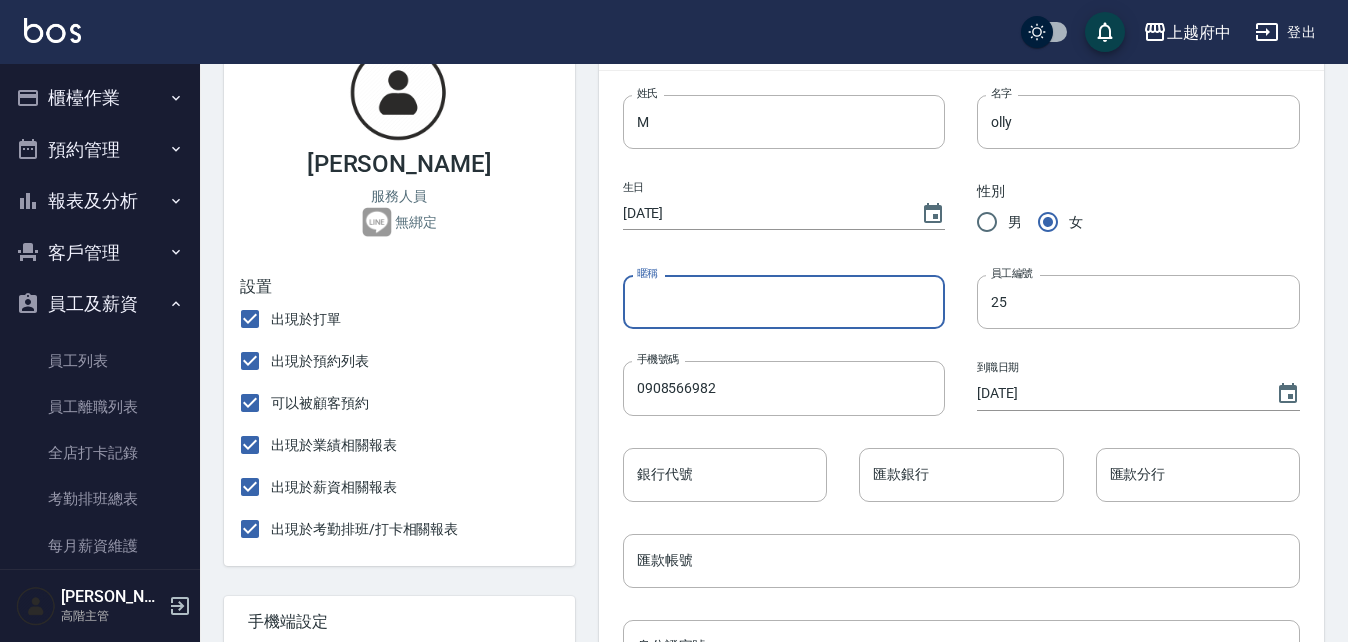 type on "A" 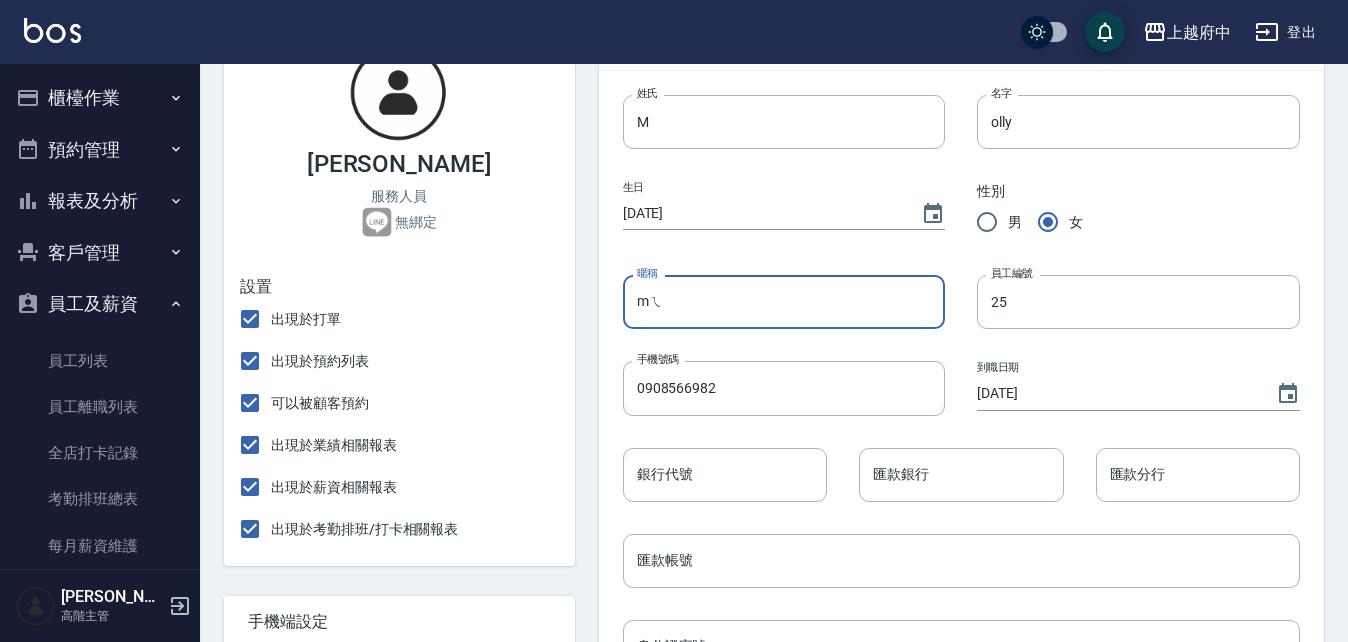 type on "m" 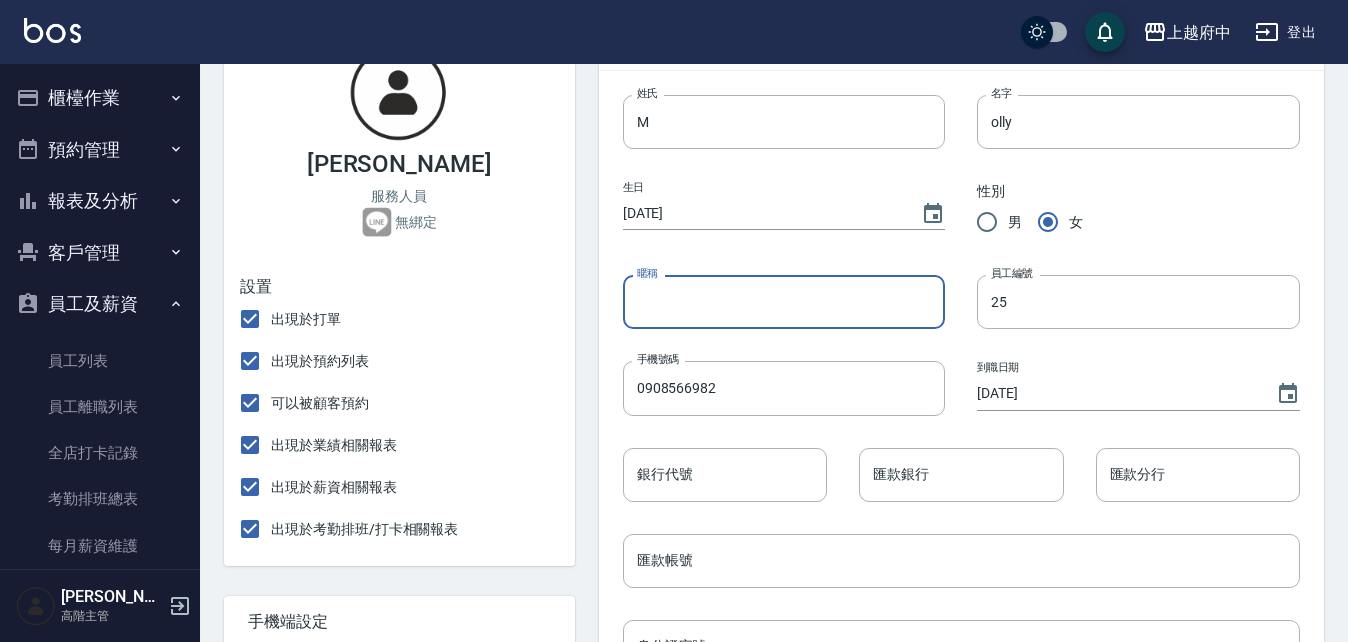 type on "ㄩ" 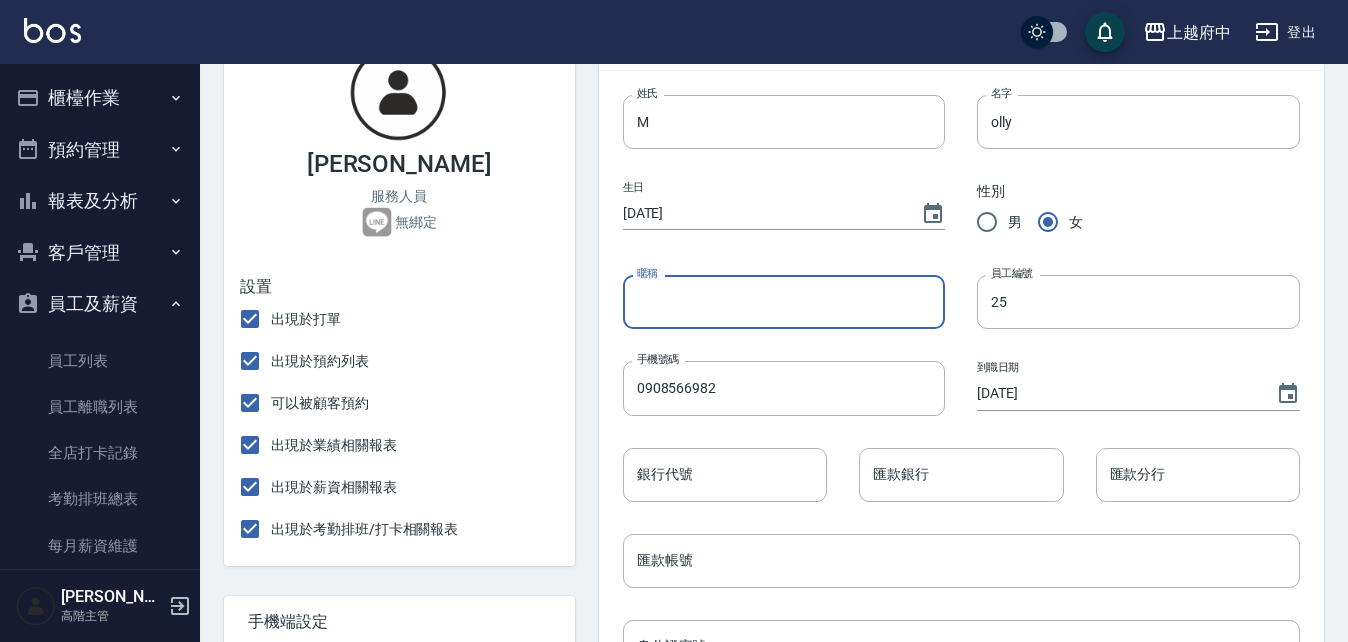 type on "m" 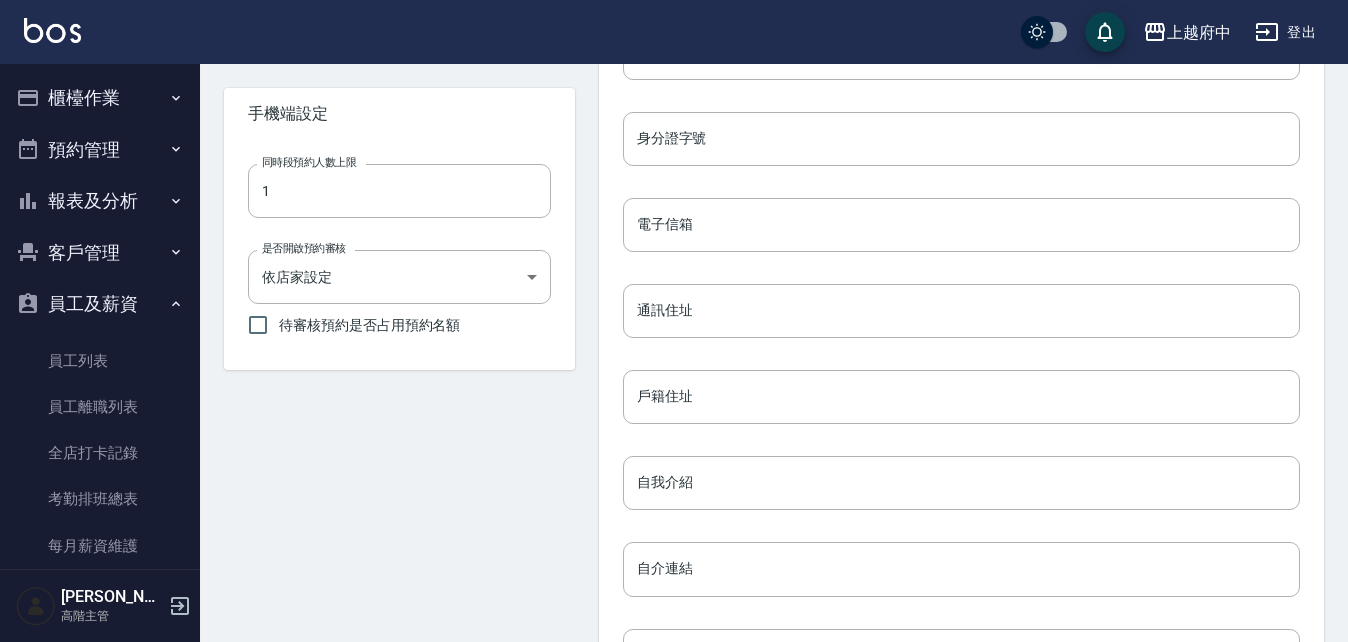 scroll, scrollTop: 953, scrollLeft: 0, axis: vertical 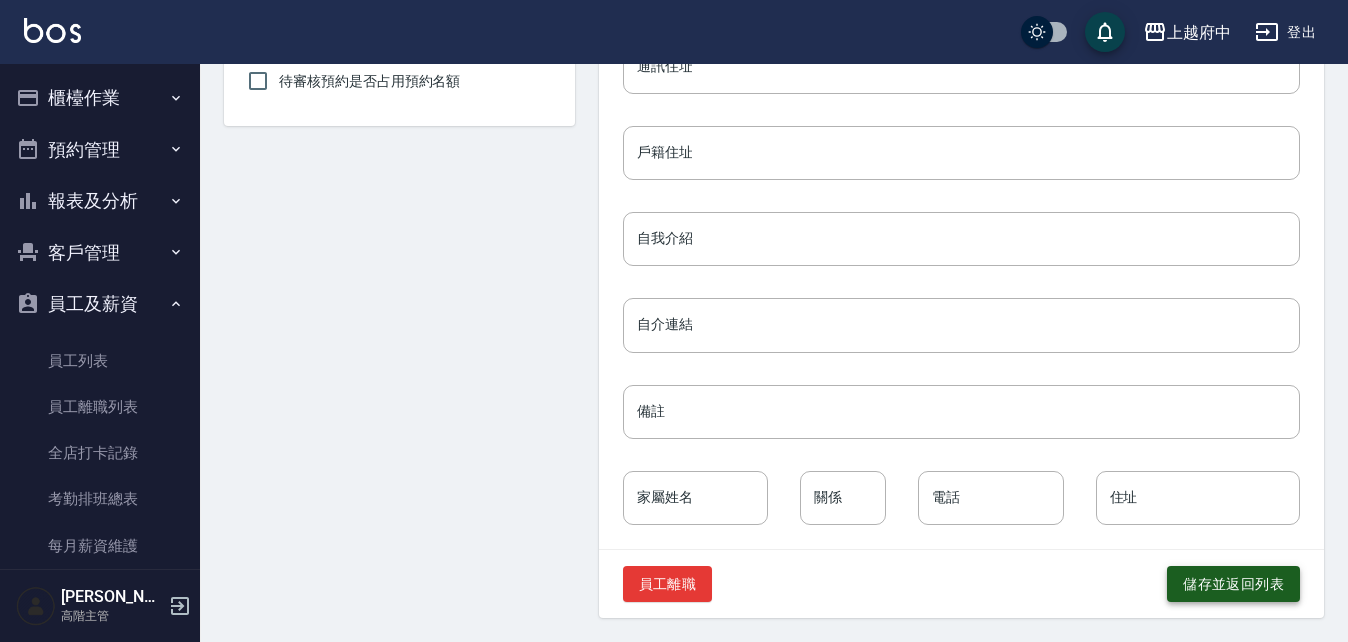 type on "Molly" 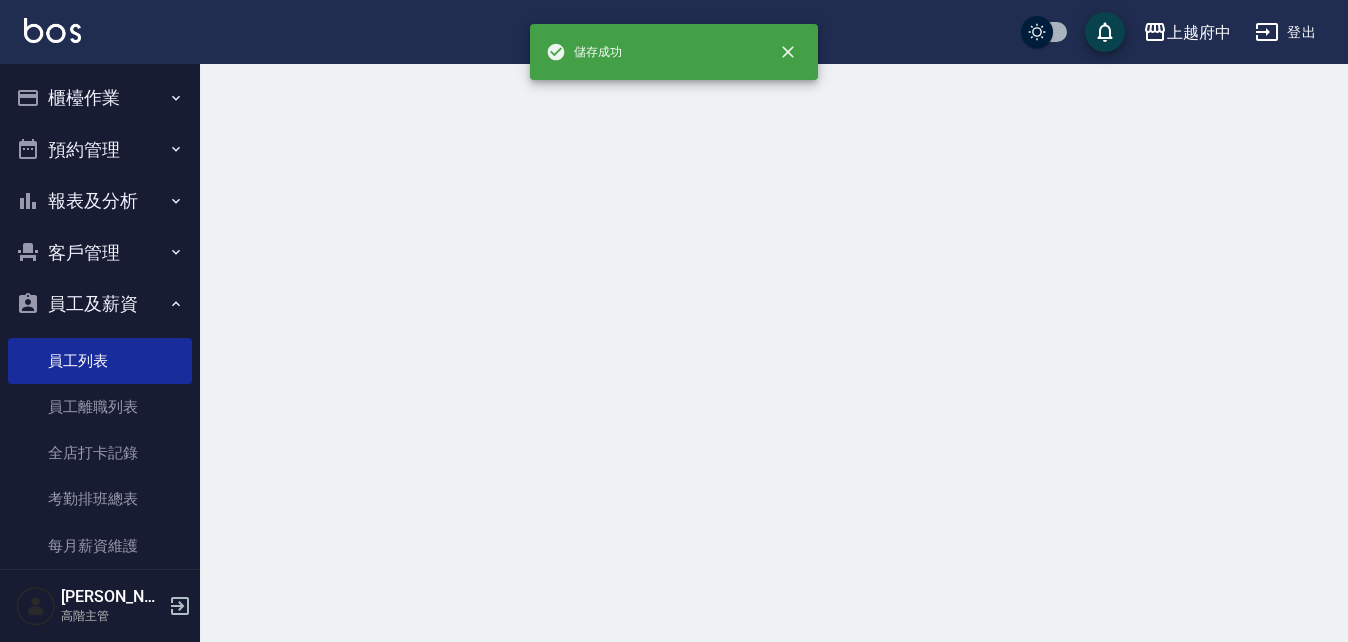 scroll, scrollTop: 0, scrollLeft: 0, axis: both 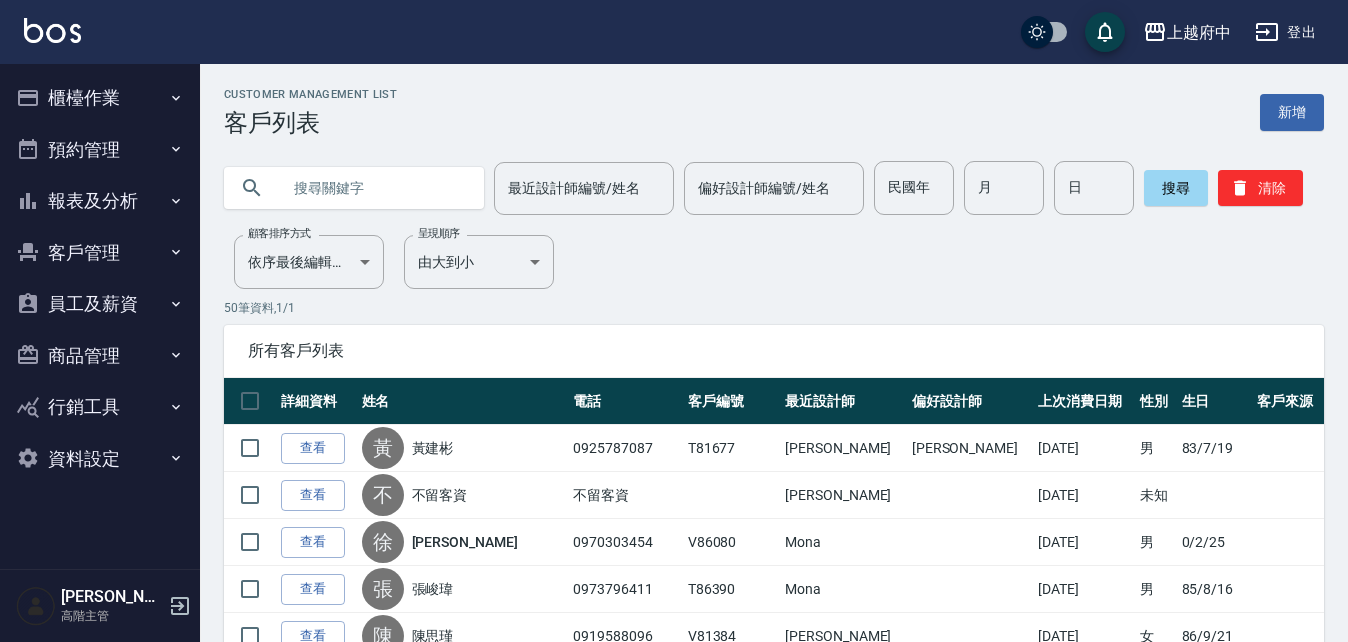 click on "登出" at bounding box center [1285, 32] 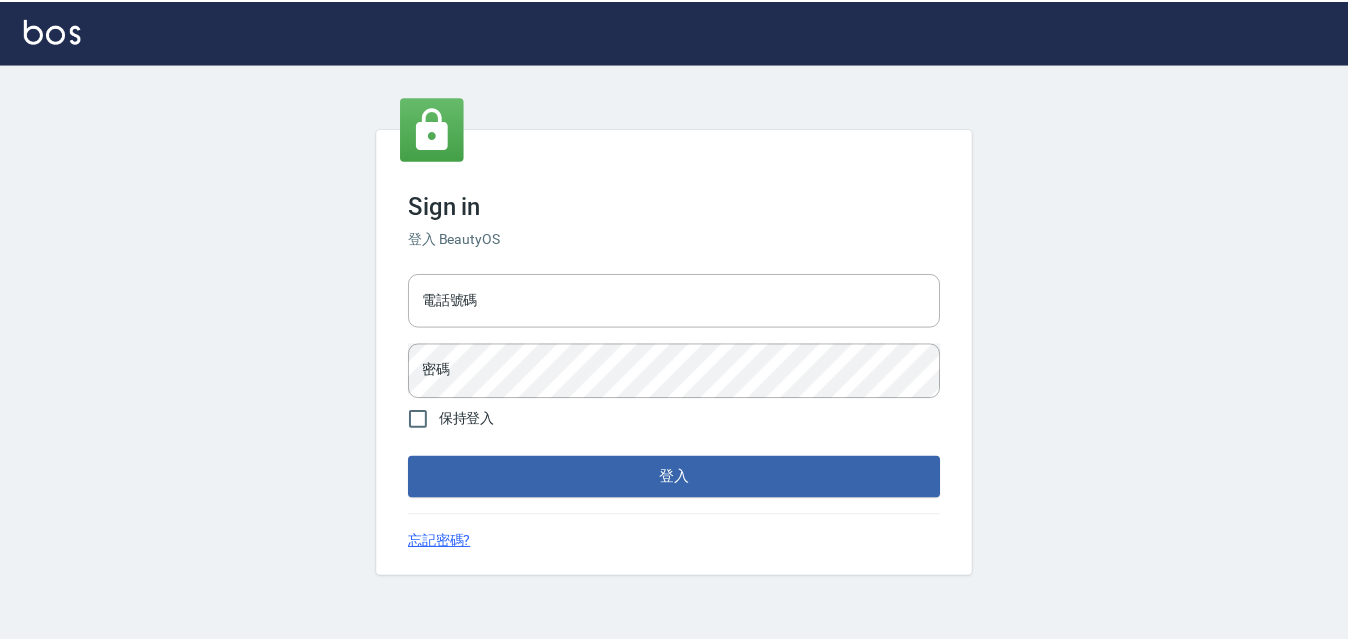 scroll, scrollTop: 0, scrollLeft: 0, axis: both 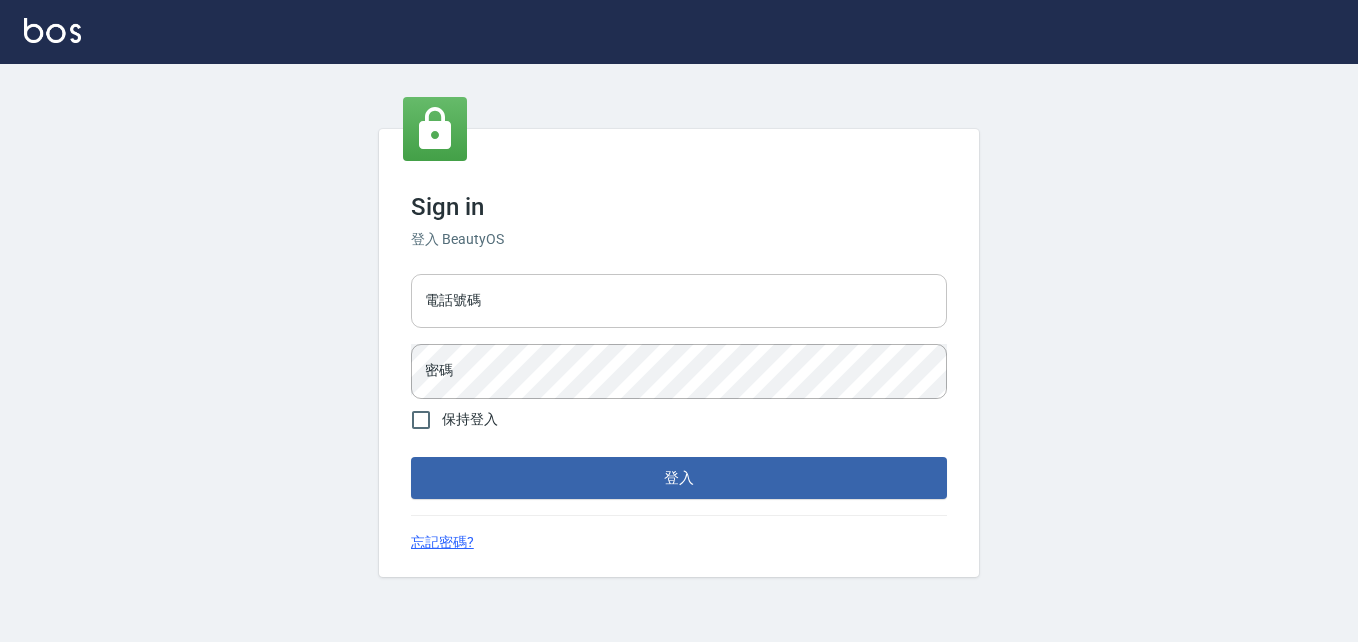 type on "0911903627" 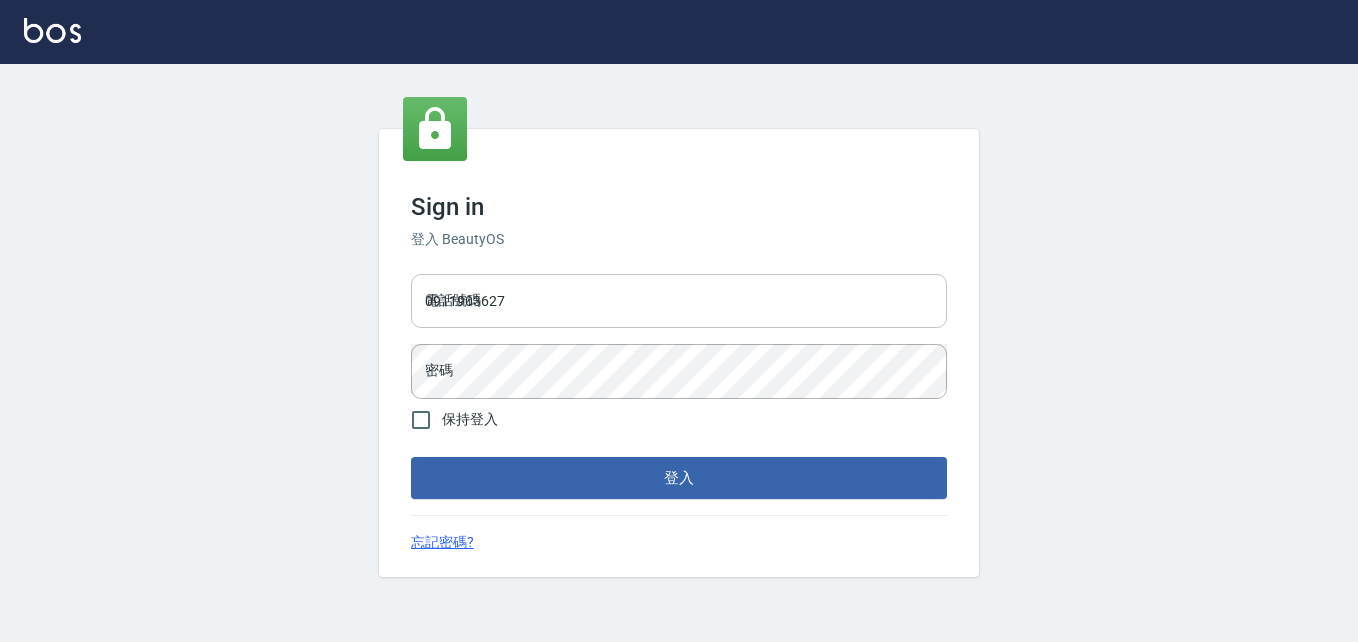 click on "0911903627" at bounding box center (679, 301) 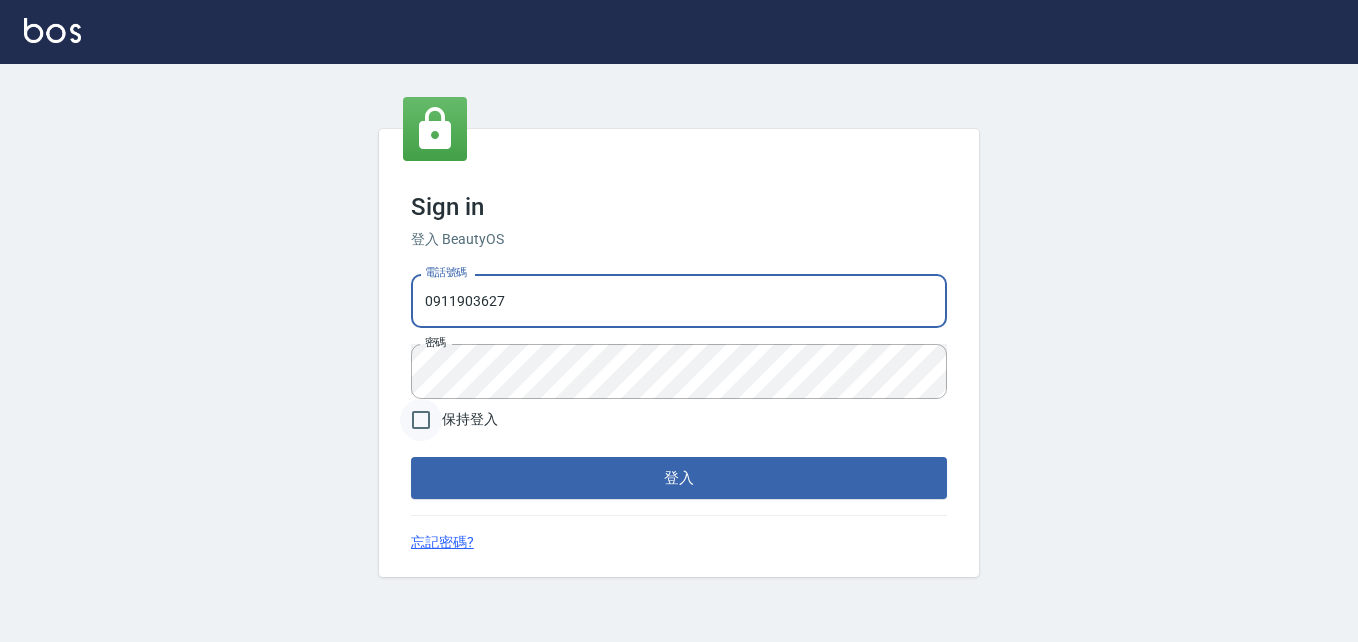 click on "保持登入" at bounding box center [421, 420] 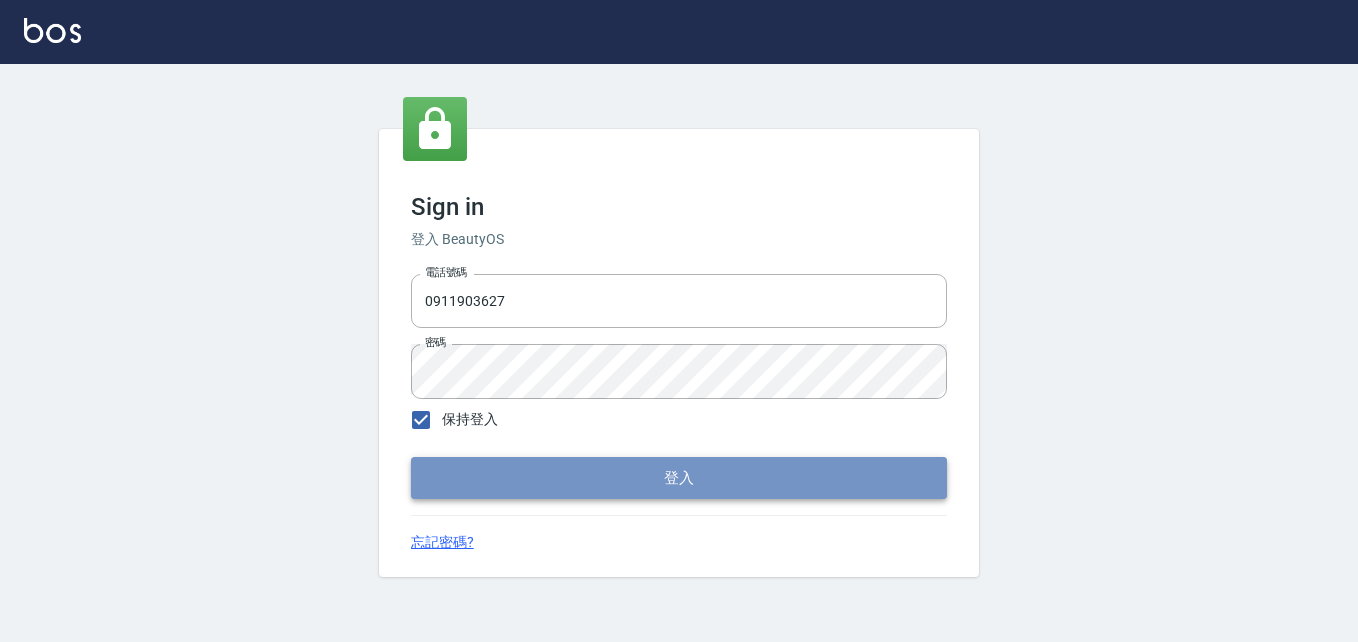 click on "登入" at bounding box center (679, 478) 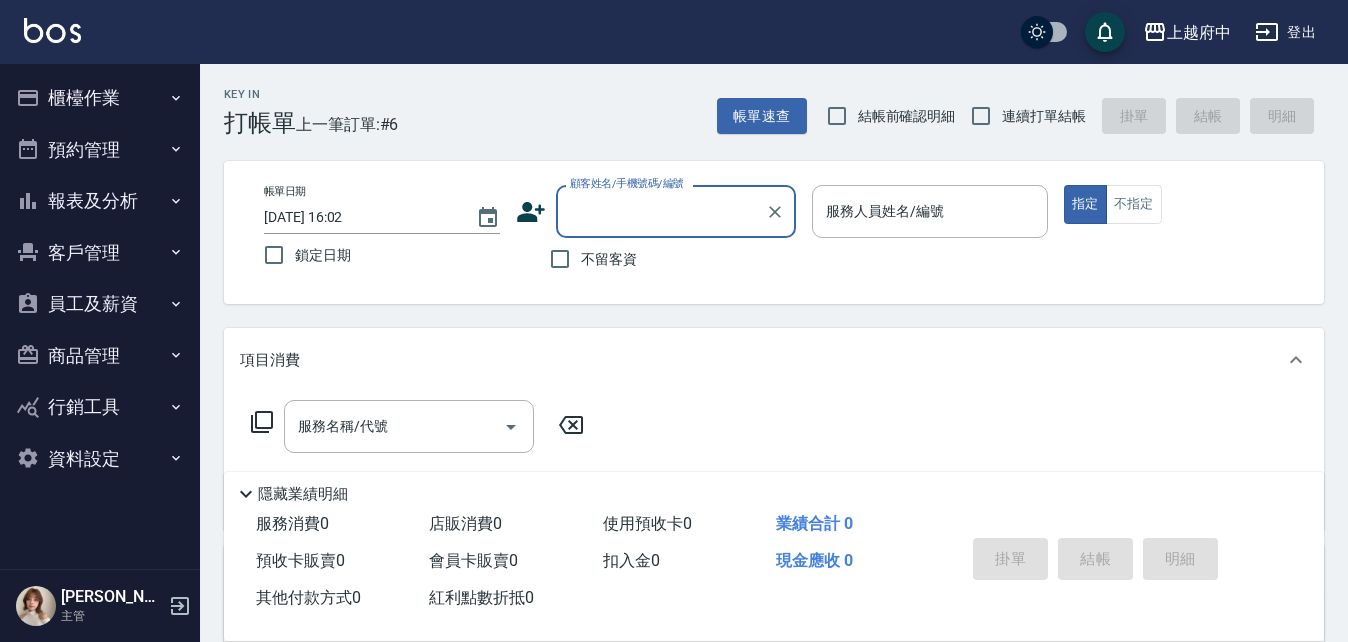 click on "客戶管理" at bounding box center (100, 253) 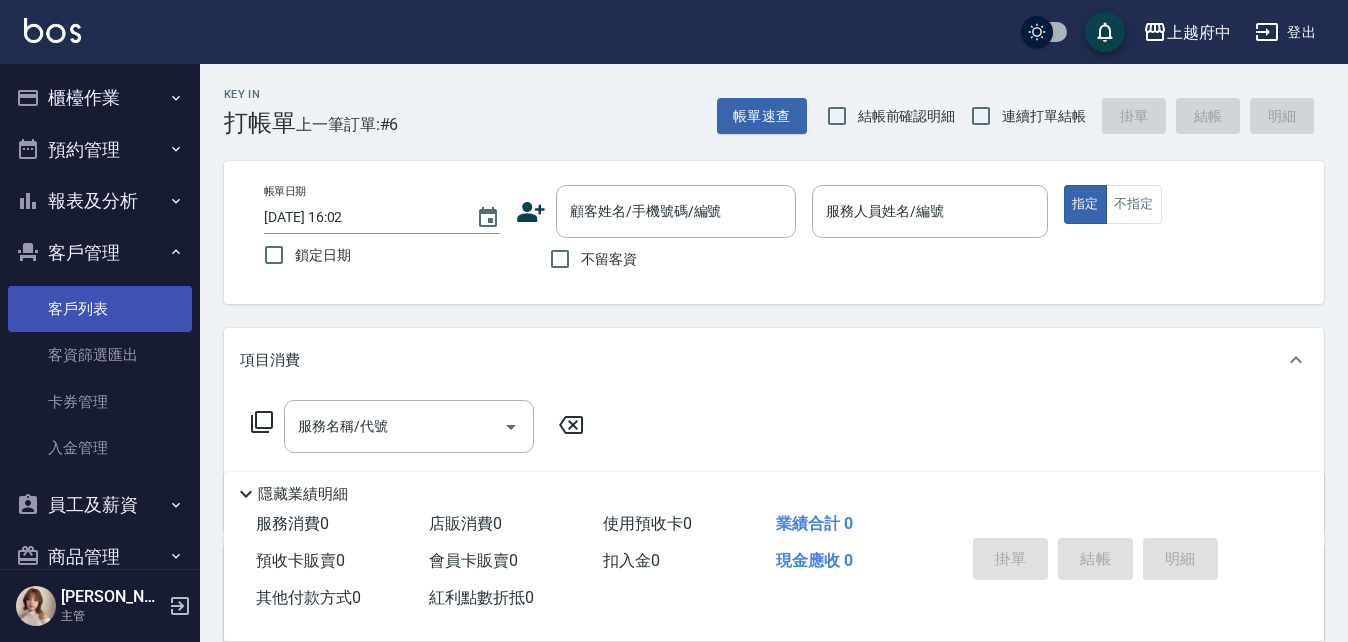 click on "客戶列表" at bounding box center [100, 309] 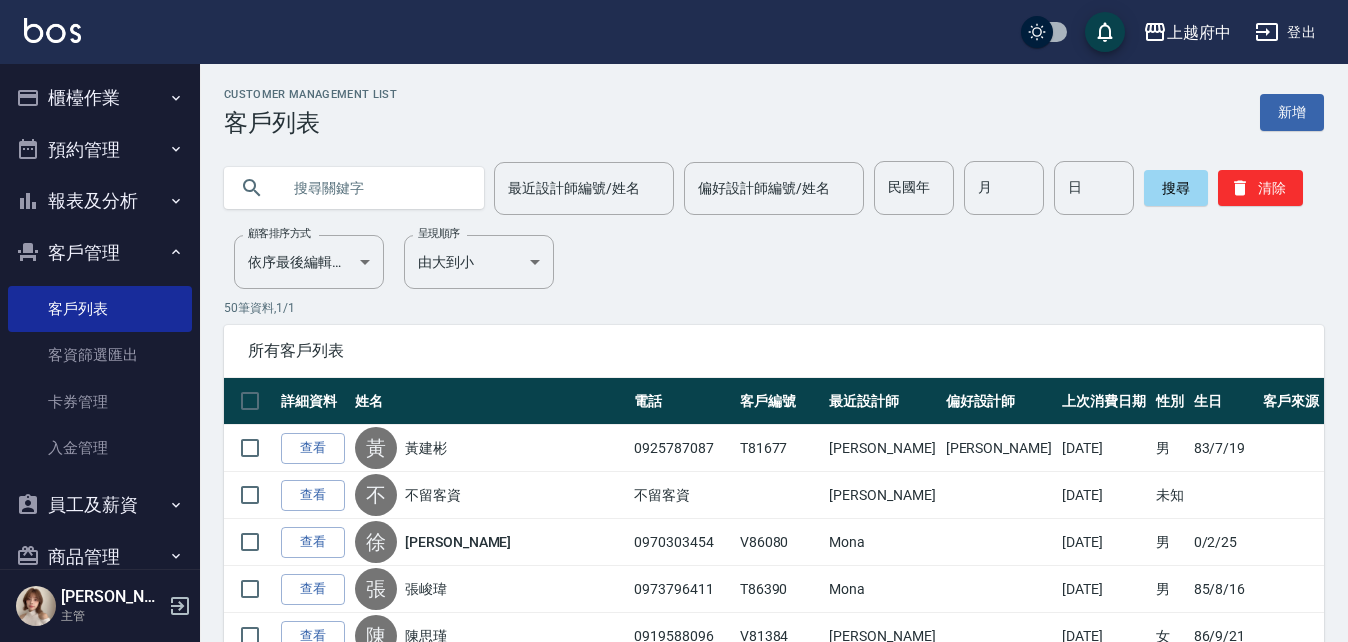 click at bounding box center (374, 188) 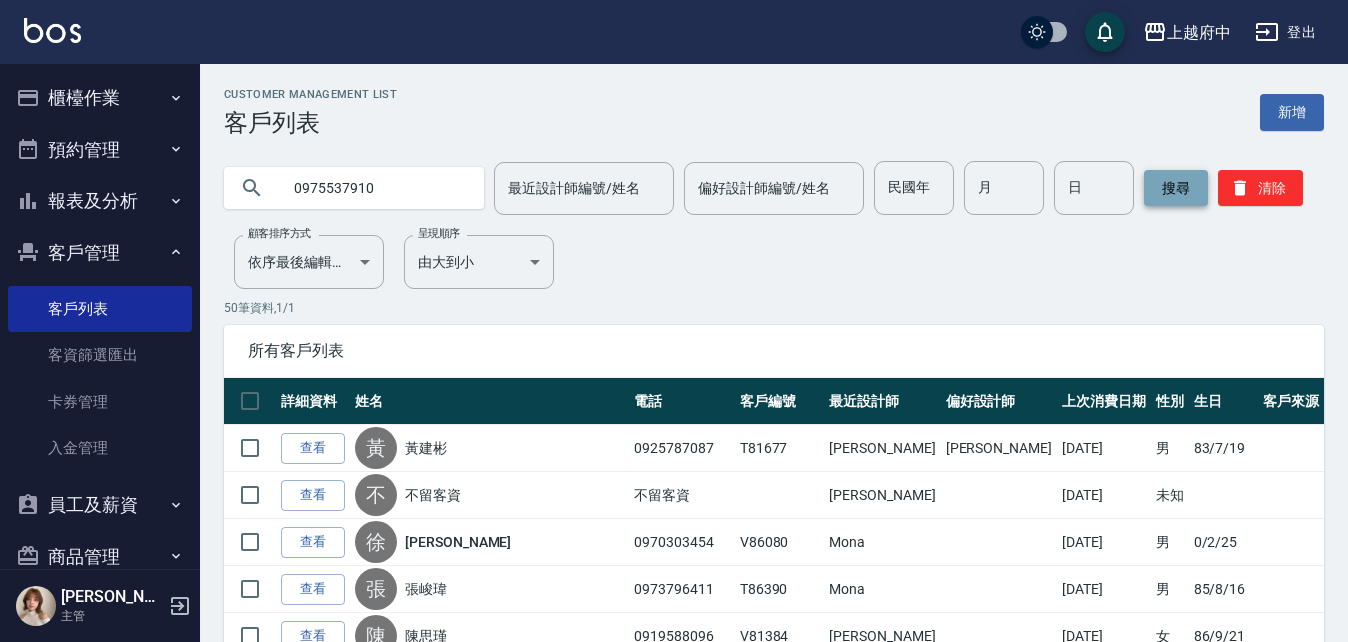 type on "0975537910" 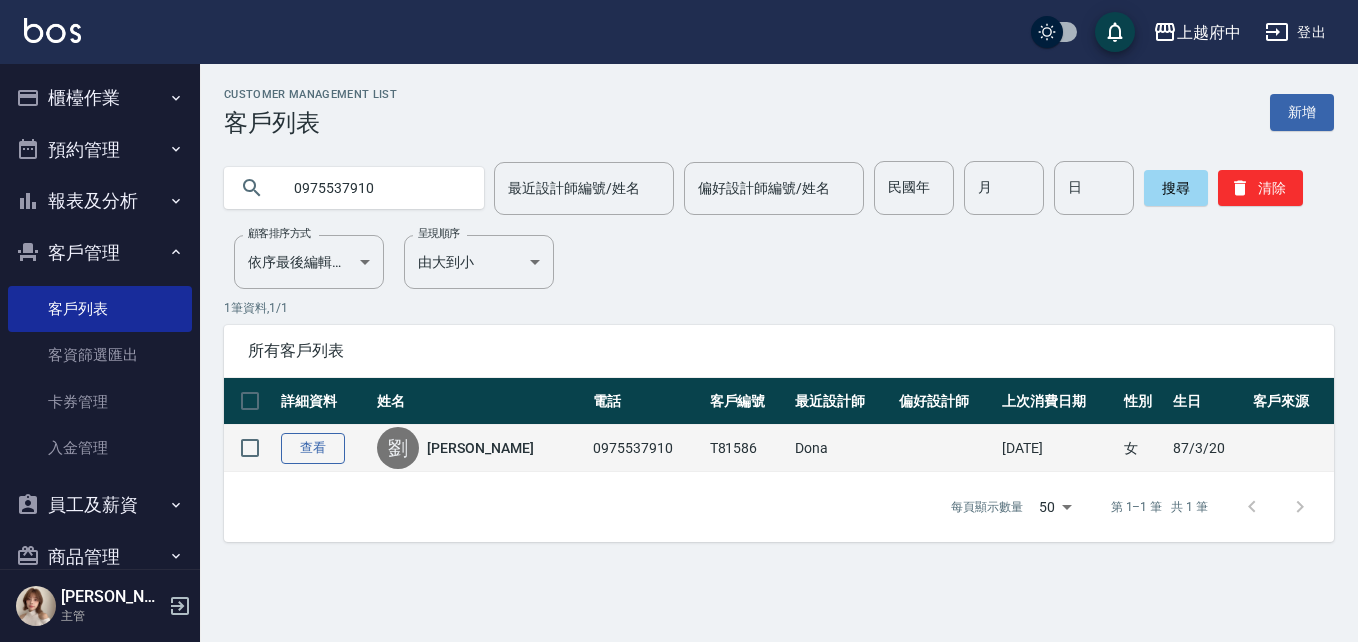 click on "查看" at bounding box center (313, 448) 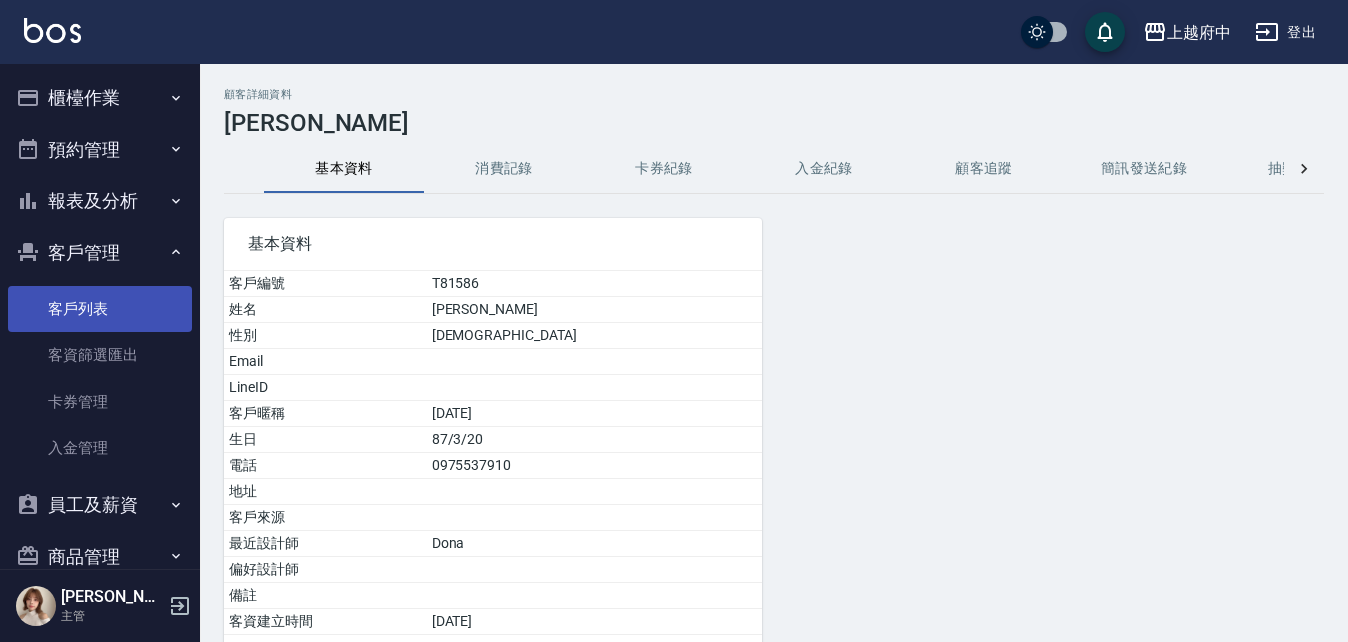 click on "客戶列表" at bounding box center (100, 309) 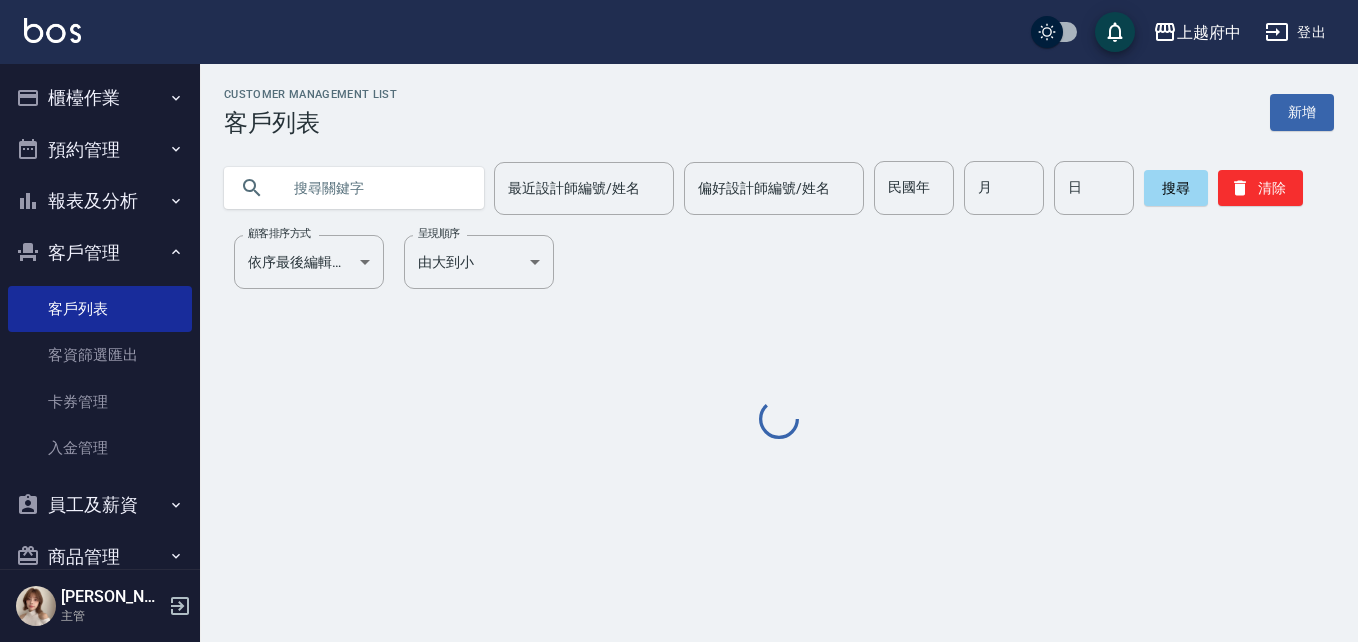 click at bounding box center (374, 188) 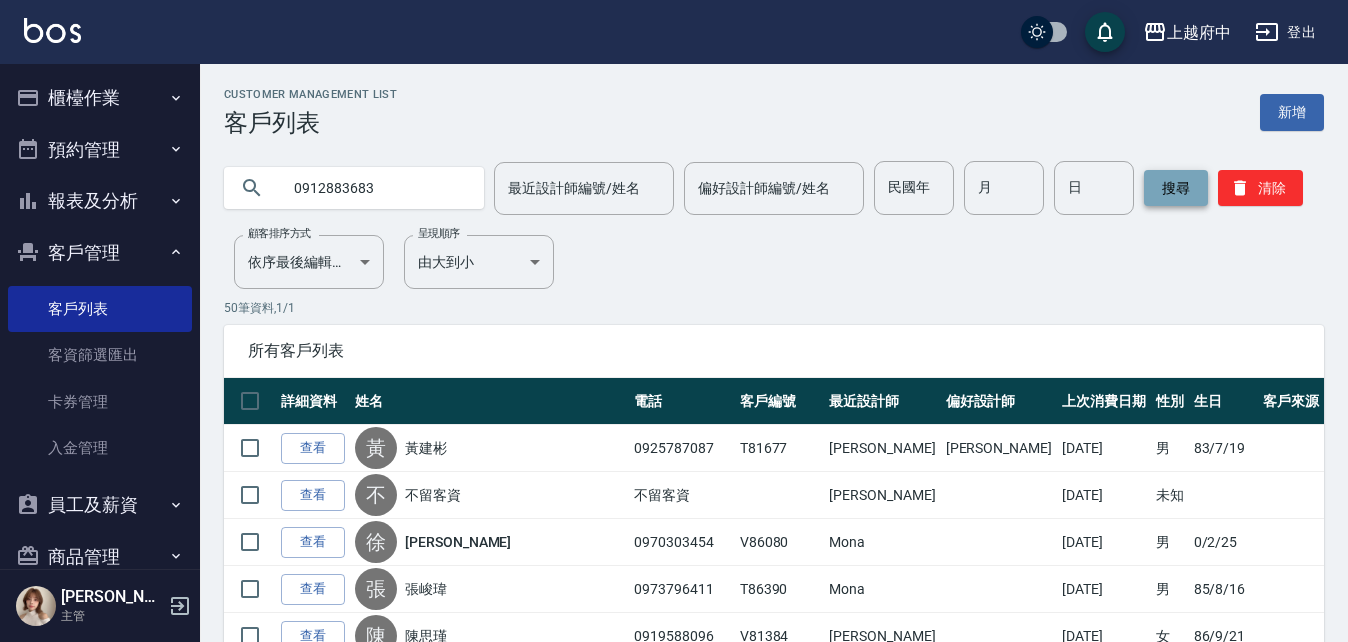 type on "0912883683" 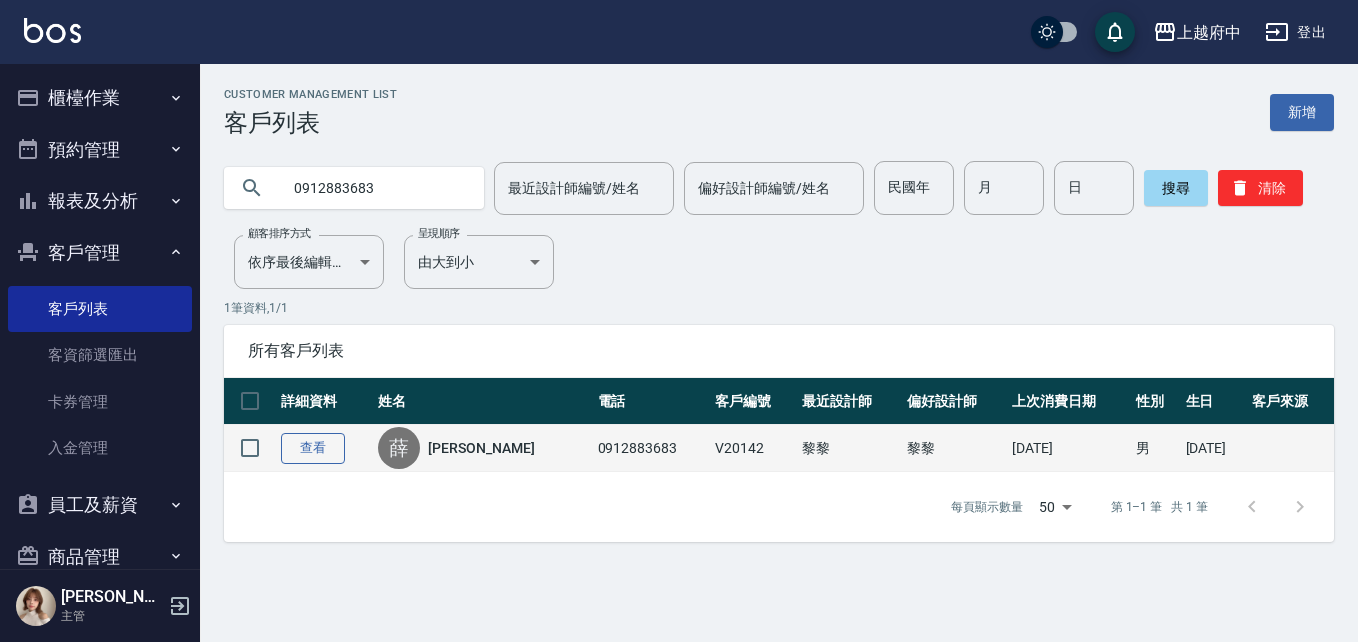click on "查看" at bounding box center (313, 448) 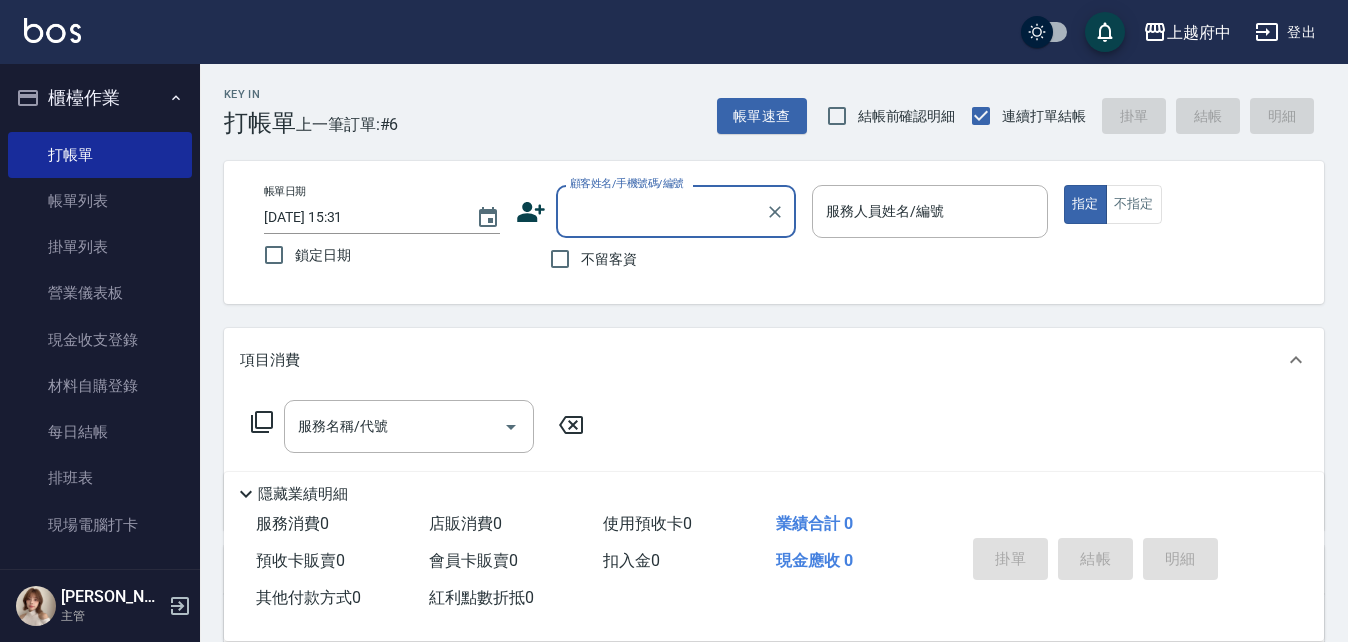 scroll, scrollTop: 0, scrollLeft: 0, axis: both 